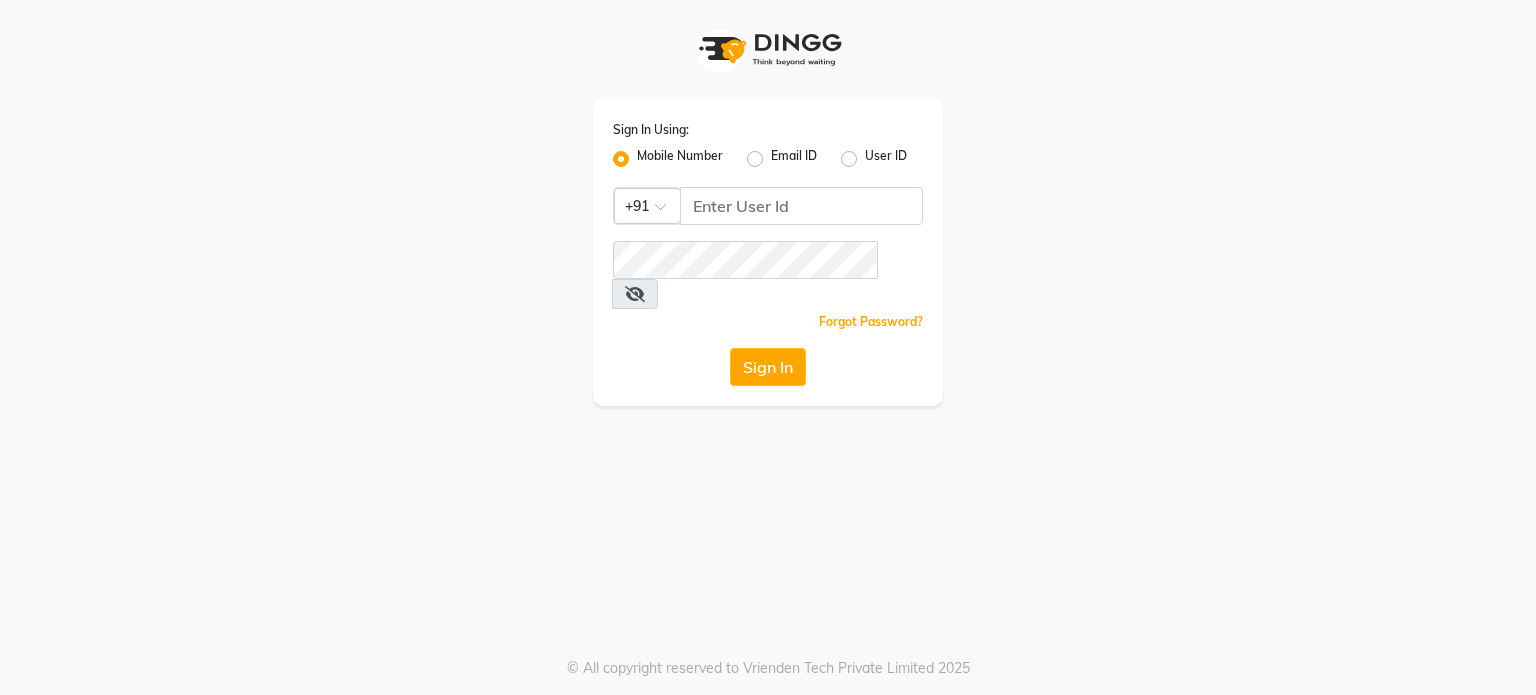 scroll, scrollTop: 0, scrollLeft: 0, axis: both 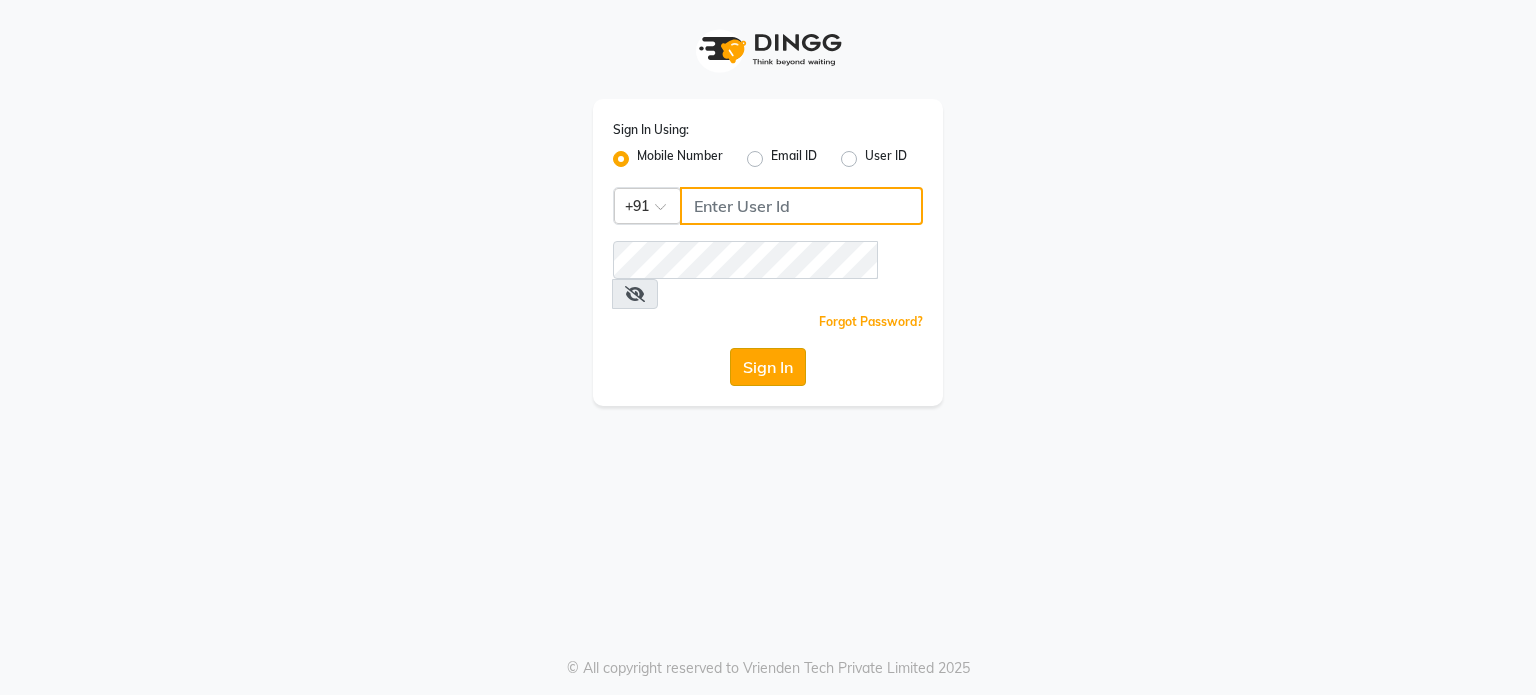 type on "[PHONE]" 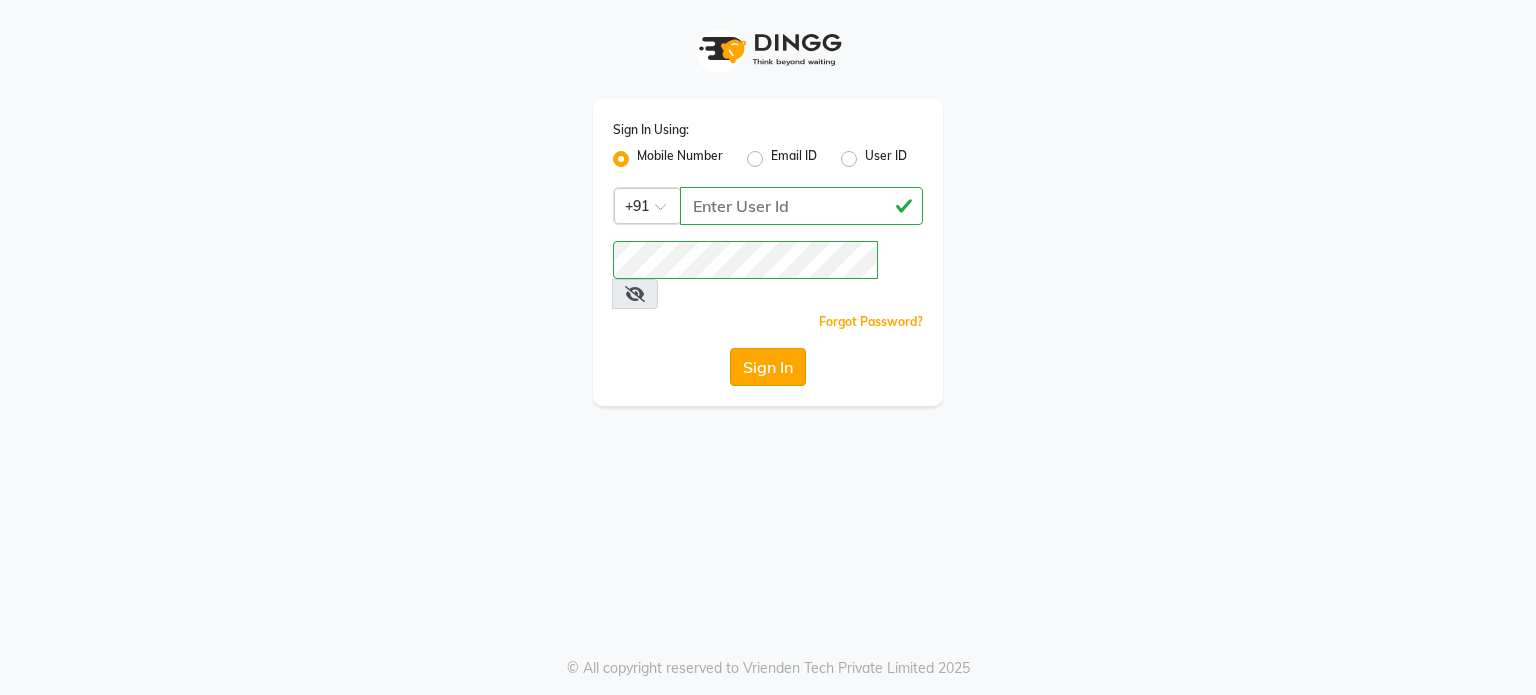 click on "Sign In" 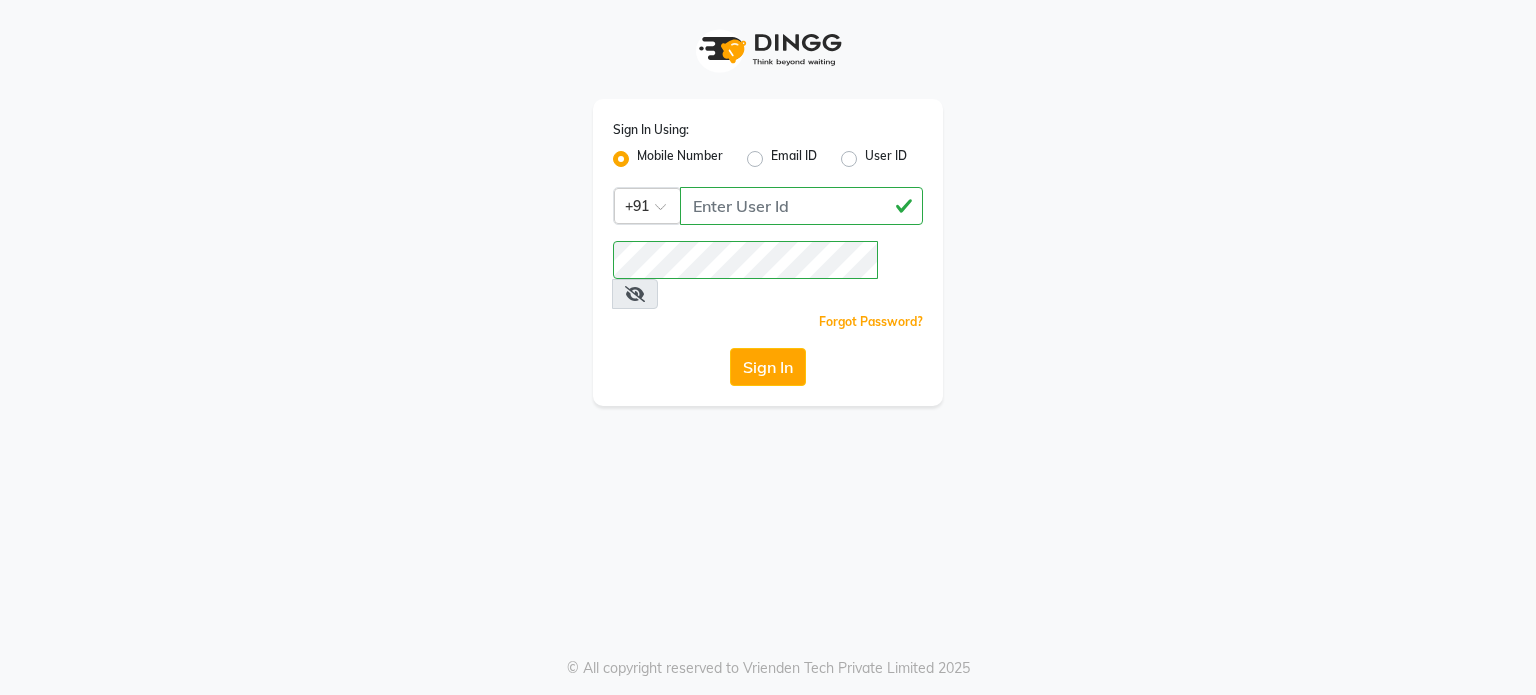 click on "Sign In" 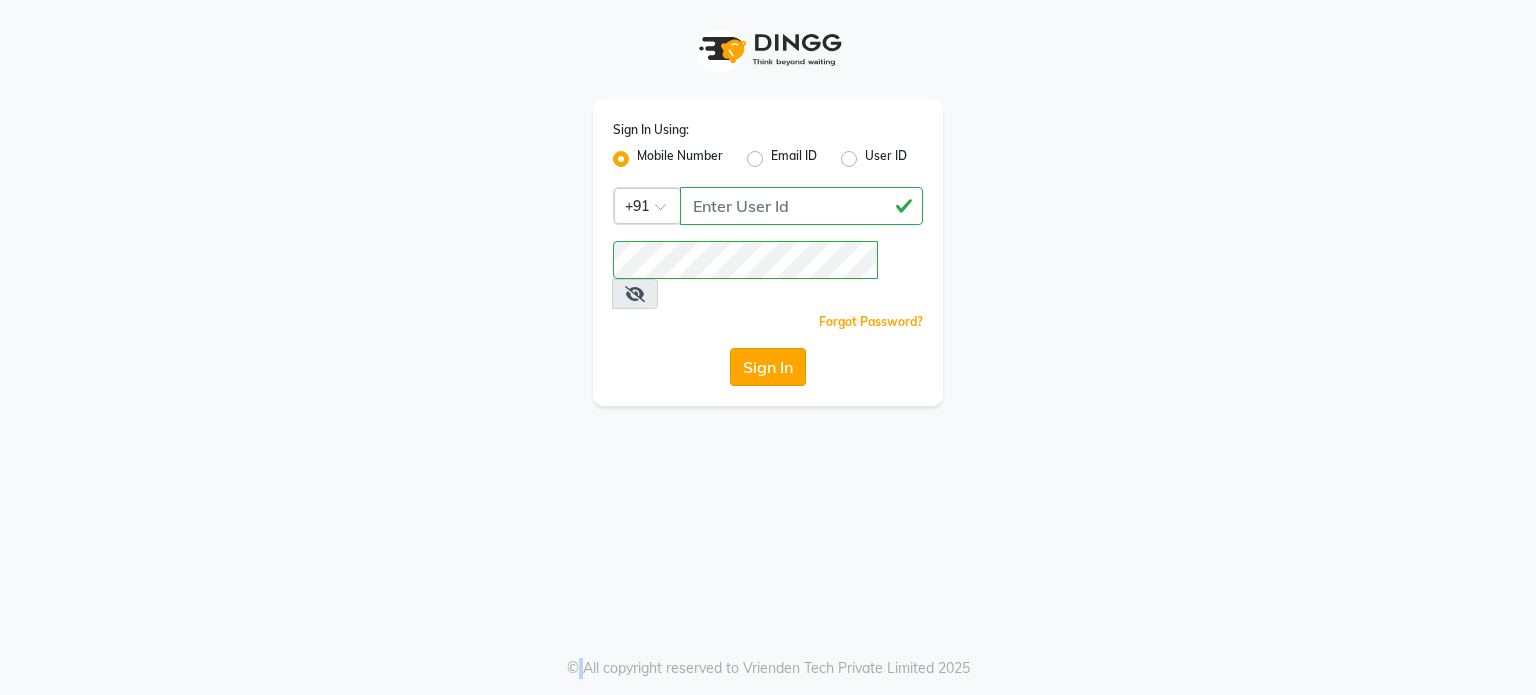 click on "Sign In" 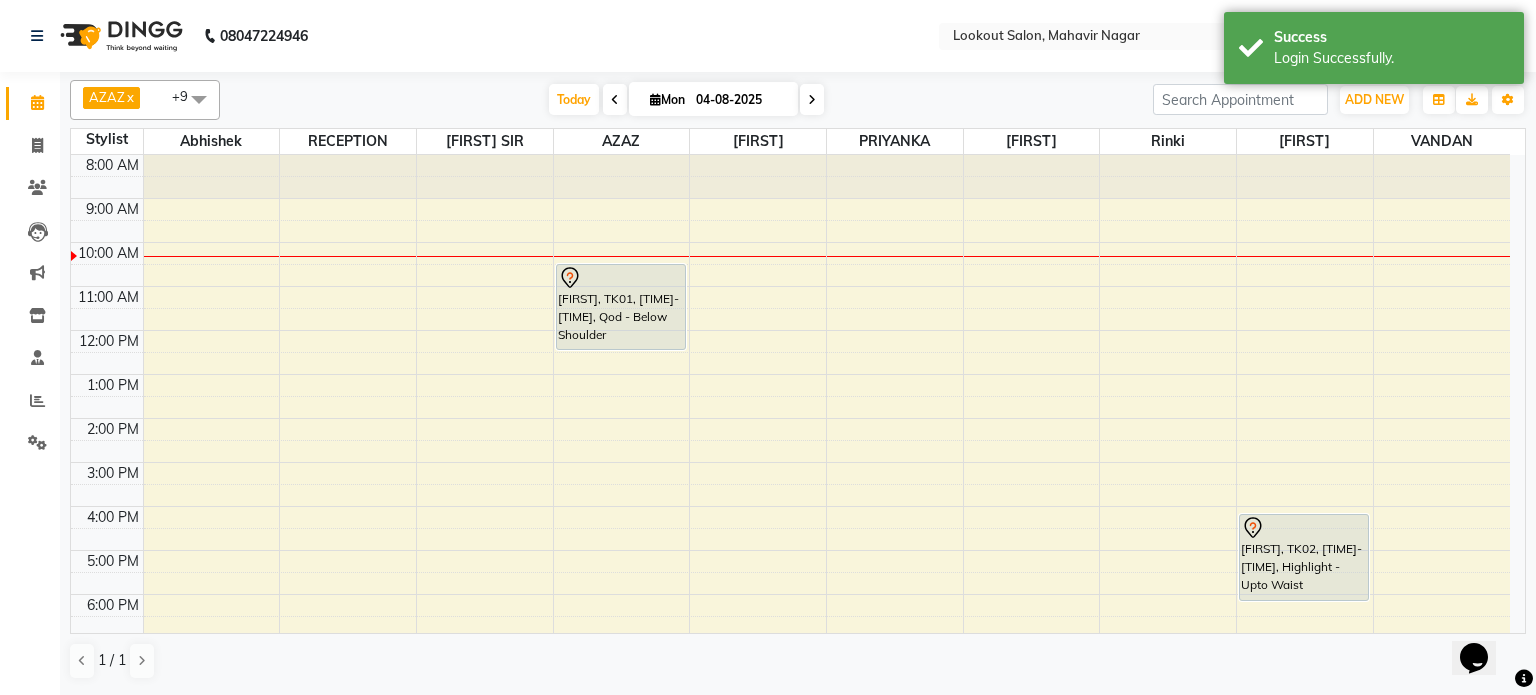 scroll, scrollTop: 0, scrollLeft: 0, axis: both 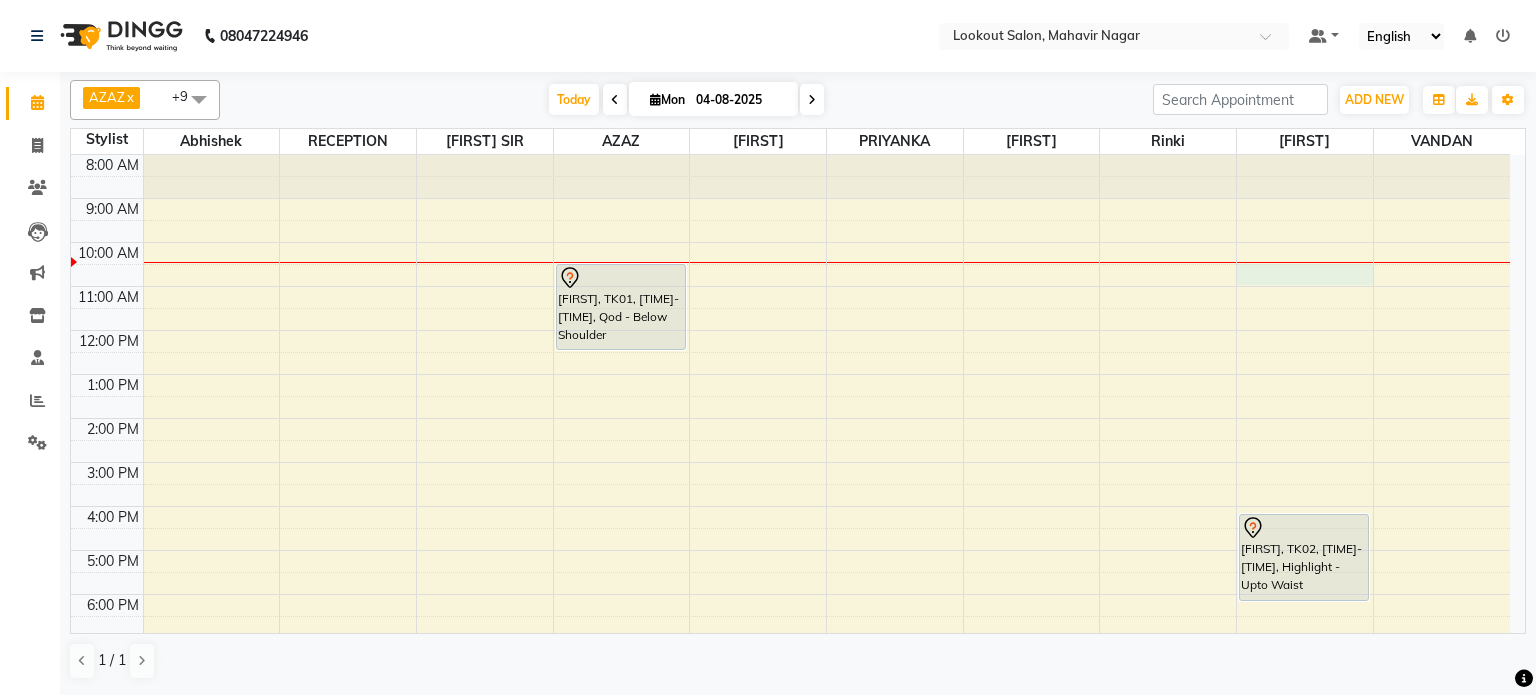 click on "[TIME] [TIME] [TIME] [TIME] [TIME] [TIME] [TIME] [TIME] [TIME] [TIME] [TIME] [TIME] [TIME] [TIME] [TIME]             [FIRST], TK01, [TIME]-[TIME], Qod - Below Shoulder             [FIRST], TK02, [TIME]-[TIME], Highlight - Upto Waist" at bounding box center (790, 484) 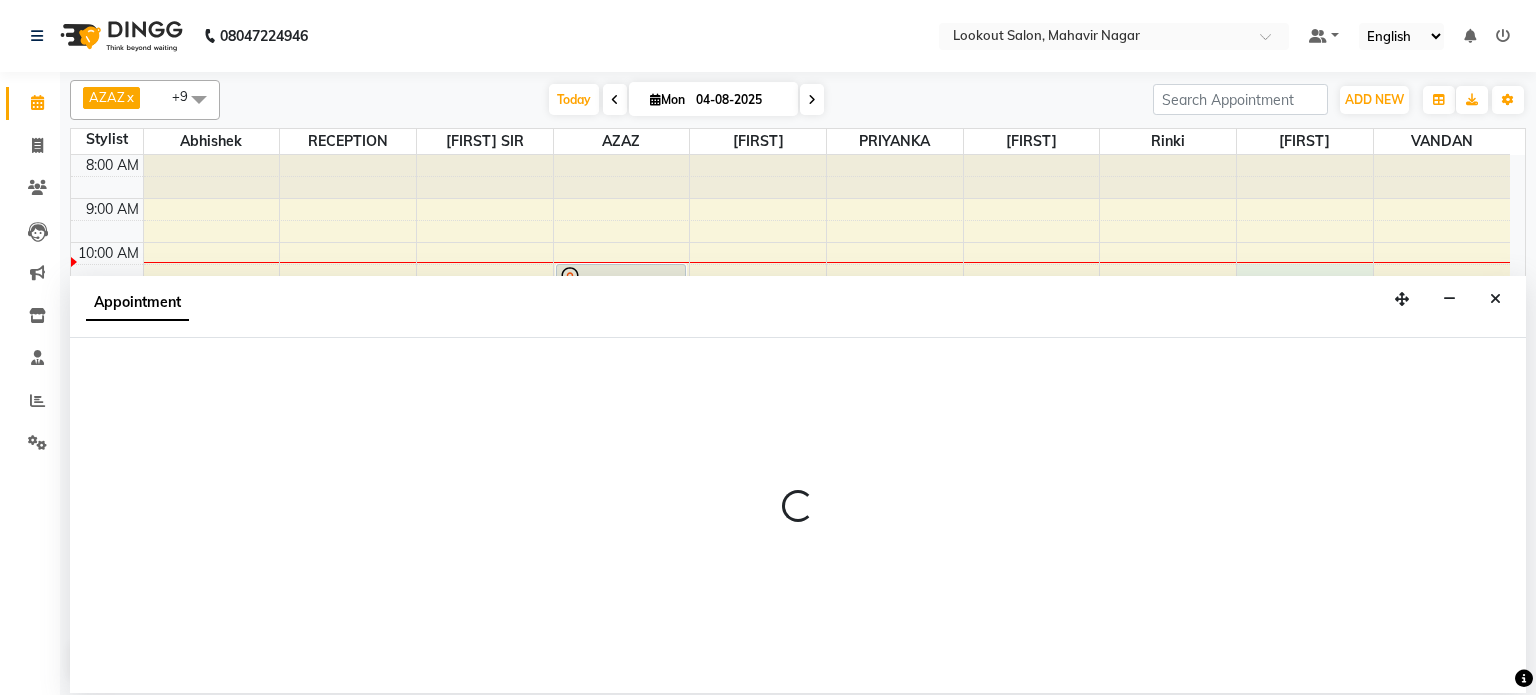 select on "70097" 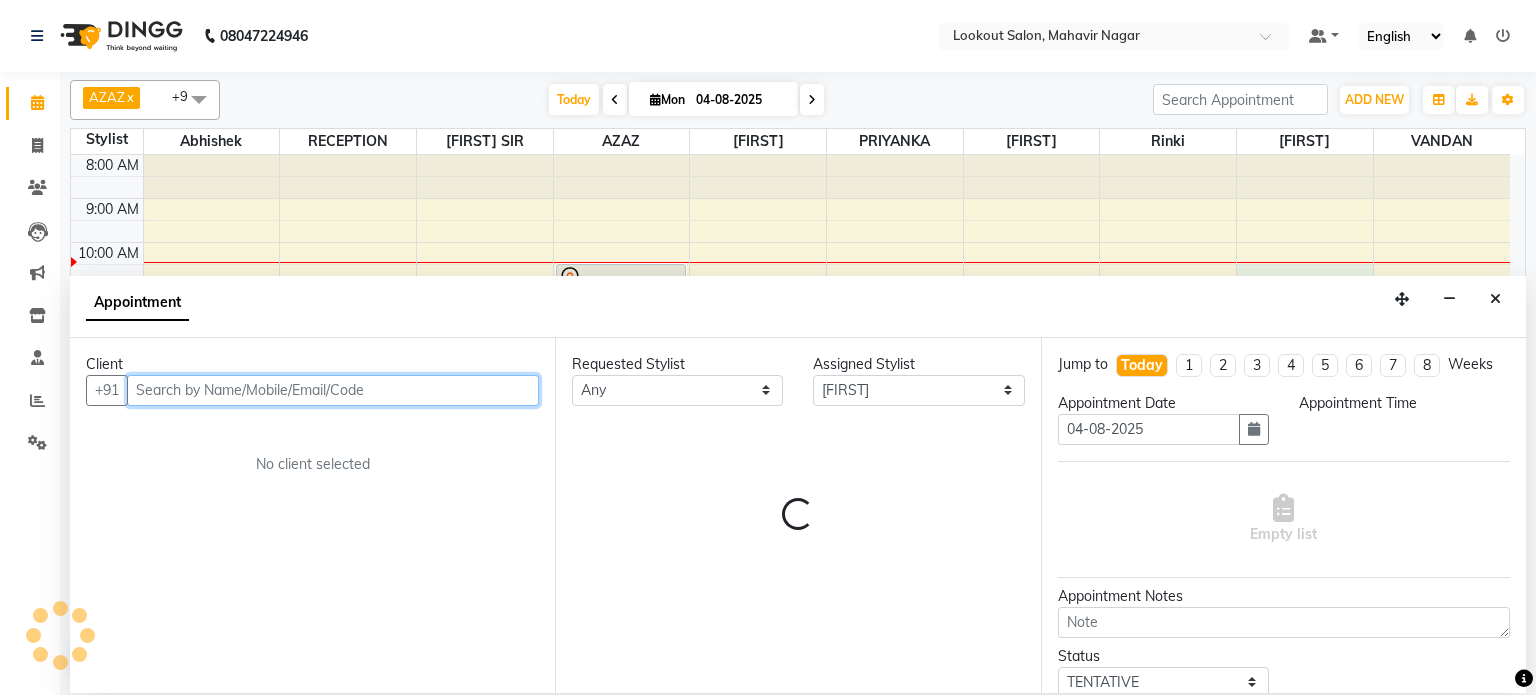 select on "630" 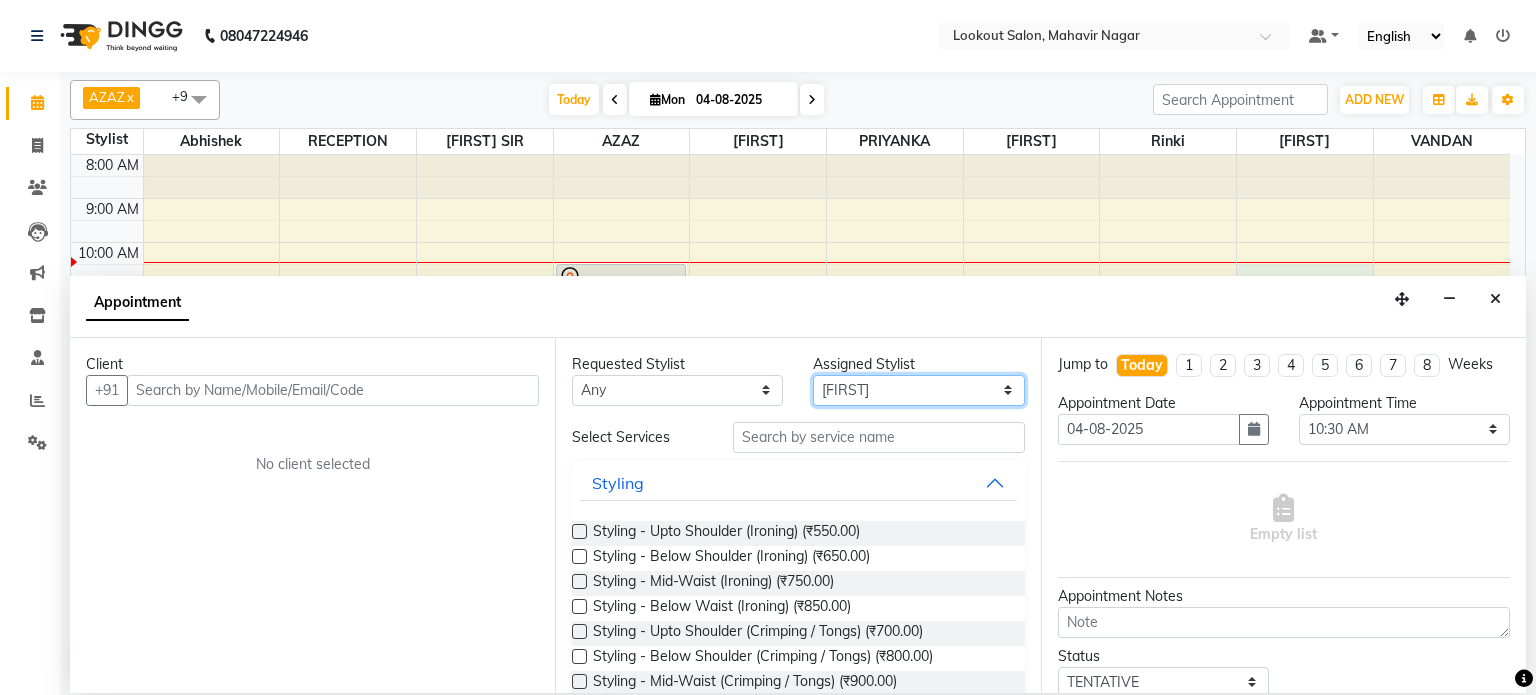click on "Select [FIRST] [FIRST] [FIRST] [FIRST] SIR [FIRST] [FIRST] [FIRST] [FIRST] [FIRST]" at bounding box center (918, 390) 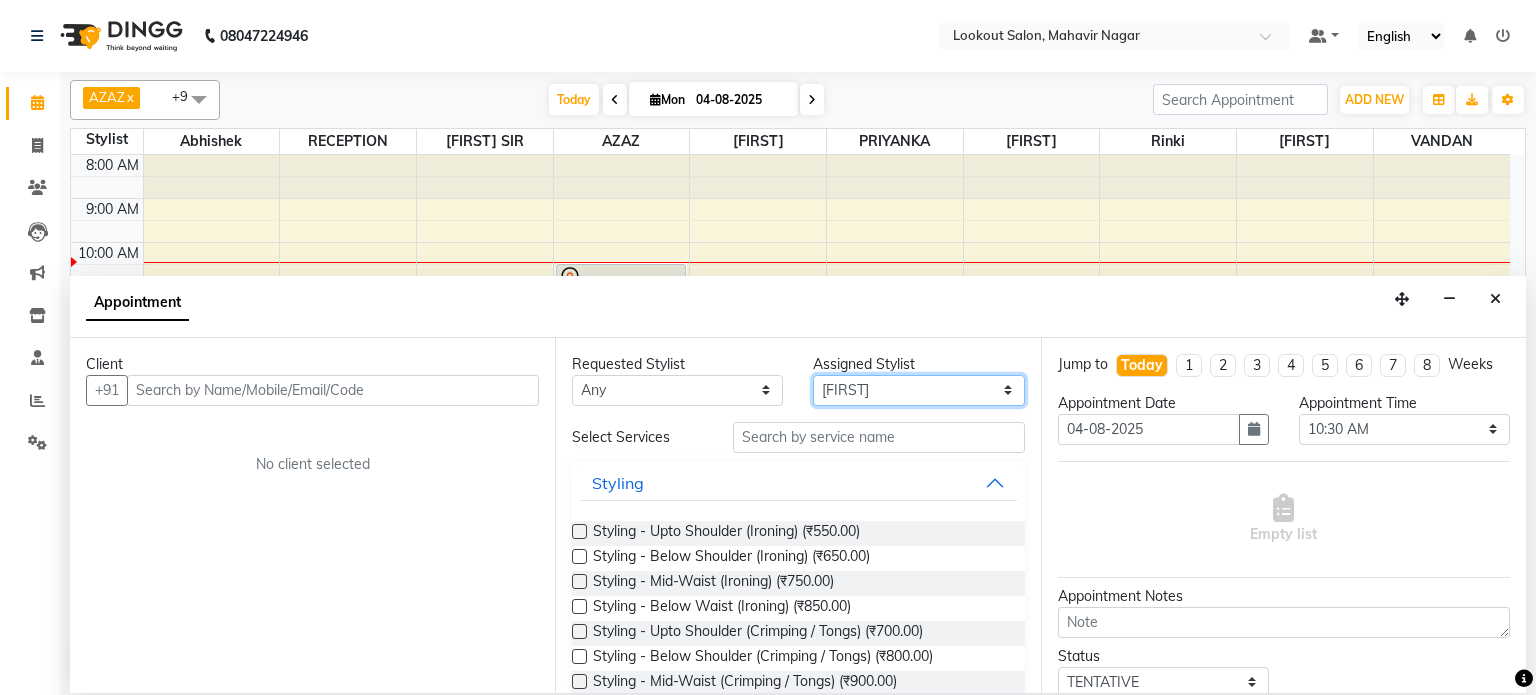 click on "Select [FIRST] [FIRST] [FIRST] [FIRST] SIR [FIRST] [FIRST] [FIRST] [FIRST] [FIRST]" at bounding box center [918, 390] 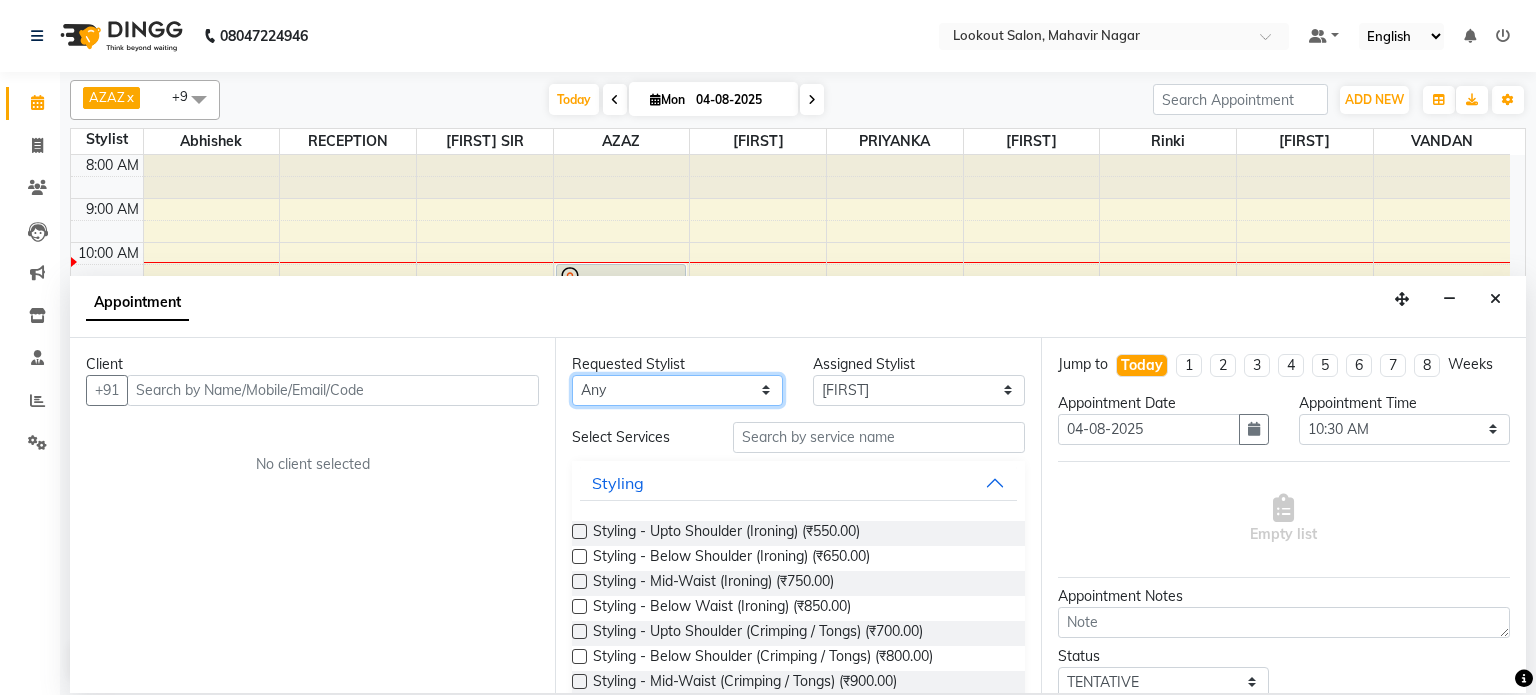 click on "Any [FIRST] [FIRST] [FIRST] [FIRST] SIR [FIRST] [FIRST] [FIRST] [FIRST] [FIRST]" at bounding box center (677, 390) 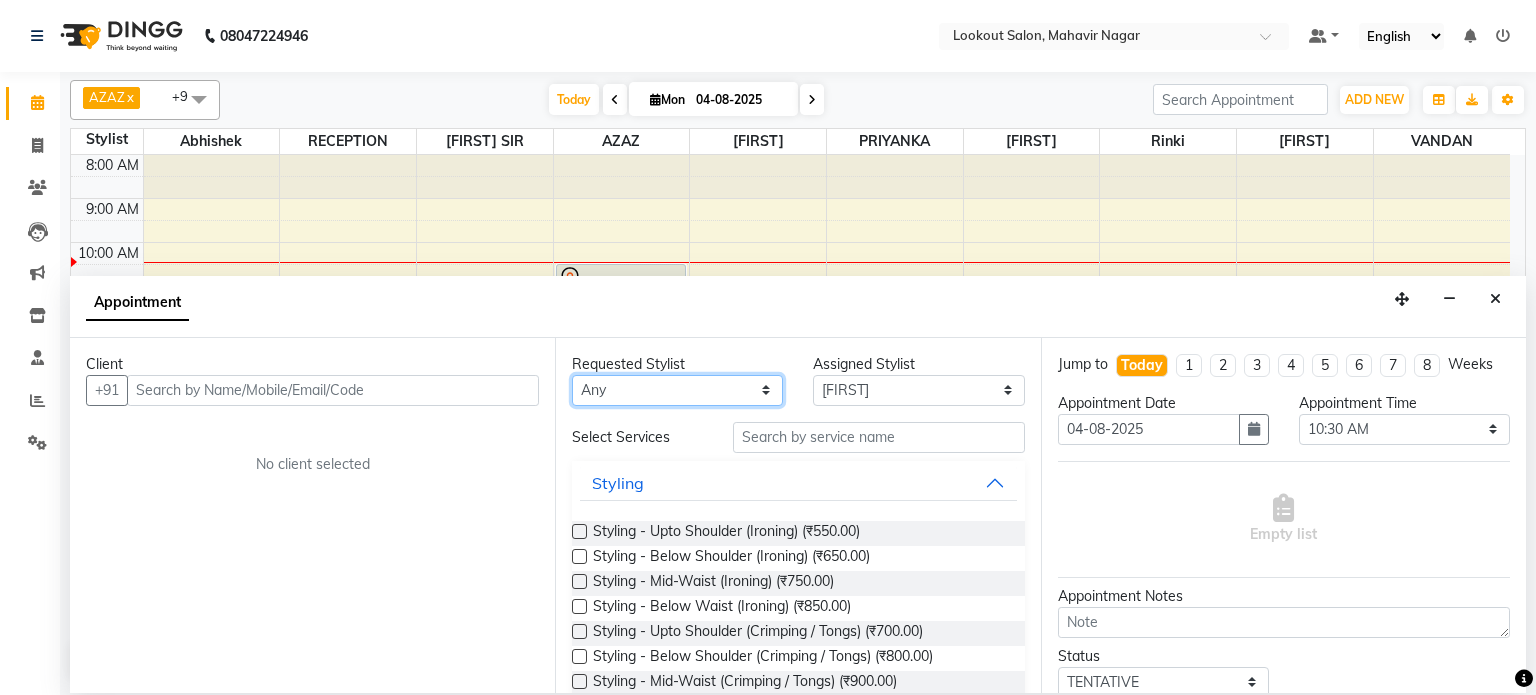 select on "70097" 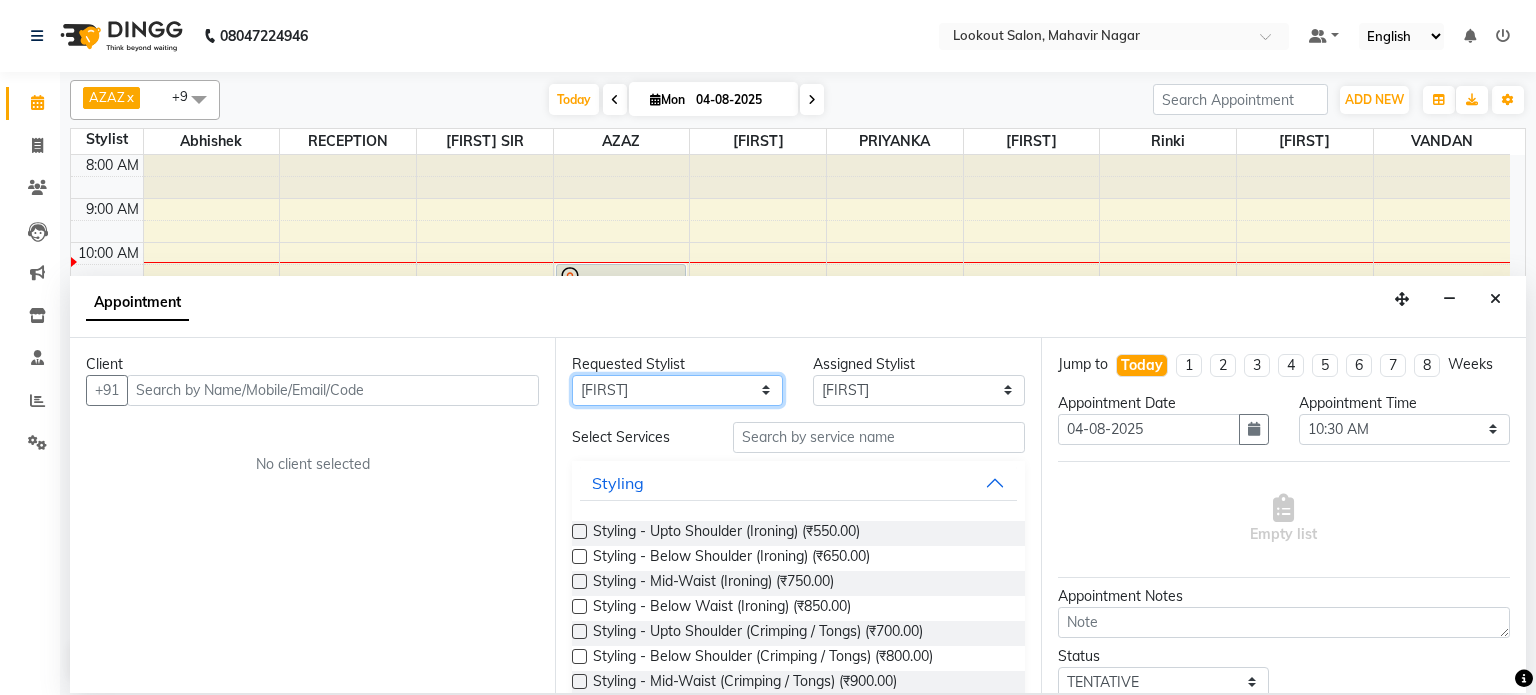 click on "Any [FIRST] [FIRST] [FIRST] [FIRST] SIR [FIRST] [FIRST] [FIRST] [FIRST] [FIRST]" at bounding box center (677, 390) 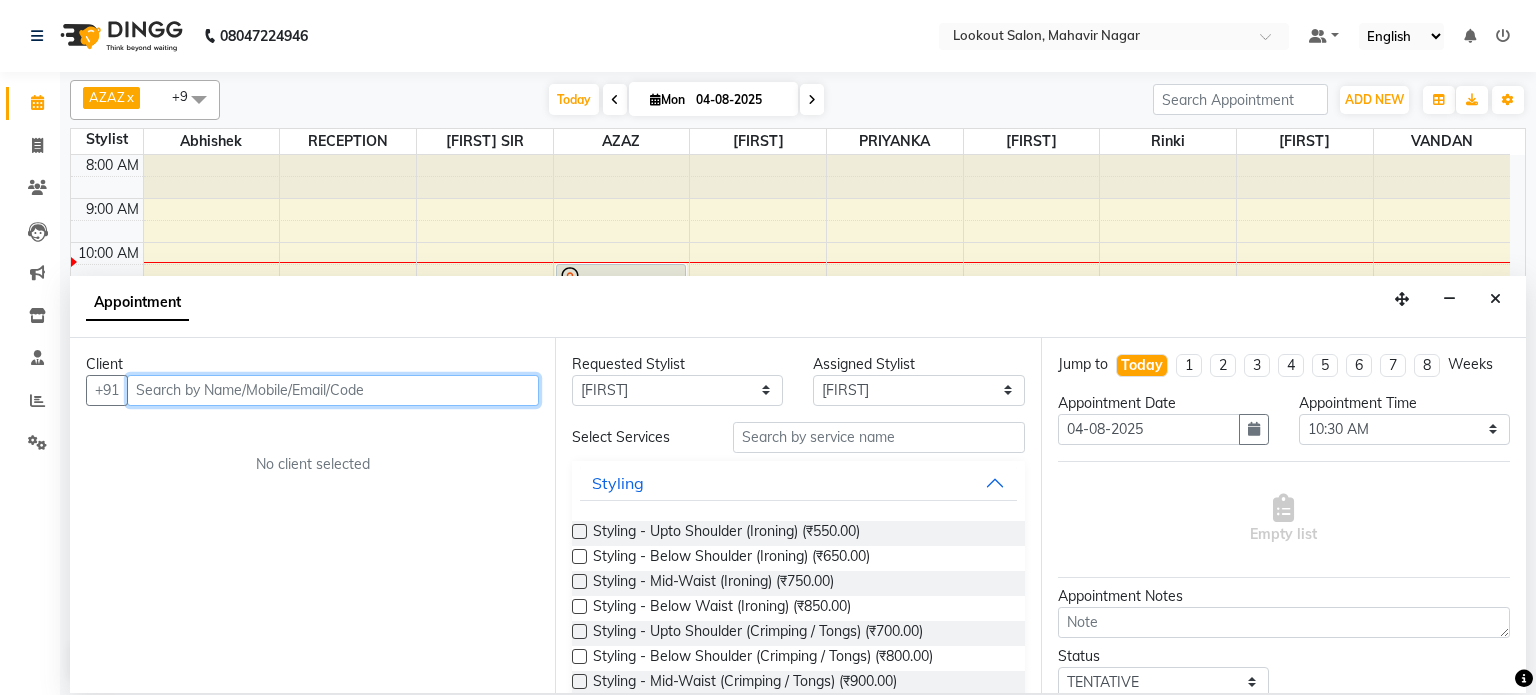 click at bounding box center [333, 390] 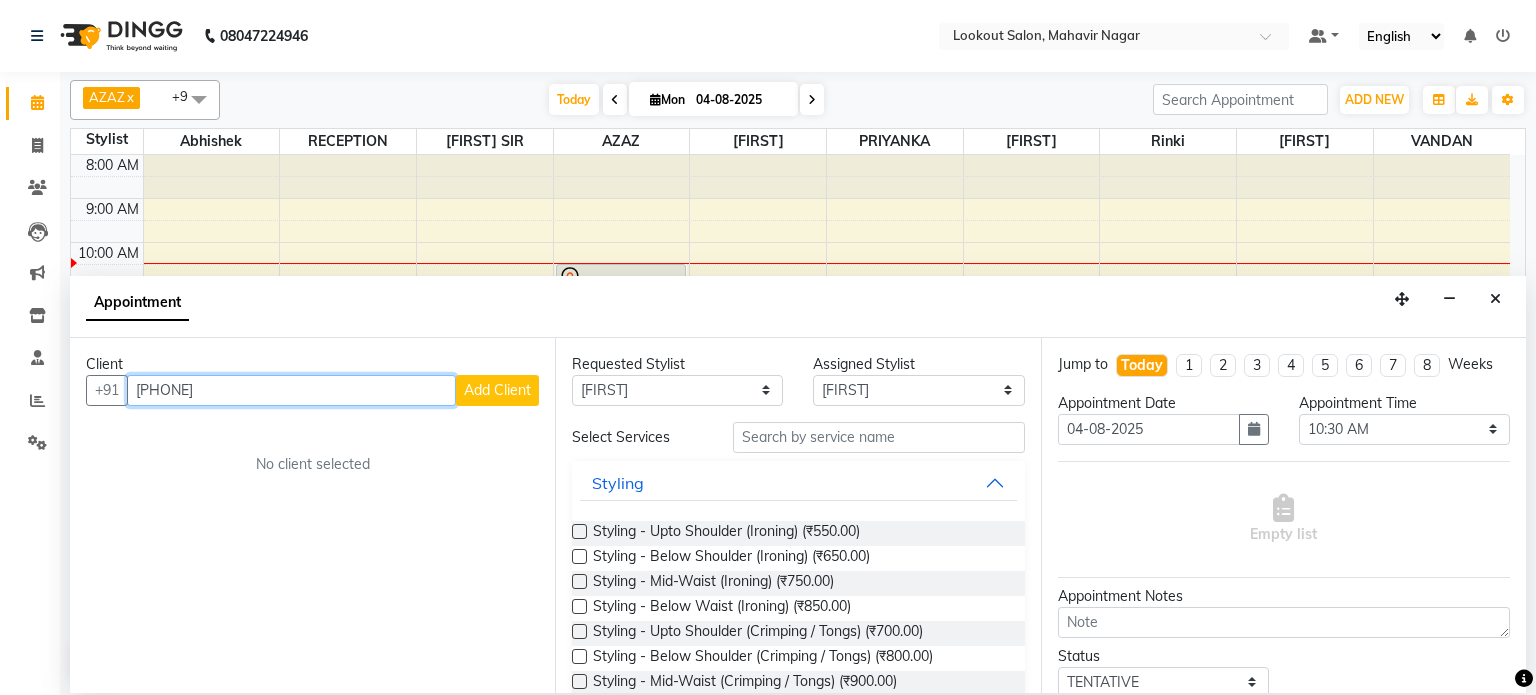 click on "[PHONE]" at bounding box center [291, 390] 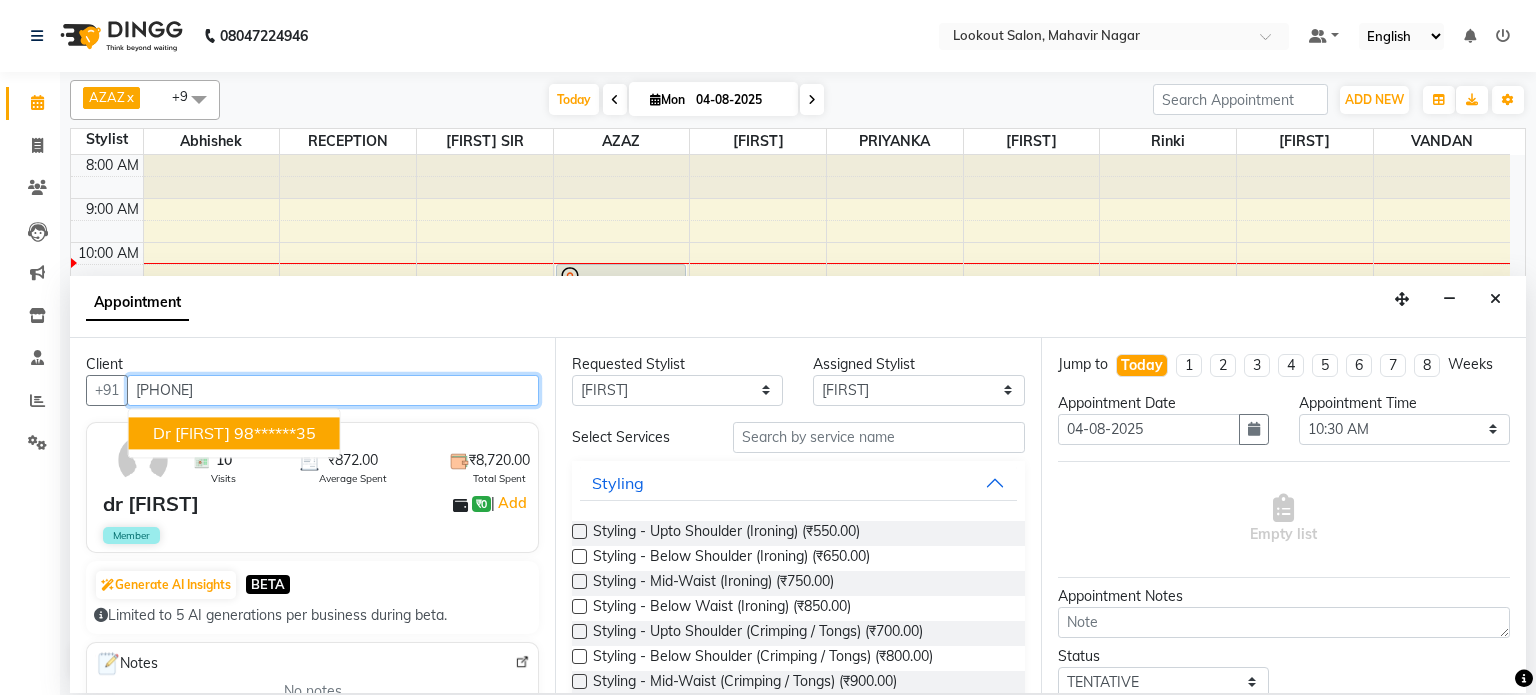 click on "dr [FIRST]  [PHONE]" at bounding box center [234, 433] 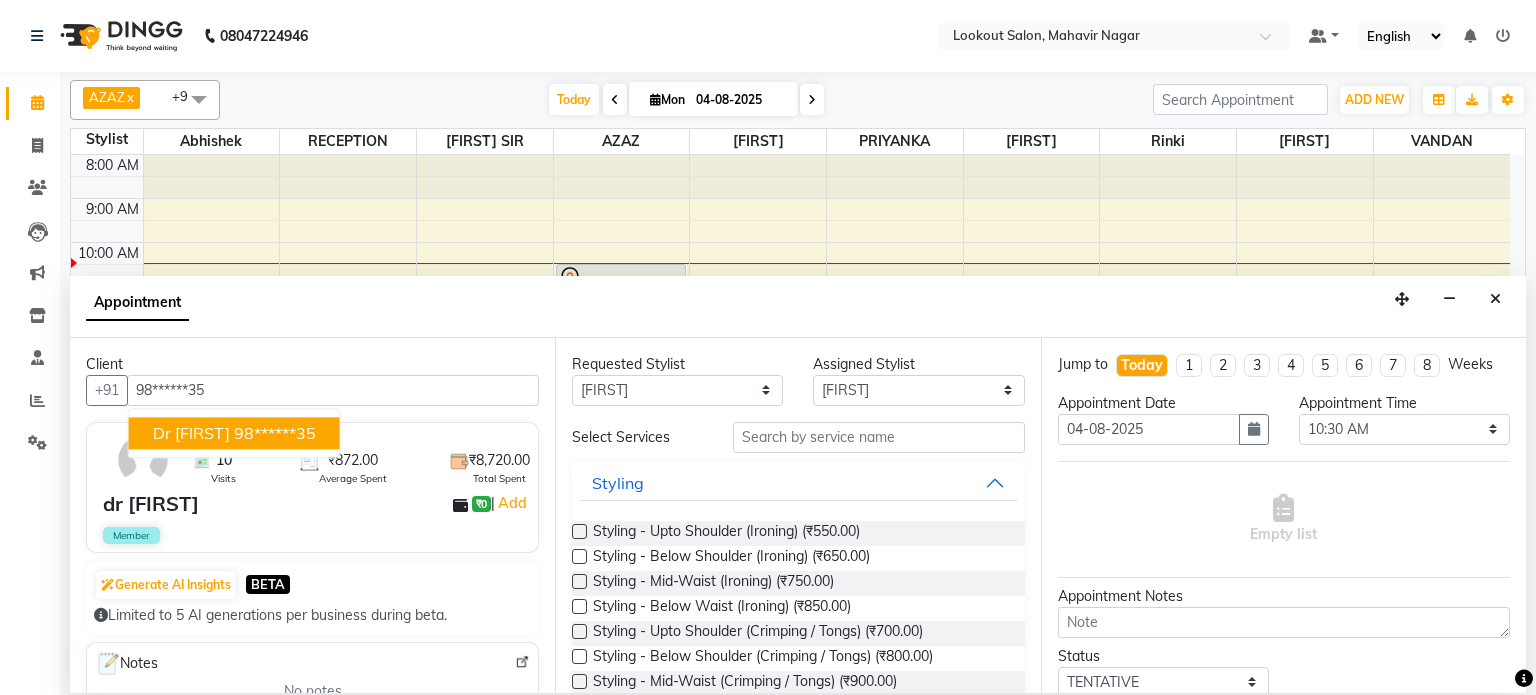 click on "Client +91 [PHONE] dr [FIRST]  [PHONE] [NUMBER] Visits ₹[NUMBER].00 Average Spent ₹[NUMBER].00 Total Spent dr [FIRST]  ₹0  |   Add  Member   Generate AI Insights
BETA  Limited to 5 AI generations per business during beta.   Notes  No notes  Recent Services Hair Cut - Haircut With Senior Stylist (Male) (₹300) With [FIRST]   [DD]-[MM]-[YYYY] ₹240.00 Hair Cut - Haircut With Senior Stylist (Male) (₹300),FACE D-tan O3+ (₹1000),Hair Color - Global color [ammonnia free] (₹700) With [FIRST]   [DD]-[MM]-[YYYY] ₹1,600.00 Hair Cut - Haircut With Stylist (Male),Hair Color - Global Color [men] With [FIRST]   [DD]-[MM]-[YYYY] ₹680.00  Memberships STD MEMBERSHIP  Lookout Salon, Mahavir Nagar Ends On    [DD]-[MM]-[YYYY] STD MEMBERSHIP  Lookout Salon, Mahavir Nagar Expired On    [DD]-[MM]-[YYYY] STD MEMBERSHIP  Lookout Salon, Mahavir Nagar Expired On    [DD]-[MM]-[YYYY]  Active Packages No packages  Vouchers No vouchers" at bounding box center (312, 515) 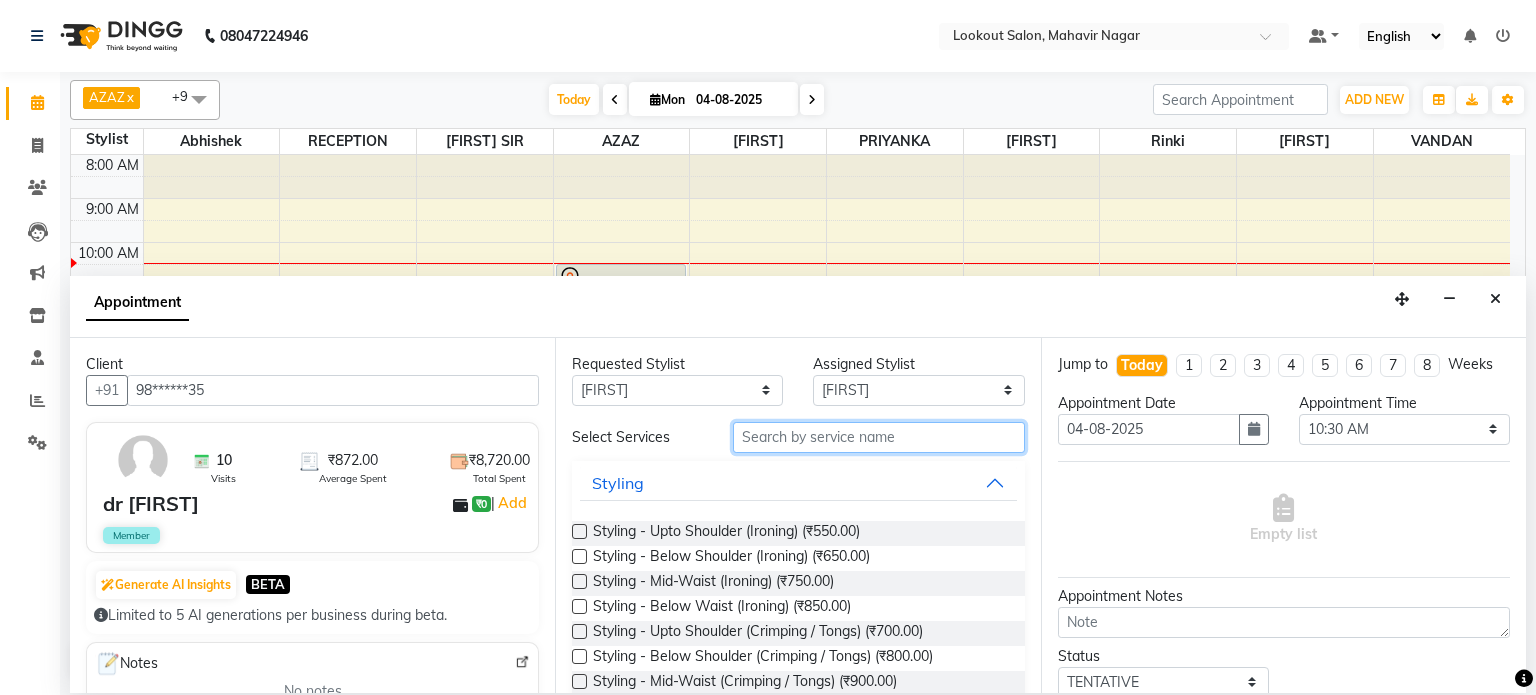 click at bounding box center (879, 437) 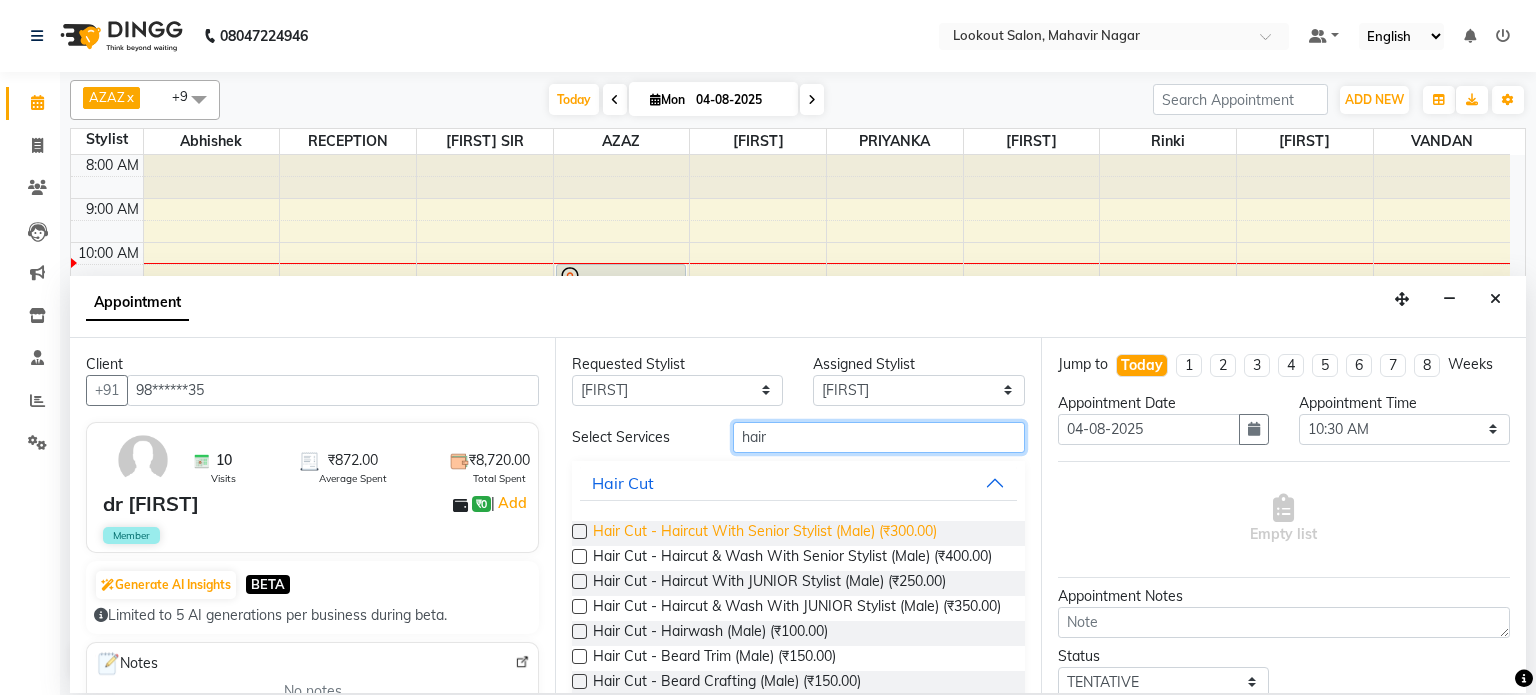 type on "hair" 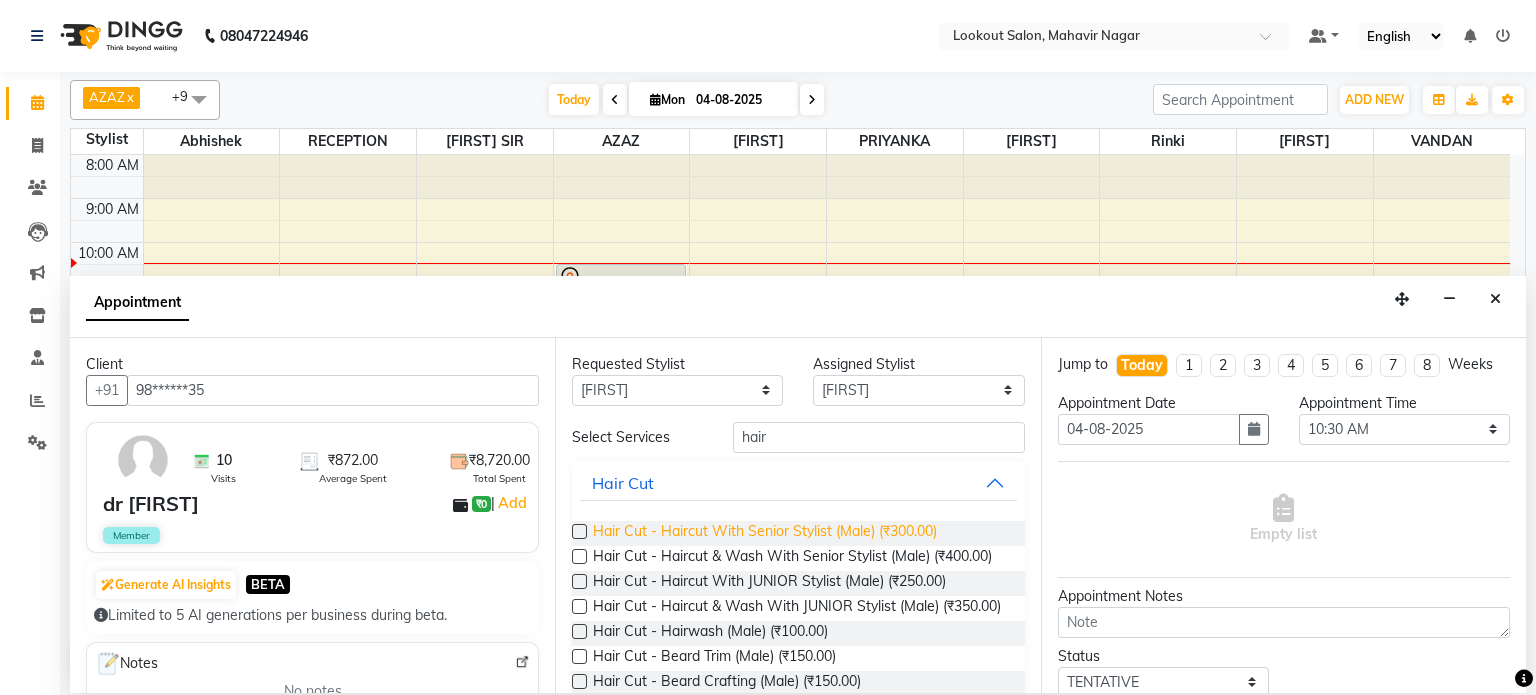 click on "Hair Cut - Haircut With Senior Stylist (Male) (₹300.00)" at bounding box center (765, 533) 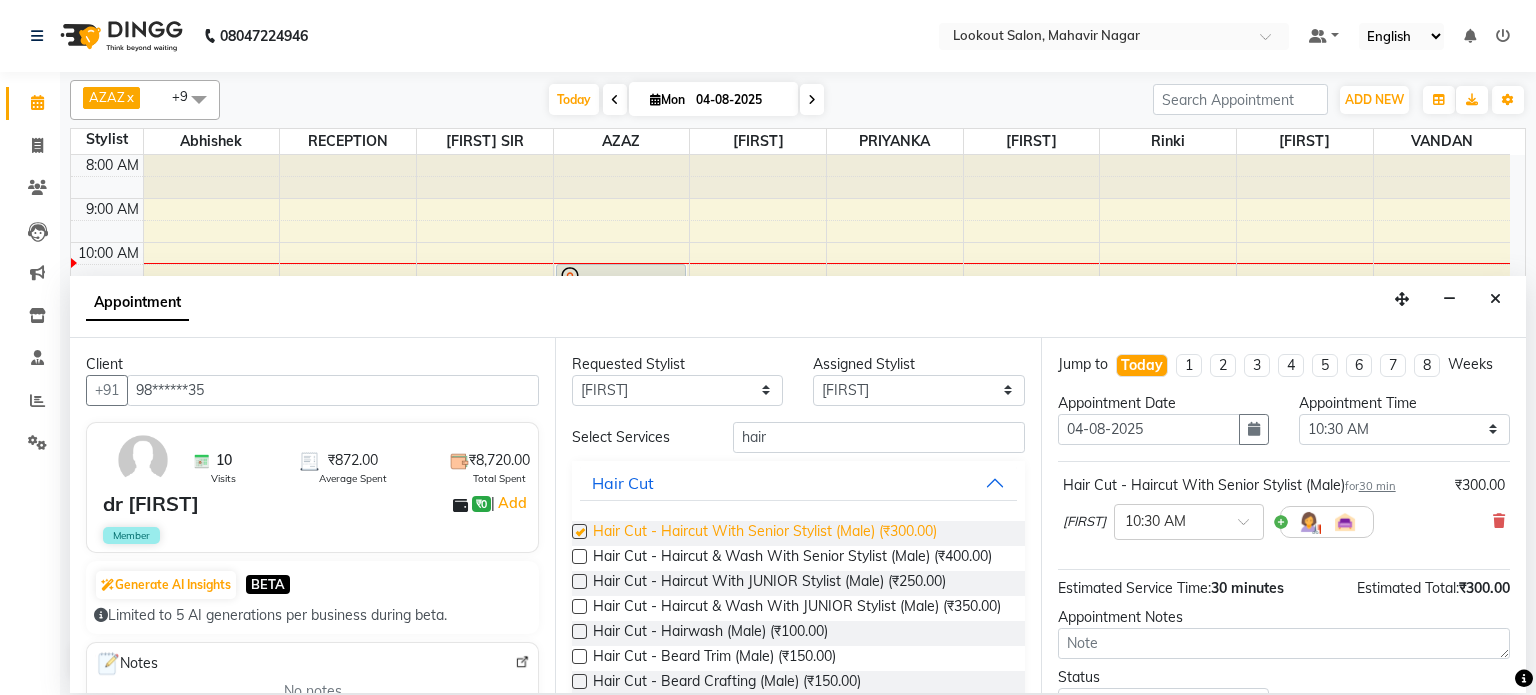 checkbox on "false" 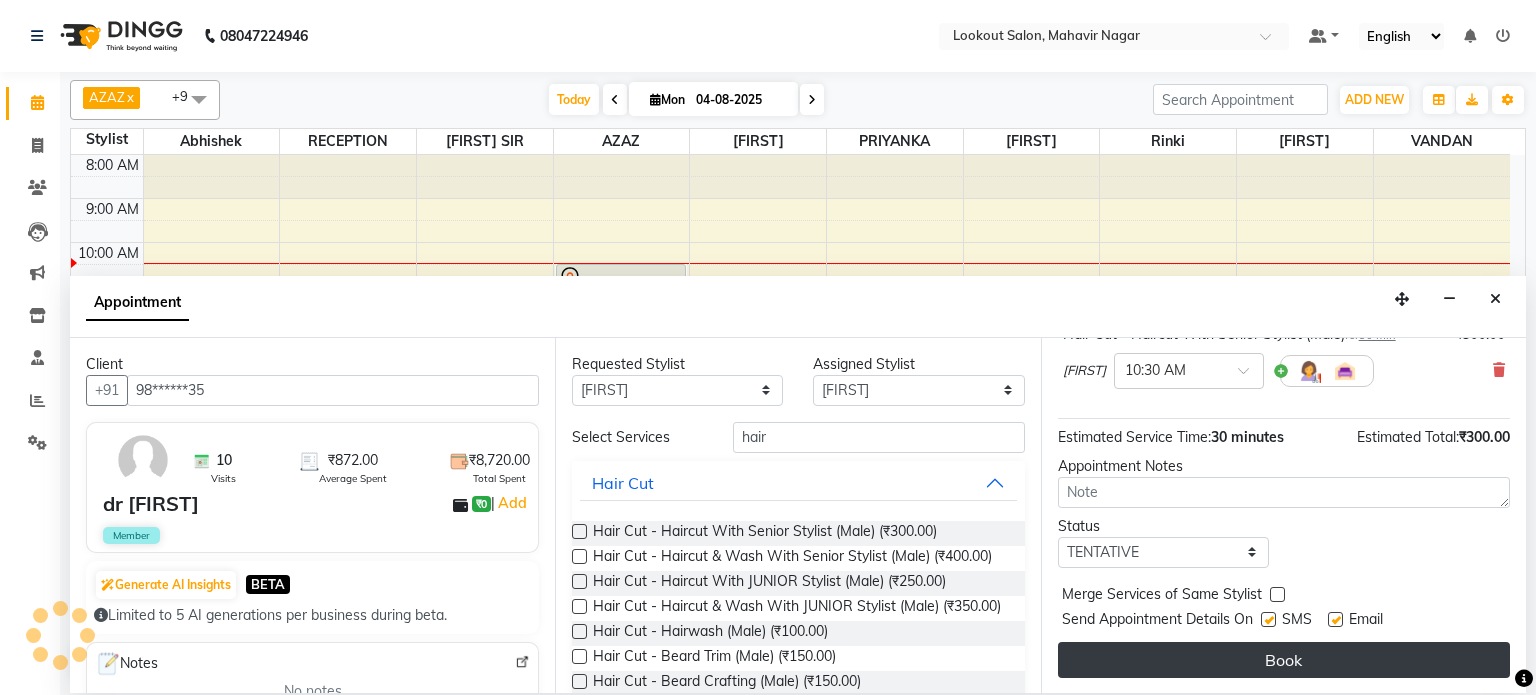 scroll, scrollTop: 0, scrollLeft: 0, axis: both 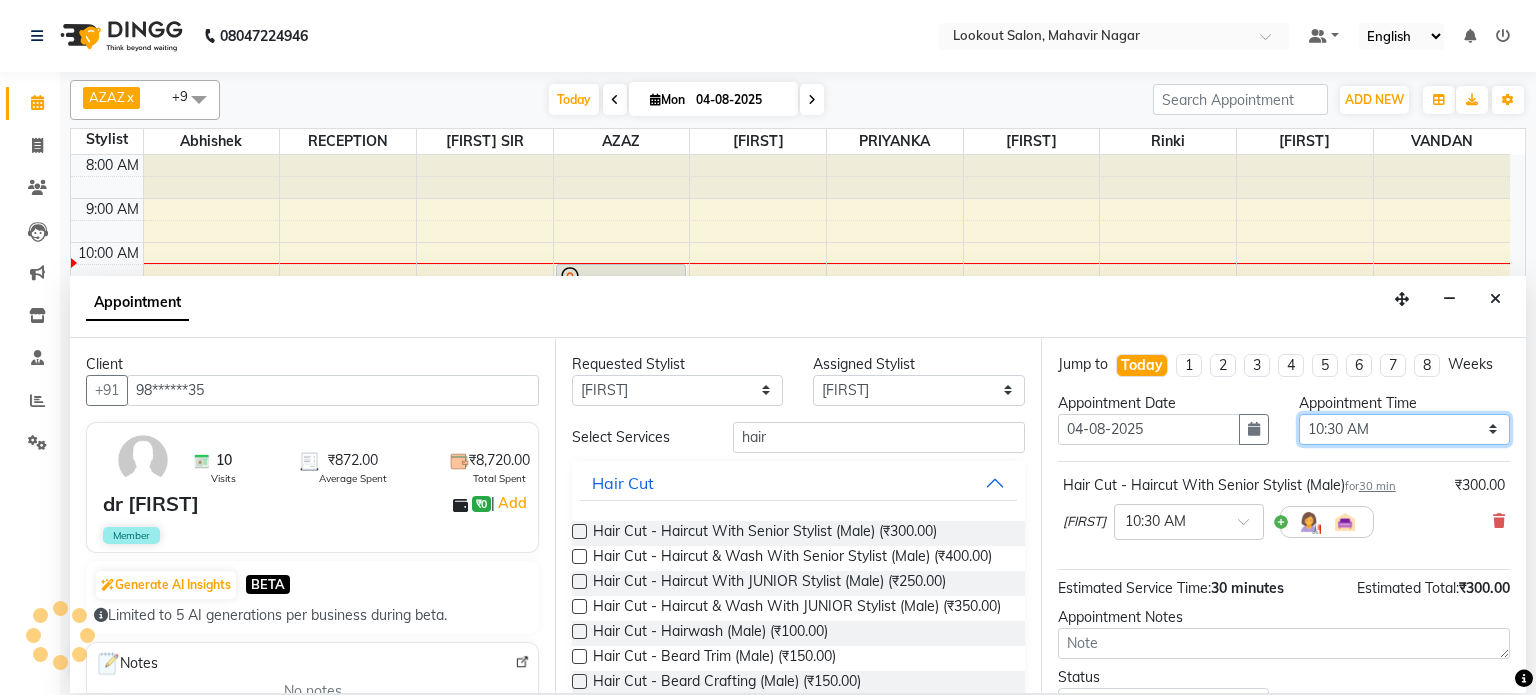 click on "Select 09:00 AM 09:15 AM 09:30 AM 09:45 AM 10:00 AM 10:15 AM 10:30 AM 10:45 AM 11:00 AM 11:15 AM 11:30 AM 11:45 AM 12:00 PM 12:15 PM 12:30 PM 12:45 PM 01:00 PM 01:15 PM 01:30 PM 01:45 PM 02:00 PM 02:15 PM 02:30 PM 02:45 PM 03:00 PM 03:15 PM 03:30 PM 03:45 PM 04:00 PM 04:15 PM 04:30 PM 04:45 PM 05:00 PM 05:15 PM 05:30 PM 05:45 PM 06:00 PM 06:15 PM 06:30 PM 06:45 PM 07:00 PM 07:15 PM 07:30 PM 07:45 PM 08:00 PM 08:15 PM 08:30 PM 08:45 PM 09:00 PM 09:15 PM 09:30 PM 09:45 PM 10:00 PM" at bounding box center (1404, 429) 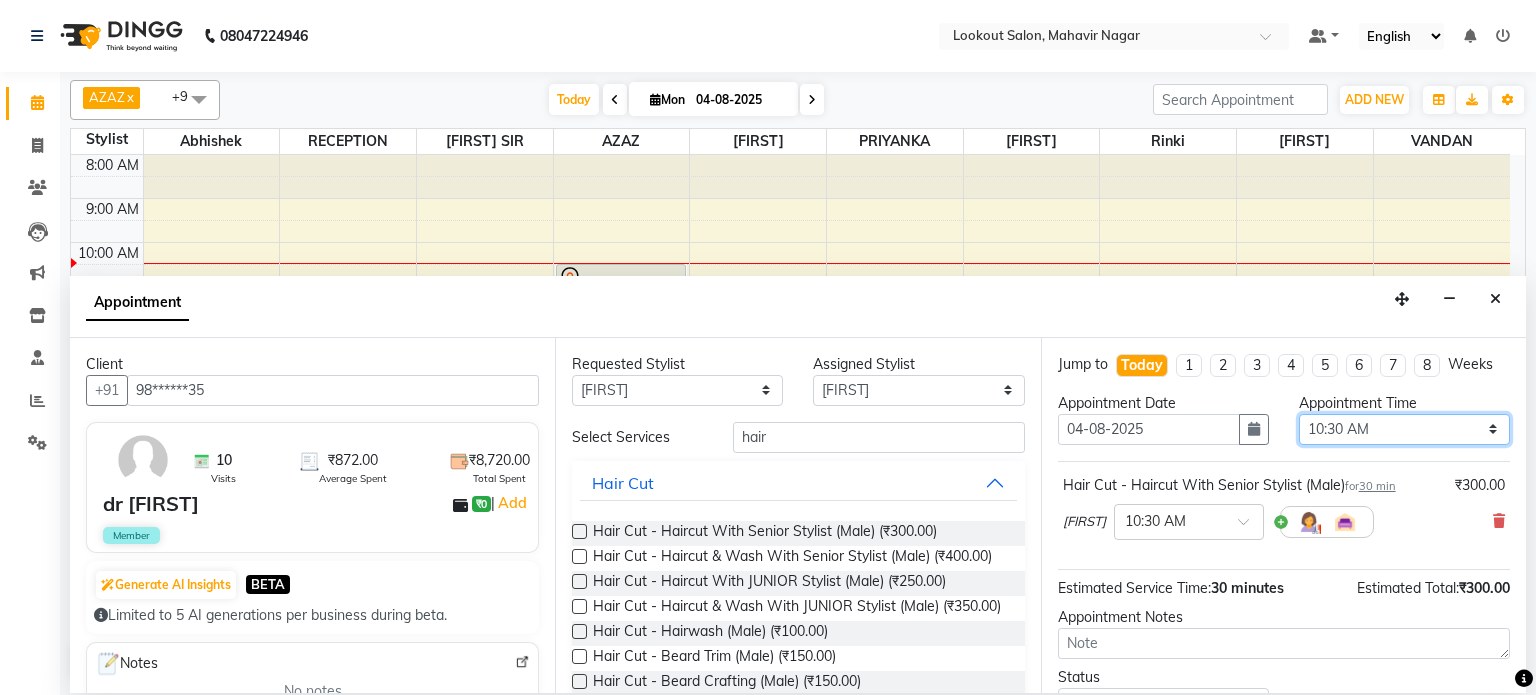 select on "645" 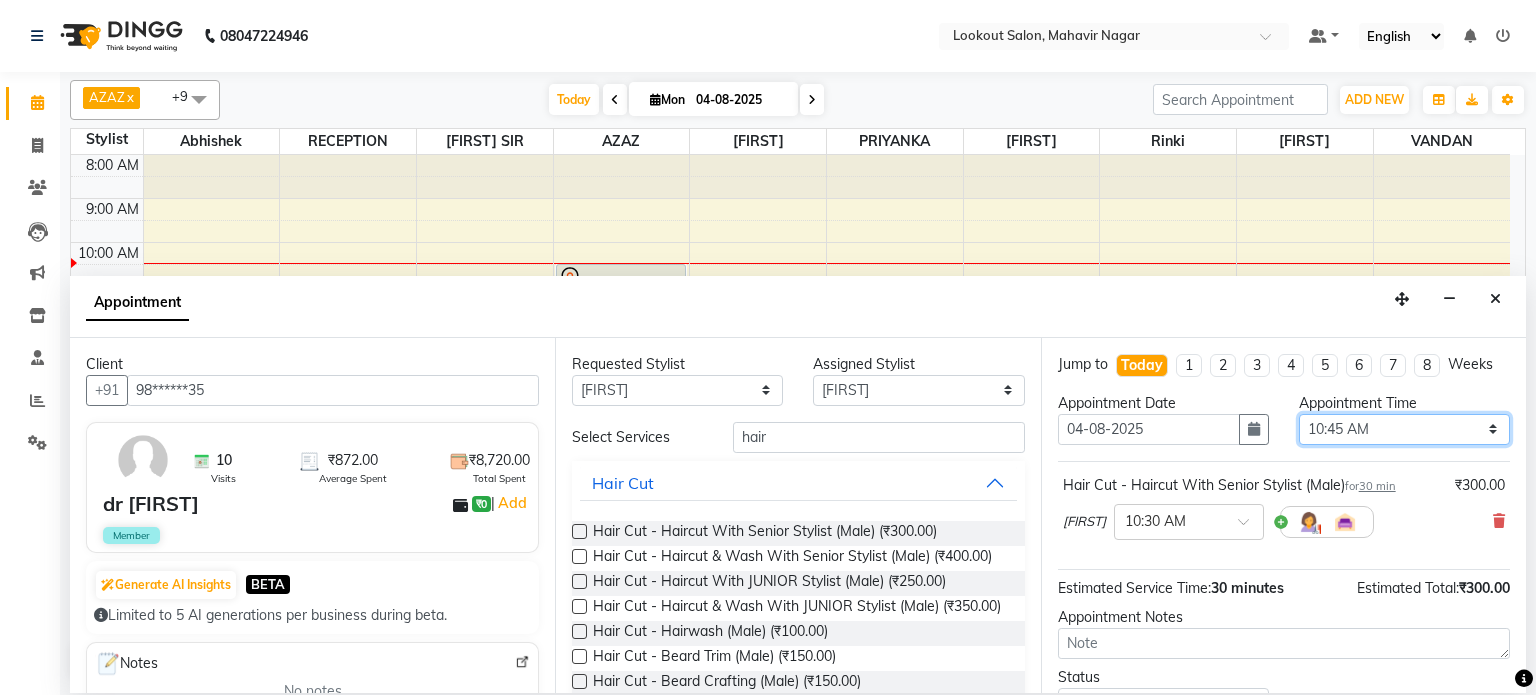 click on "Select 09:00 AM 09:15 AM 09:30 AM 09:45 AM 10:00 AM 10:15 AM 10:30 AM 10:45 AM 11:00 AM 11:15 AM 11:30 AM 11:45 AM 12:00 PM 12:15 PM 12:30 PM 12:45 PM 01:00 PM 01:15 PM 01:30 PM 01:45 PM 02:00 PM 02:15 PM 02:30 PM 02:45 PM 03:00 PM 03:15 PM 03:30 PM 03:45 PM 04:00 PM 04:15 PM 04:30 PM 04:45 PM 05:00 PM 05:15 PM 05:30 PM 05:45 PM 06:00 PM 06:15 PM 06:30 PM 06:45 PM 07:00 PM 07:15 PM 07:30 PM 07:45 PM 08:00 PM 08:15 PM 08:30 PM 08:45 PM 09:00 PM 09:15 PM 09:30 PM 09:45 PM 10:00 PM" at bounding box center (1404, 429) 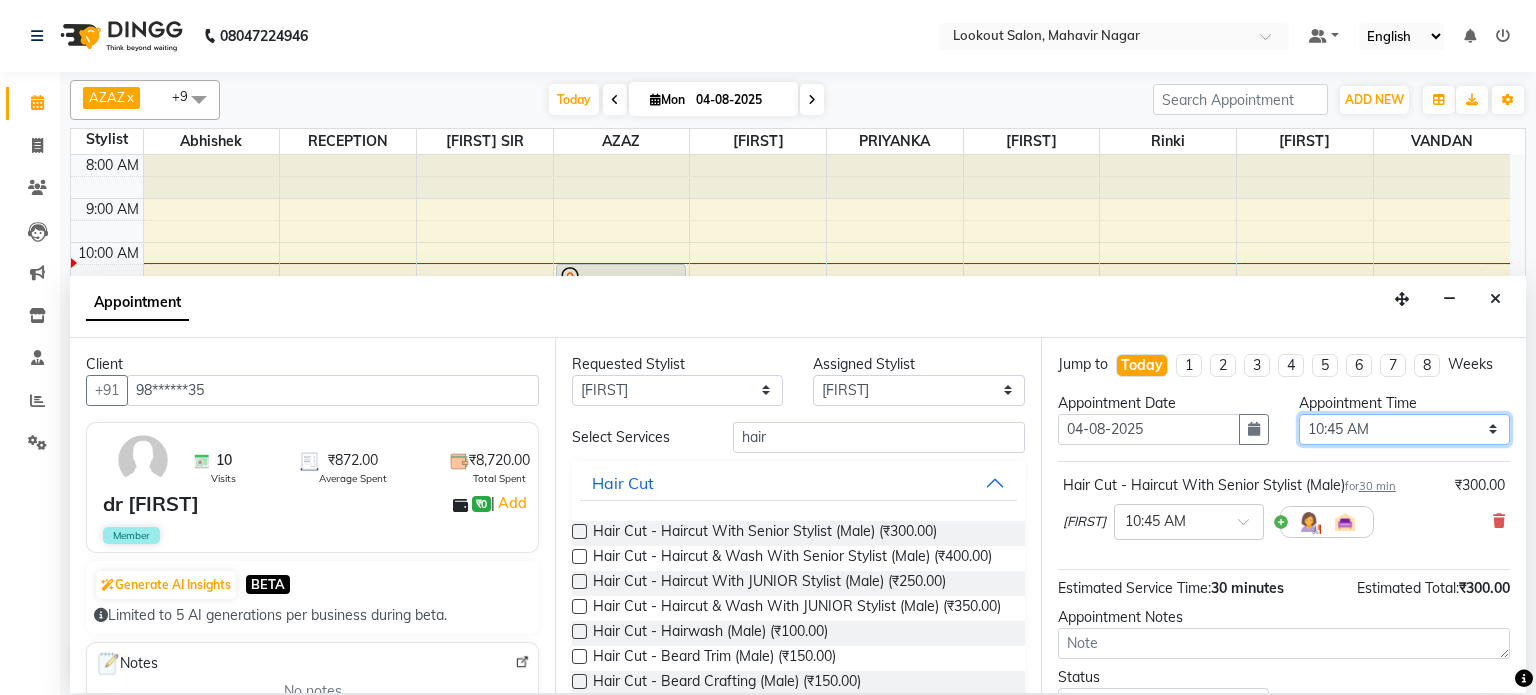 scroll, scrollTop: 151, scrollLeft: 0, axis: vertical 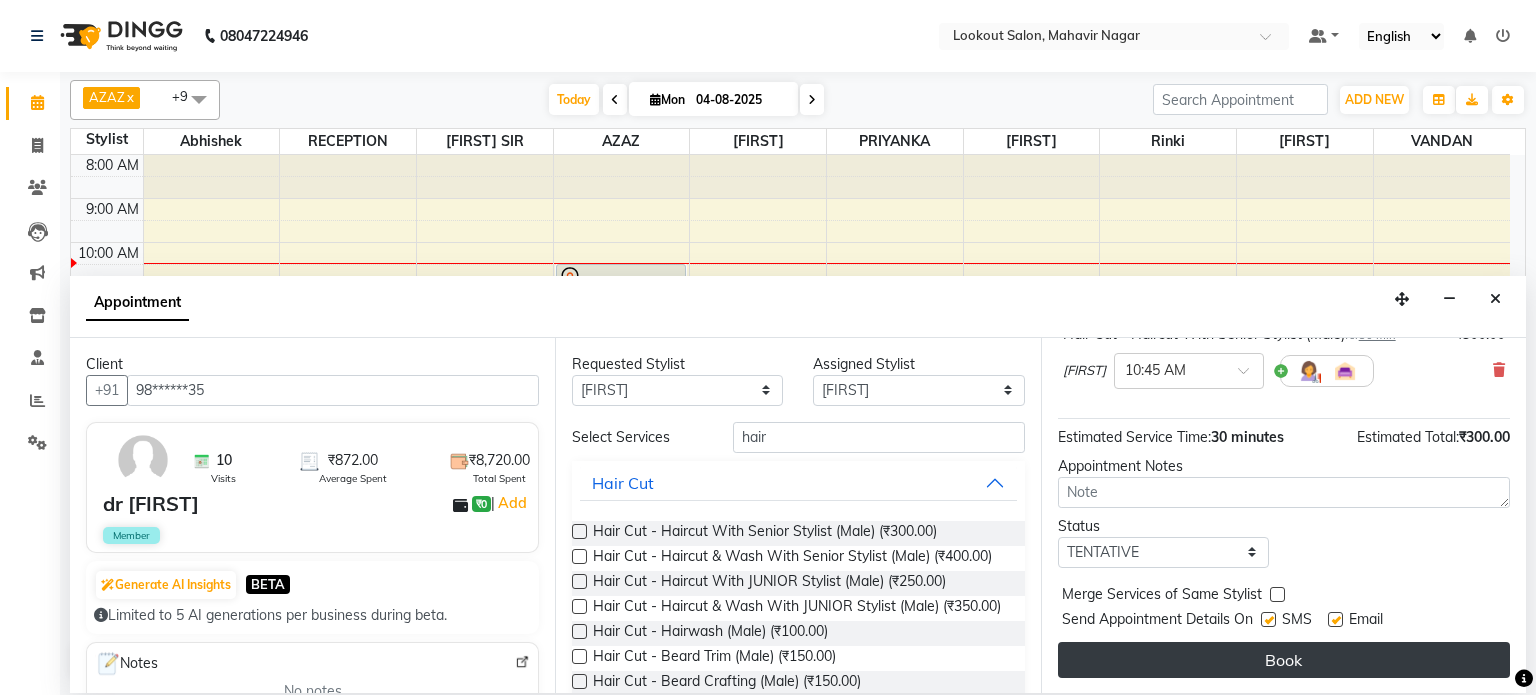 click on "Book" at bounding box center [1284, 660] 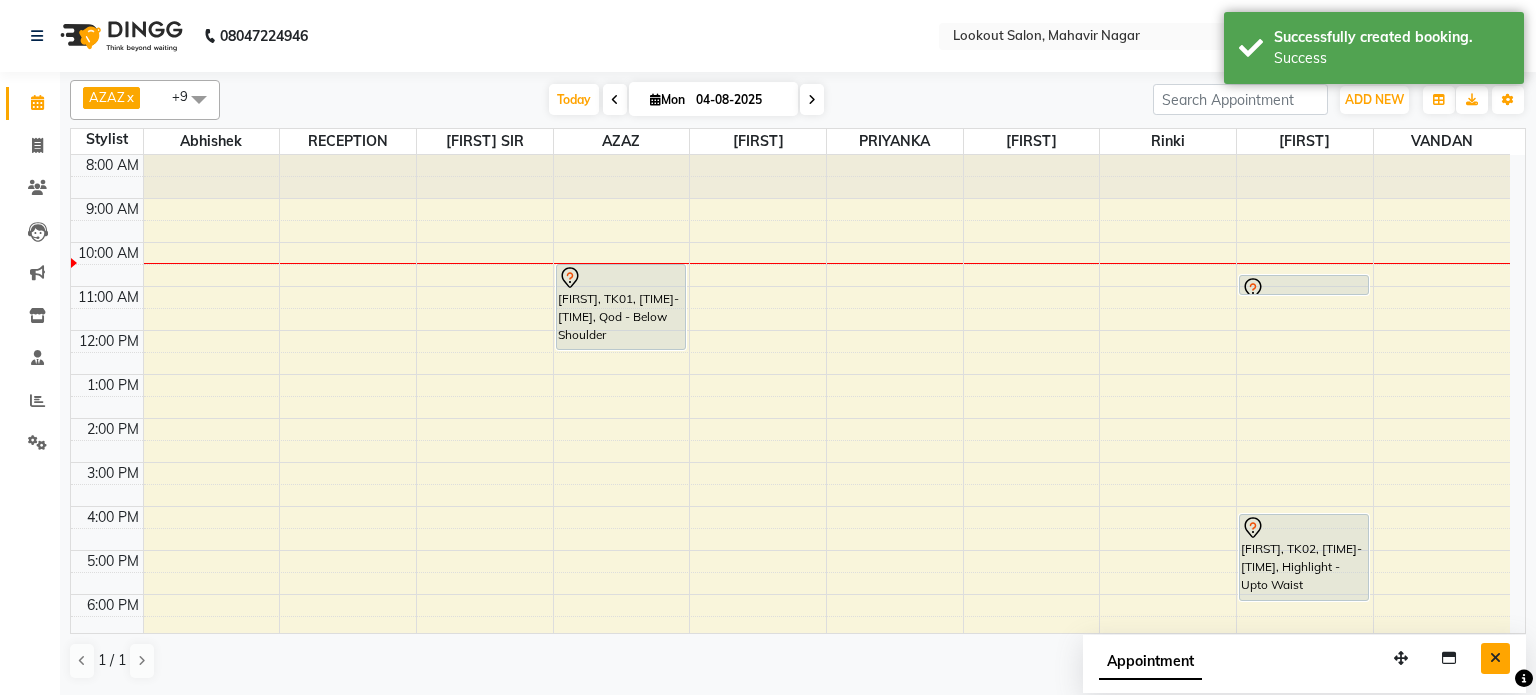 click at bounding box center (1495, 658) 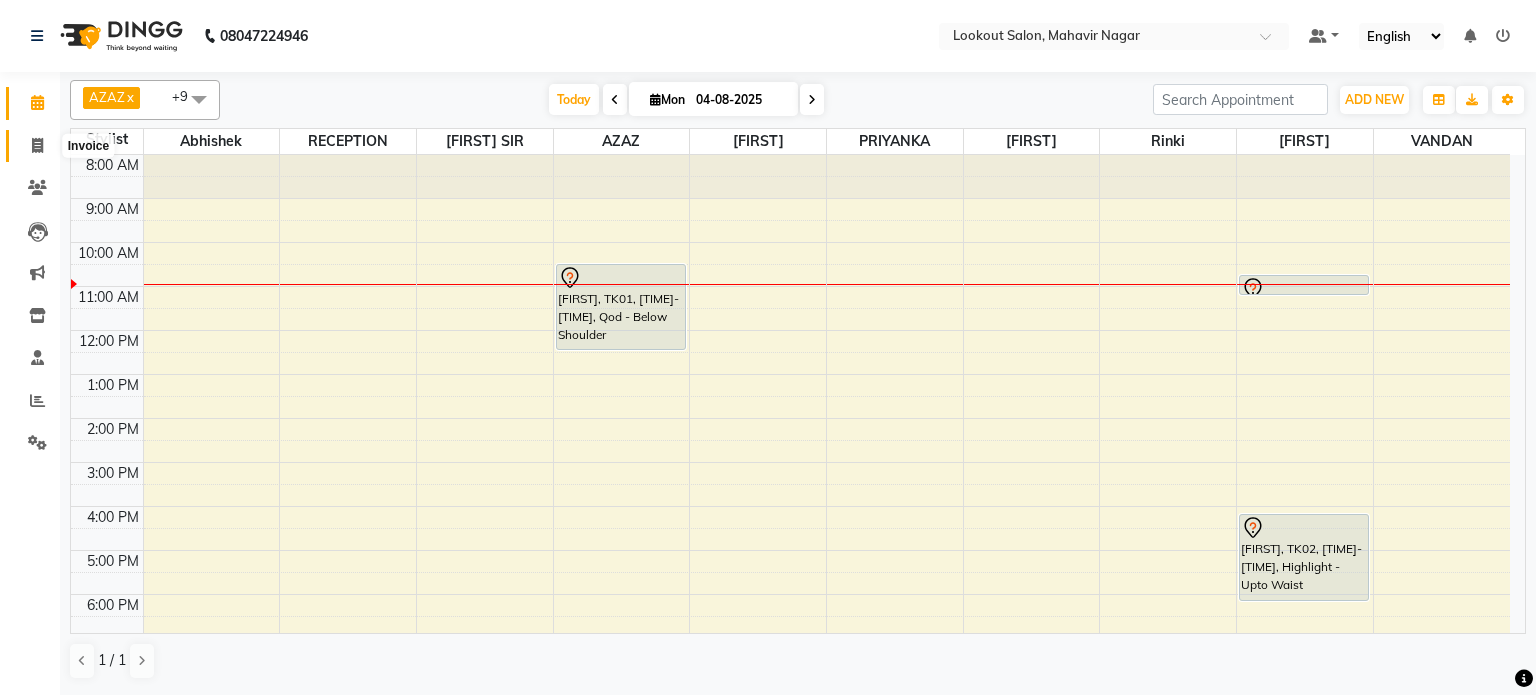 click 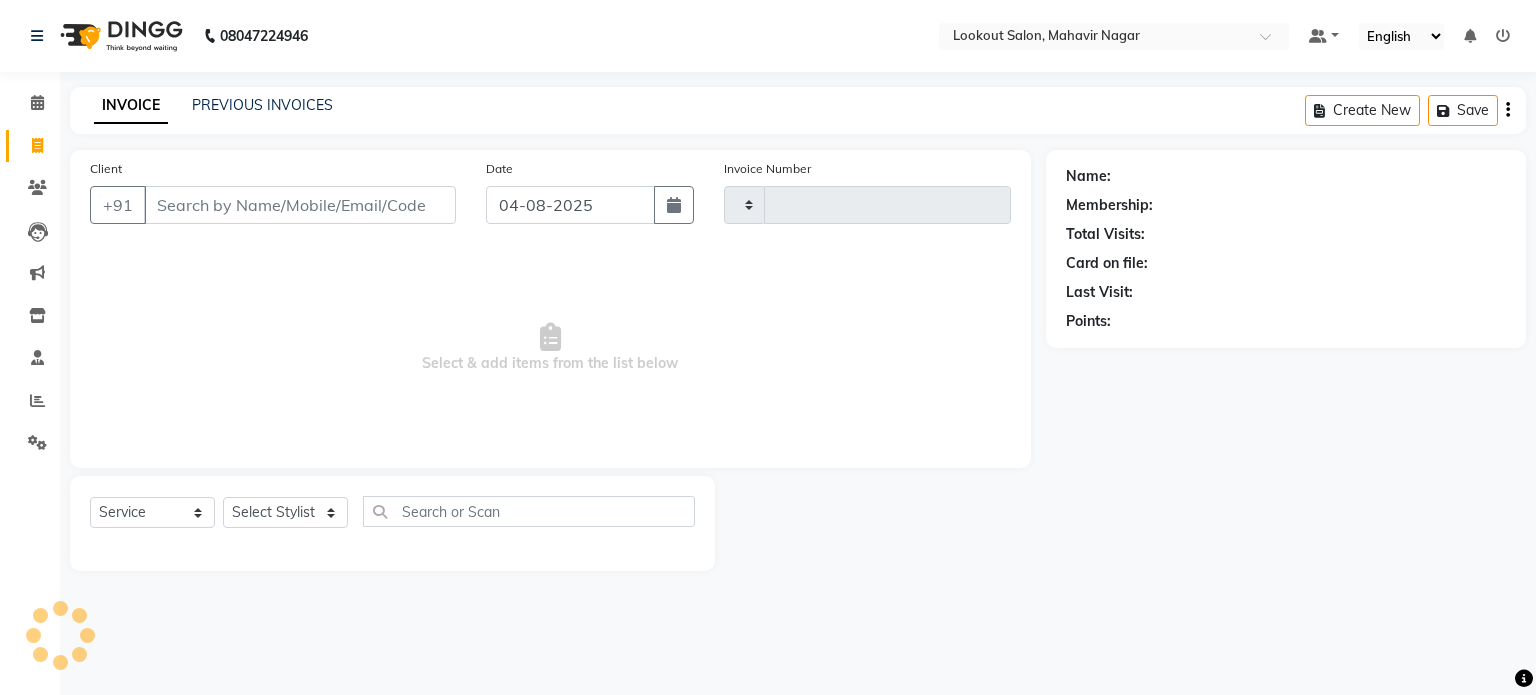 click on "Client" at bounding box center (300, 205) 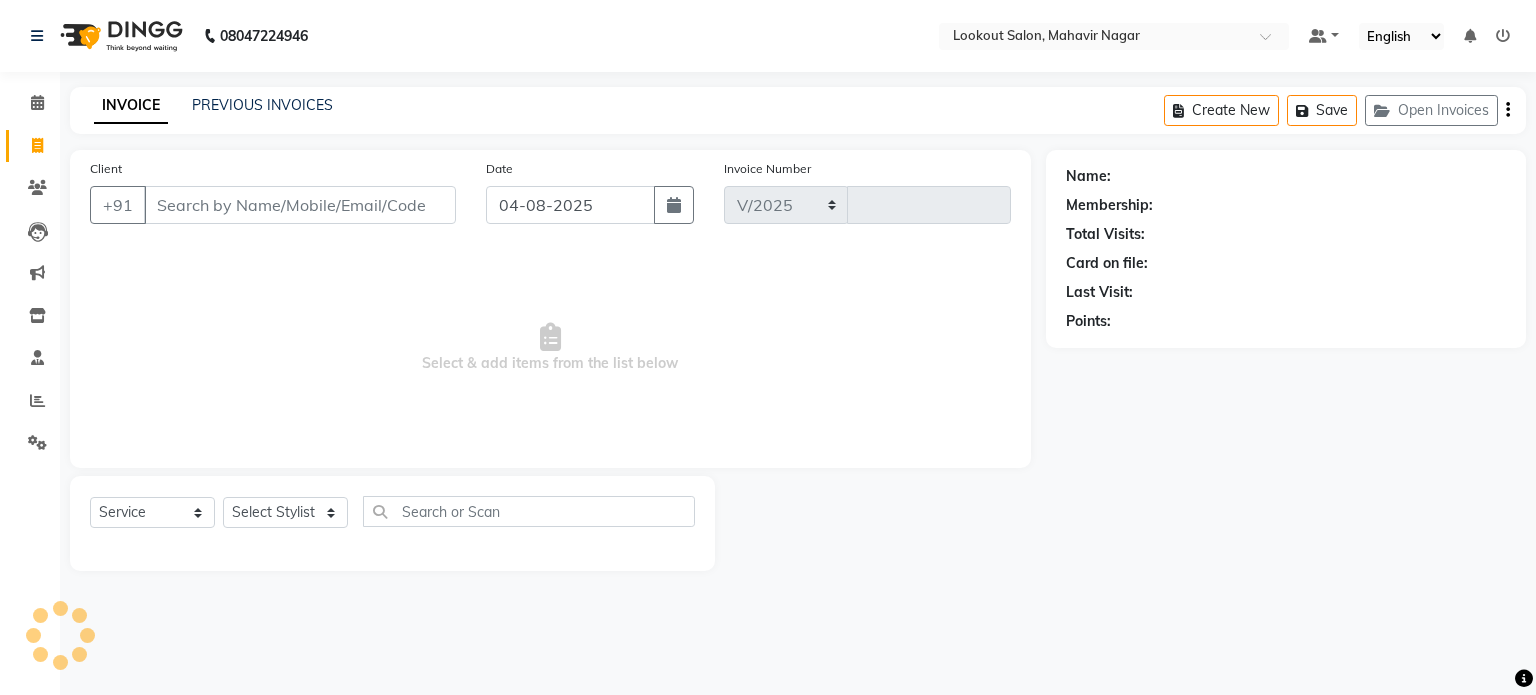 select on "150" 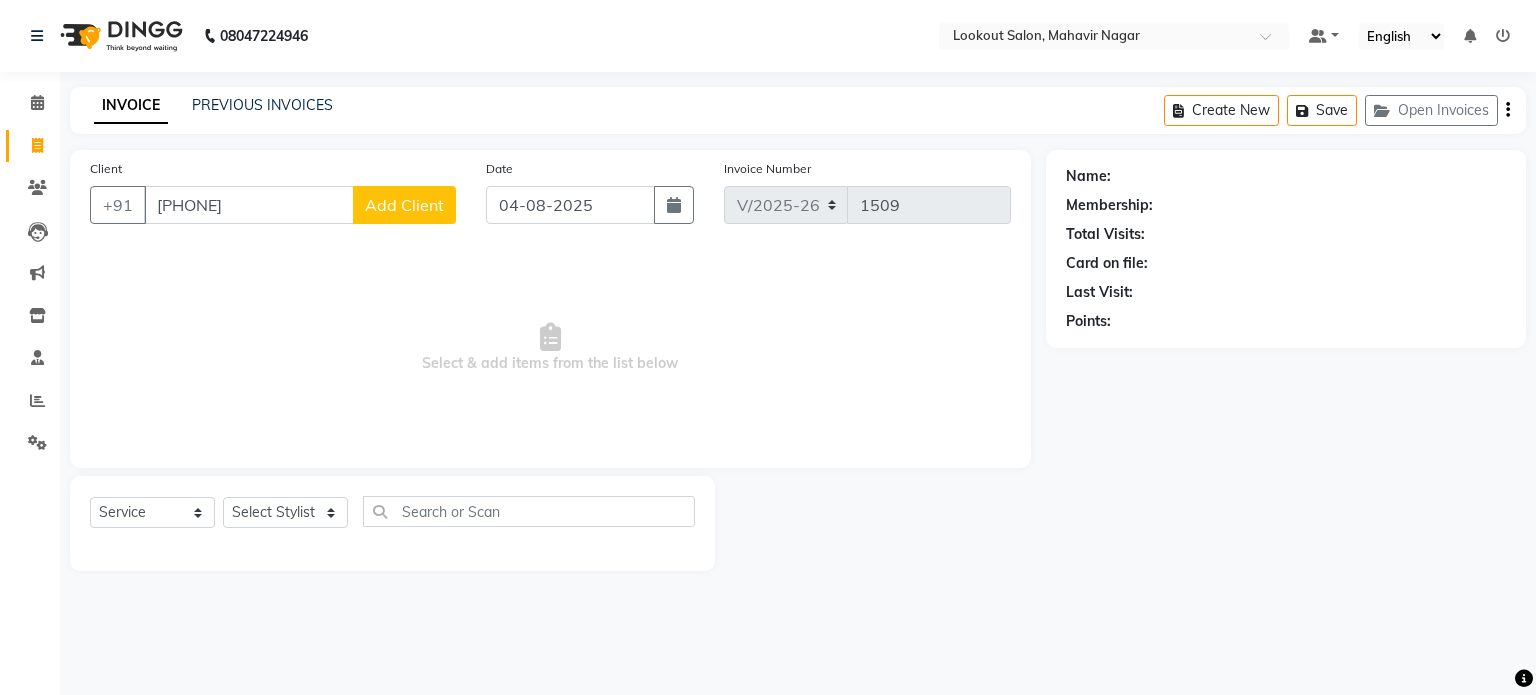 click on "[PHONE]" at bounding box center [249, 205] 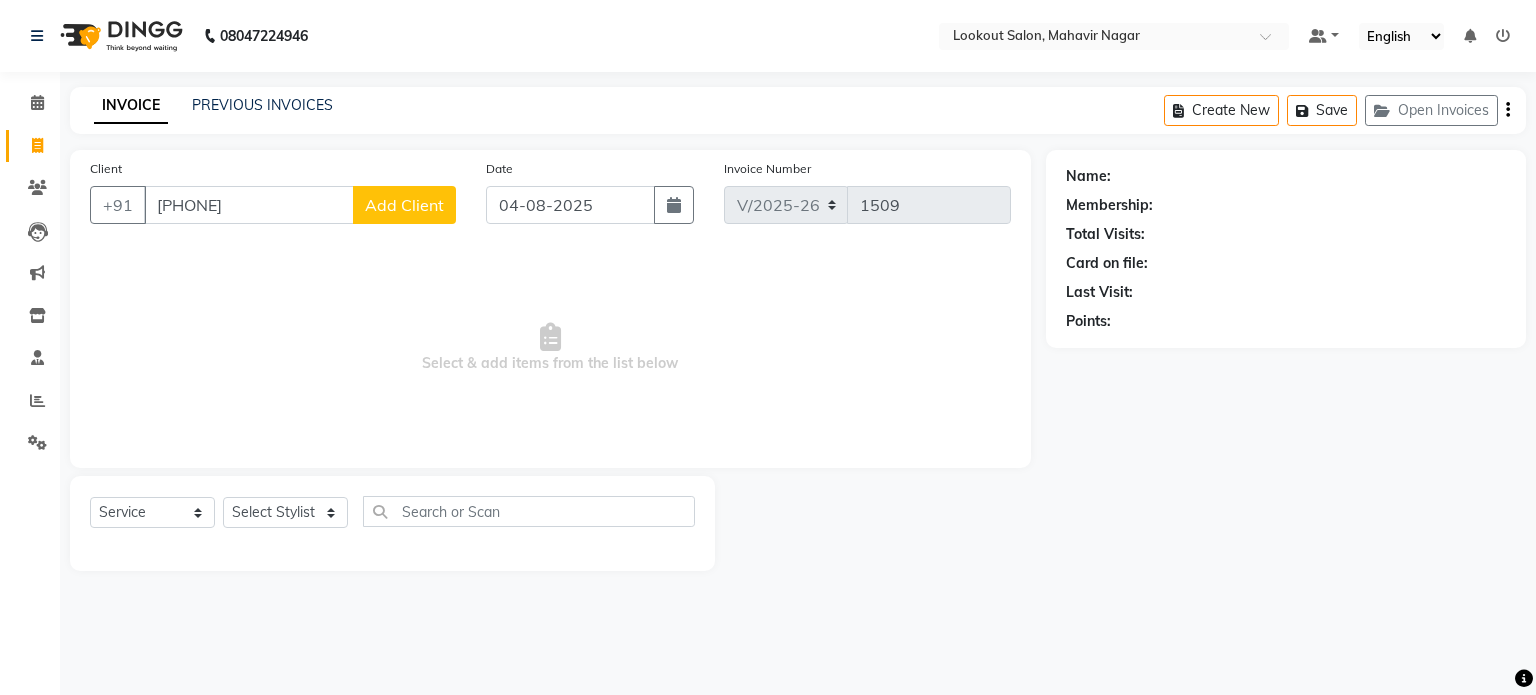 select on "22" 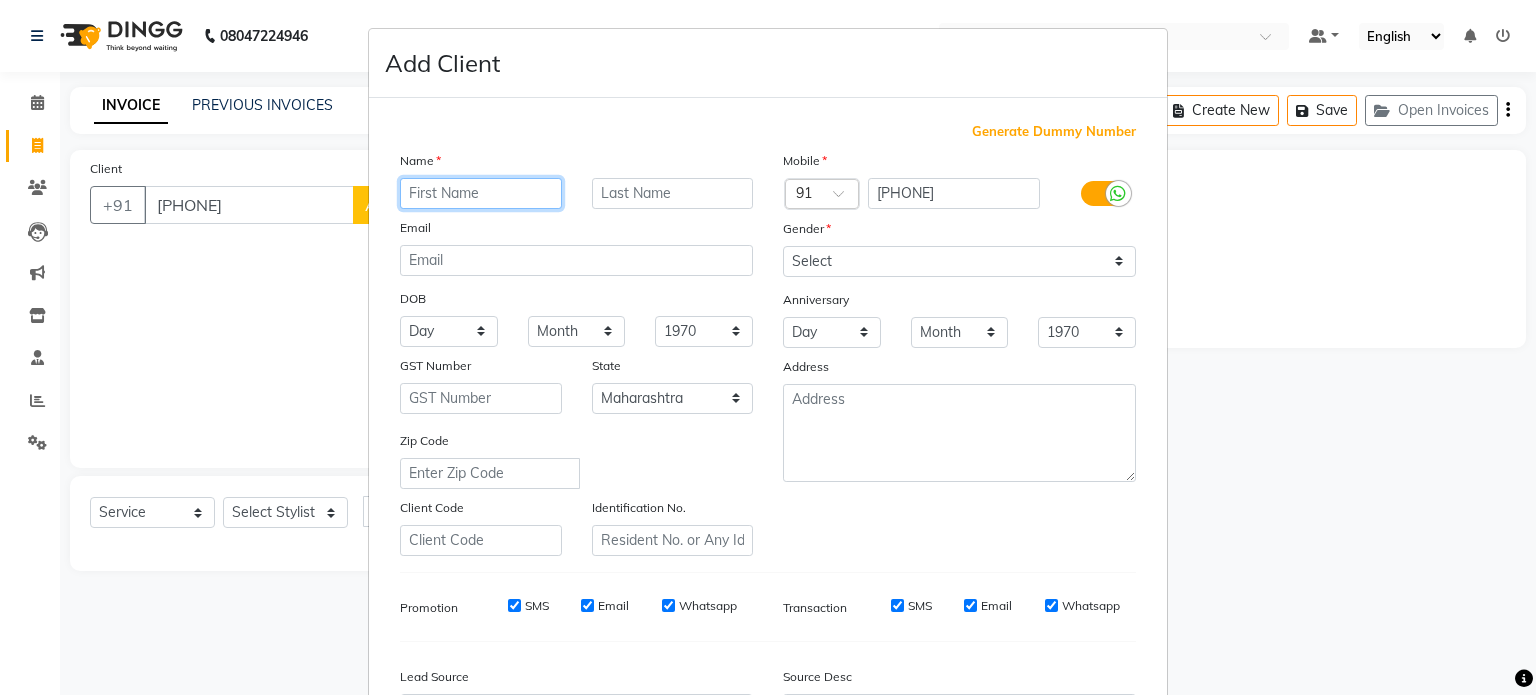 click at bounding box center (481, 193) 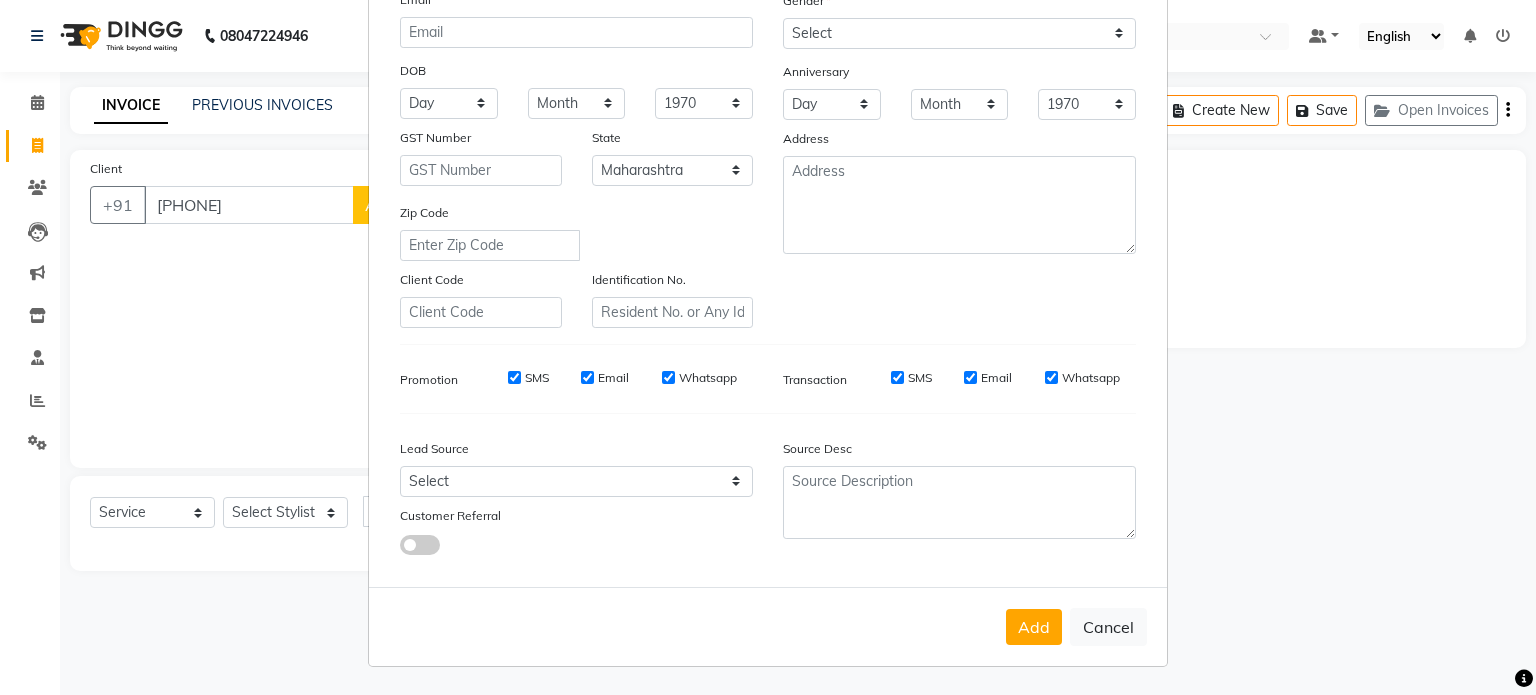 scroll, scrollTop: 0, scrollLeft: 0, axis: both 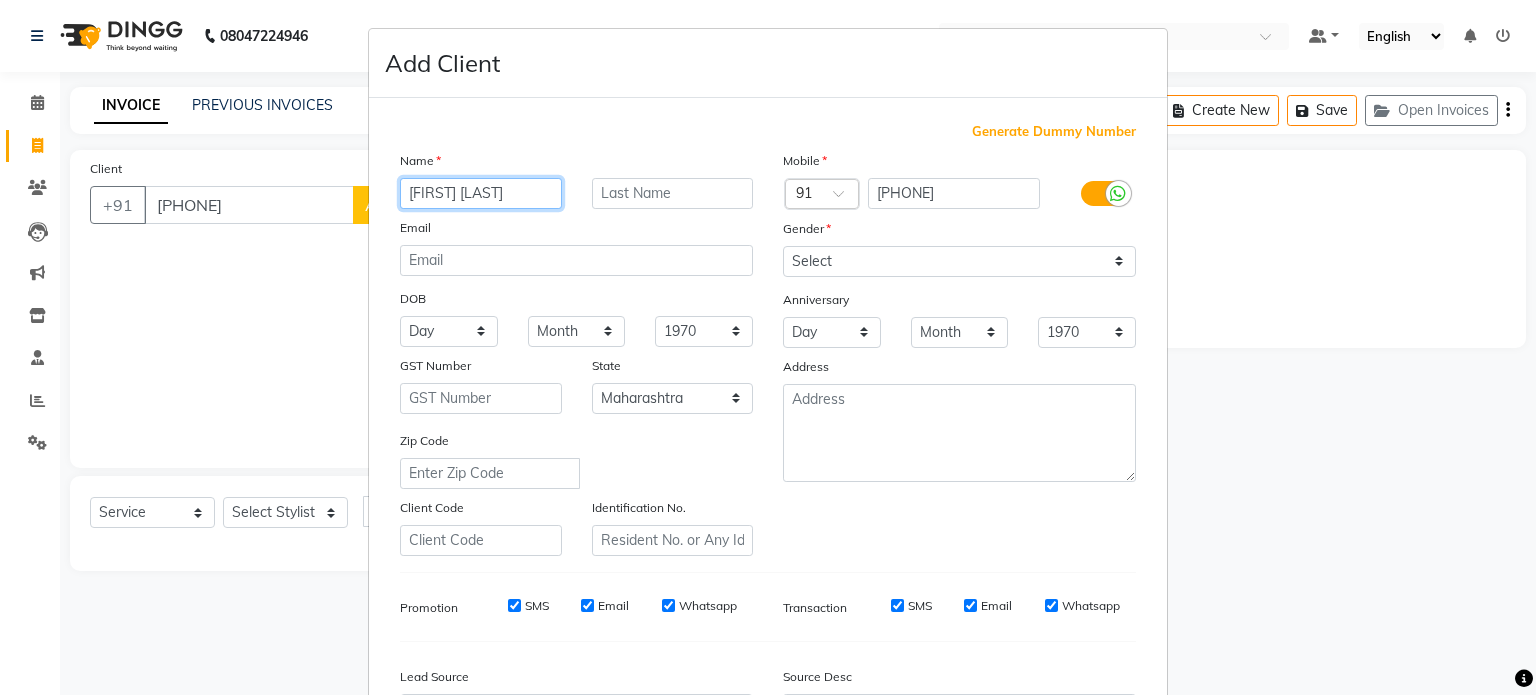 type on "[FIRST] [LAST]" 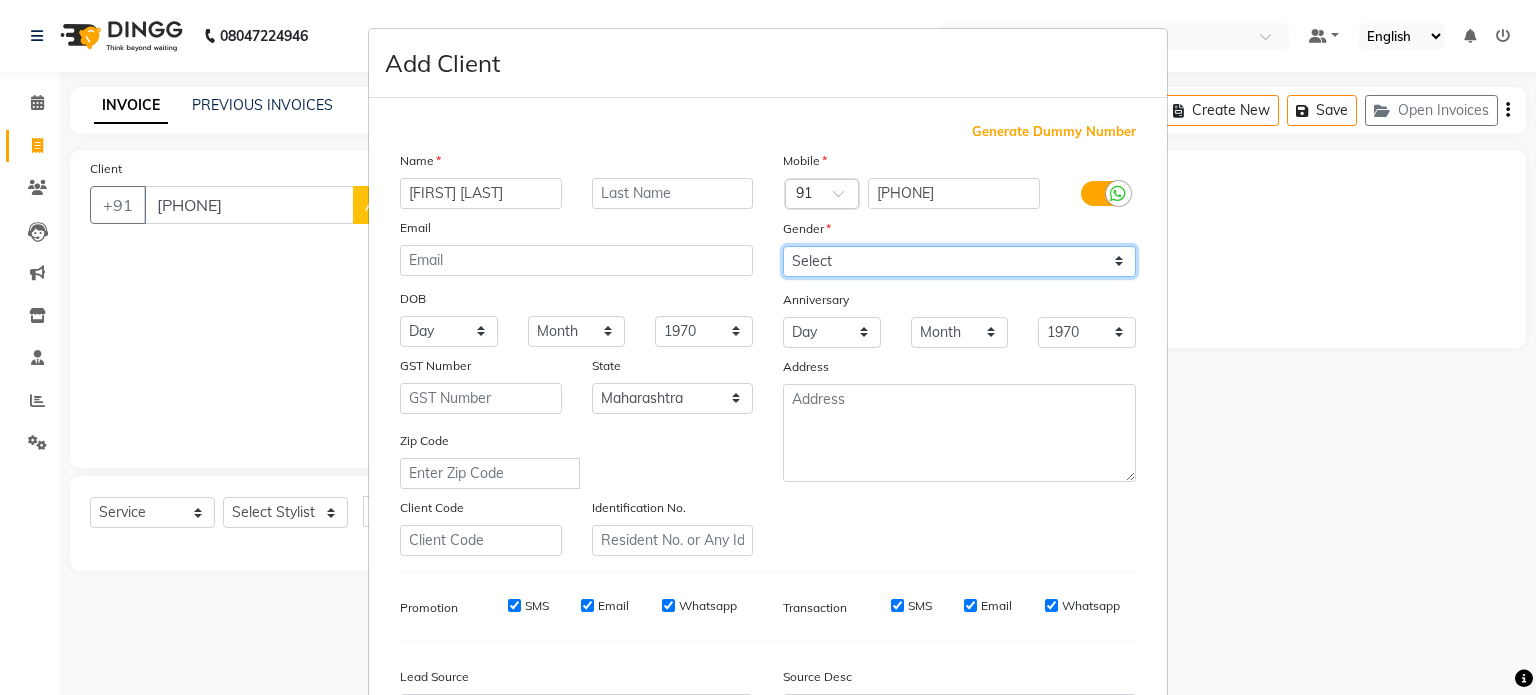 click on "Select Male Female Other Prefer Not To Say" at bounding box center [959, 261] 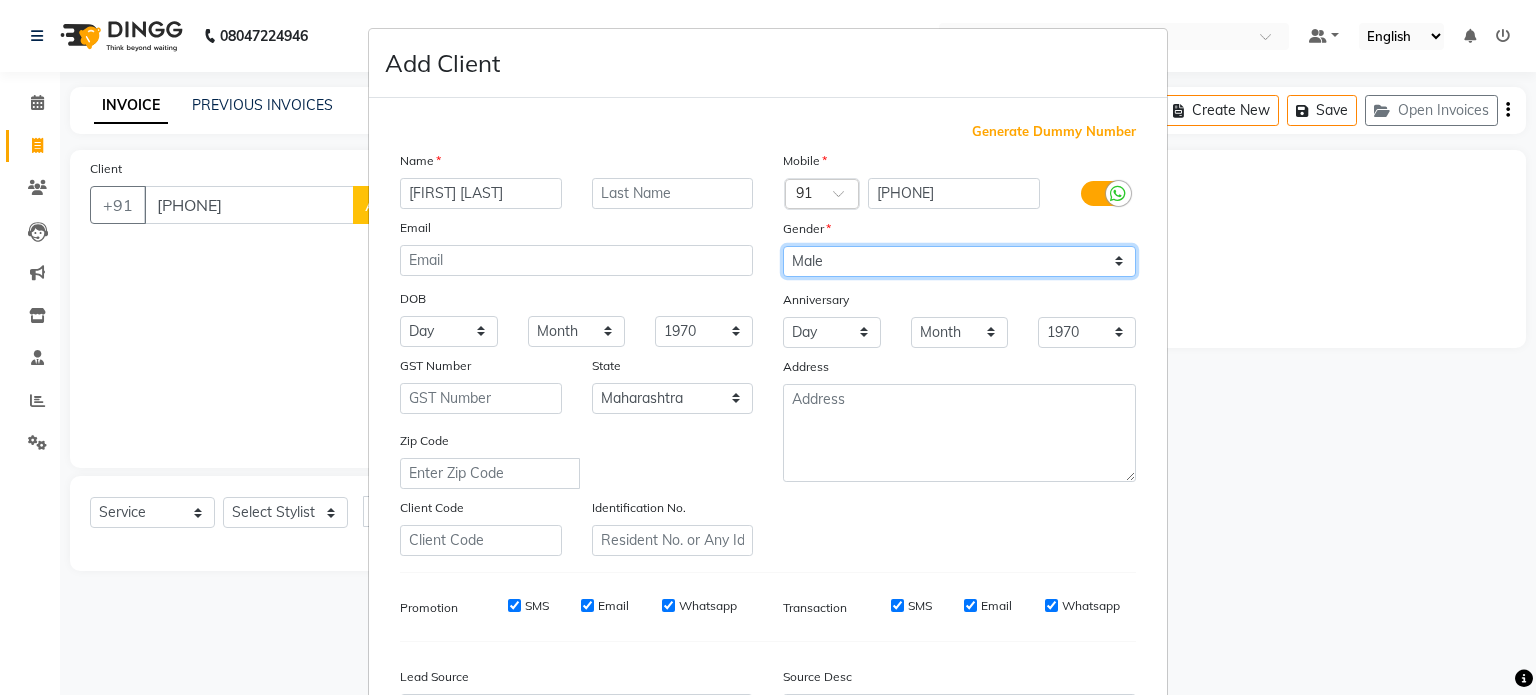 click on "Select Male Female Other Prefer Not To Say" at bounding box center [959, 261] 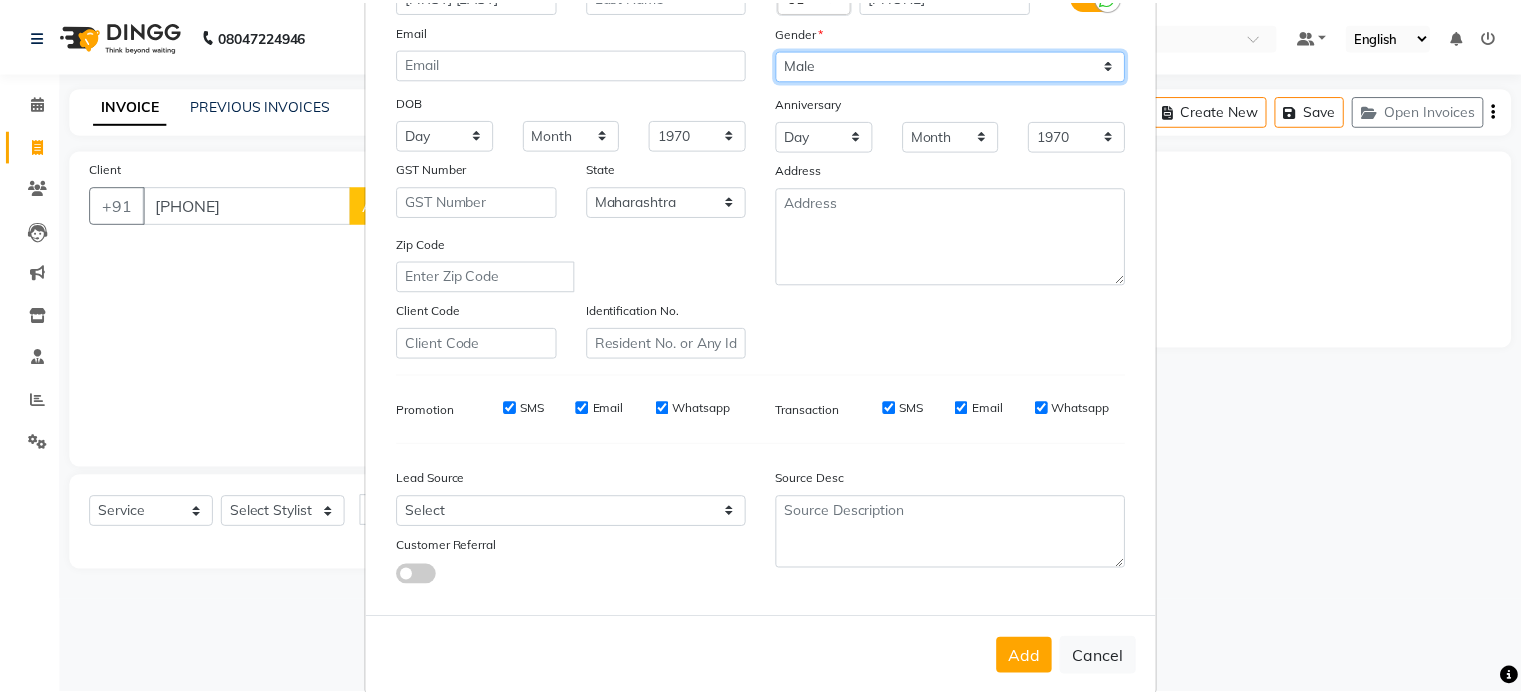 scroll, scrollTop: 200, scrollLeft: 0, axis: vertical 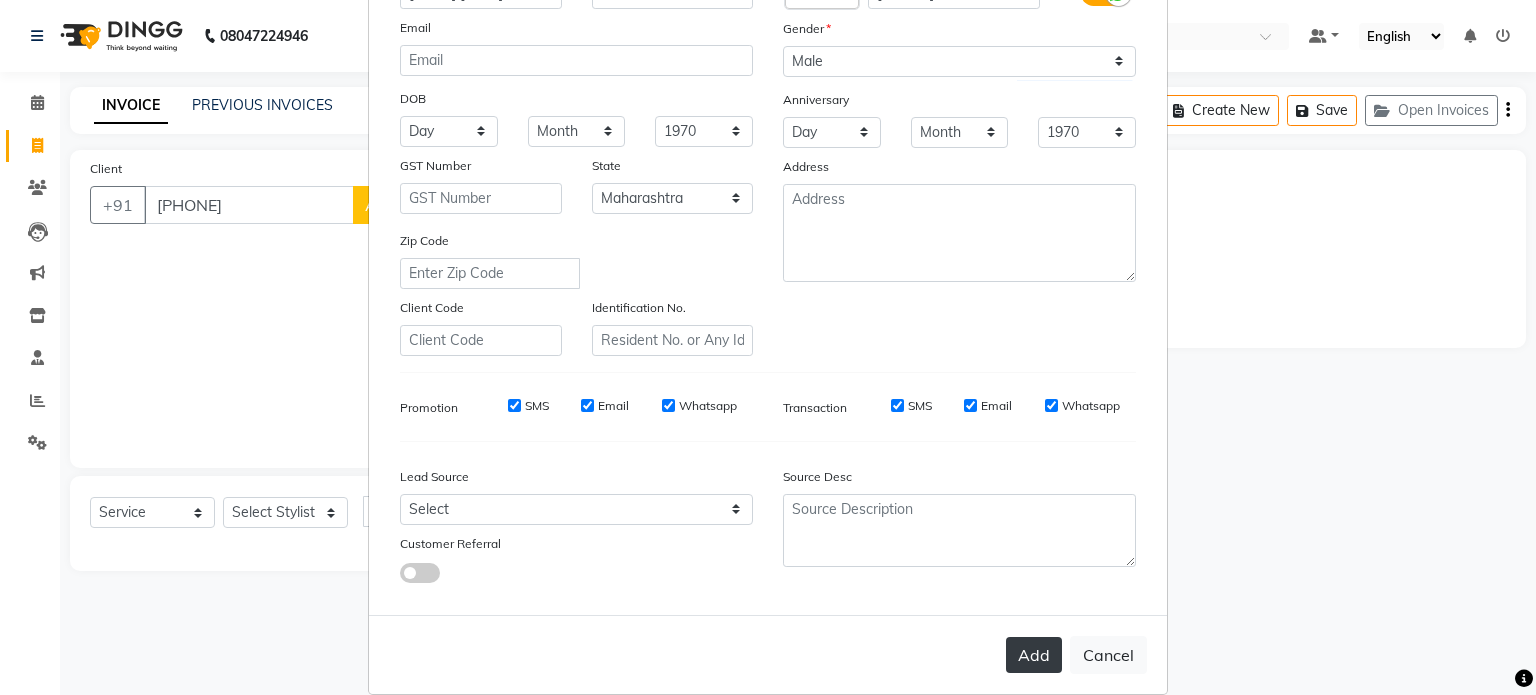 click on "Add" at bounding box center (1034, 655) 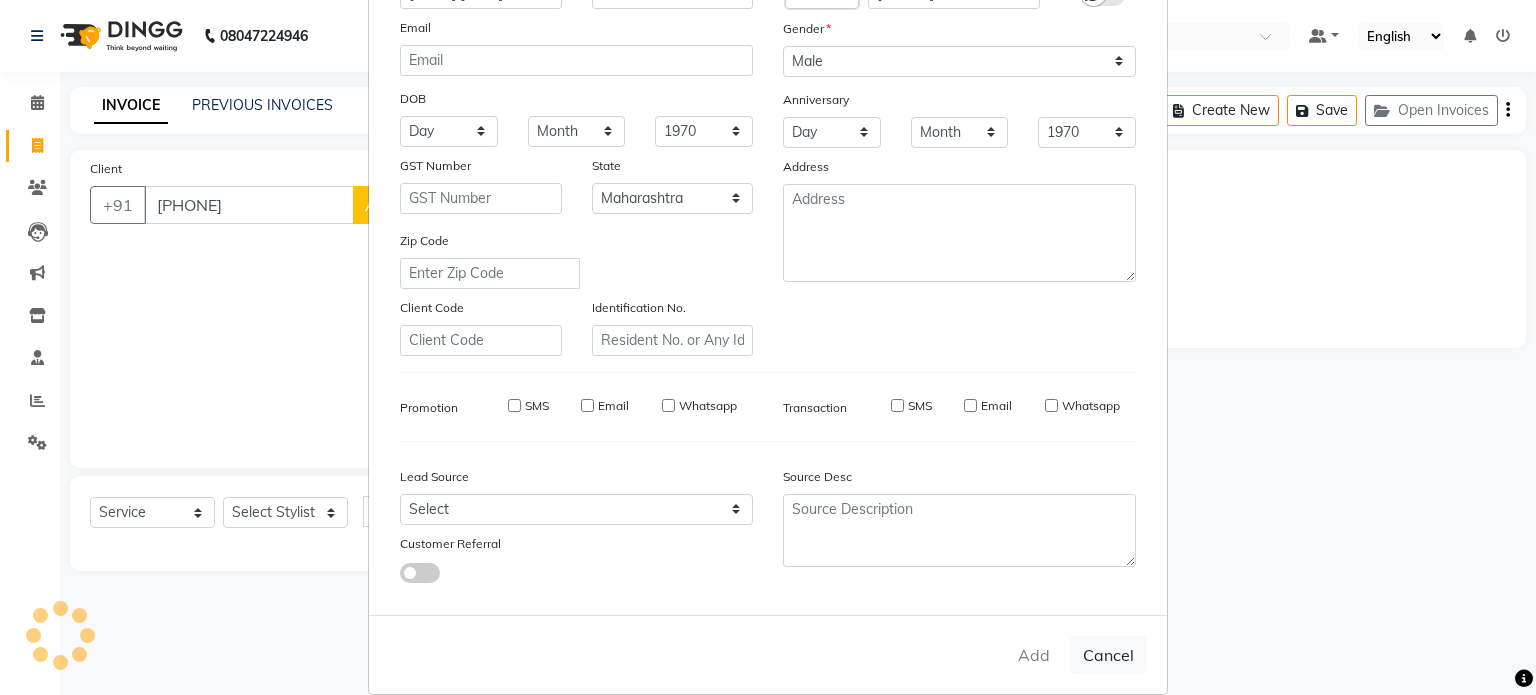 type on "98******93" 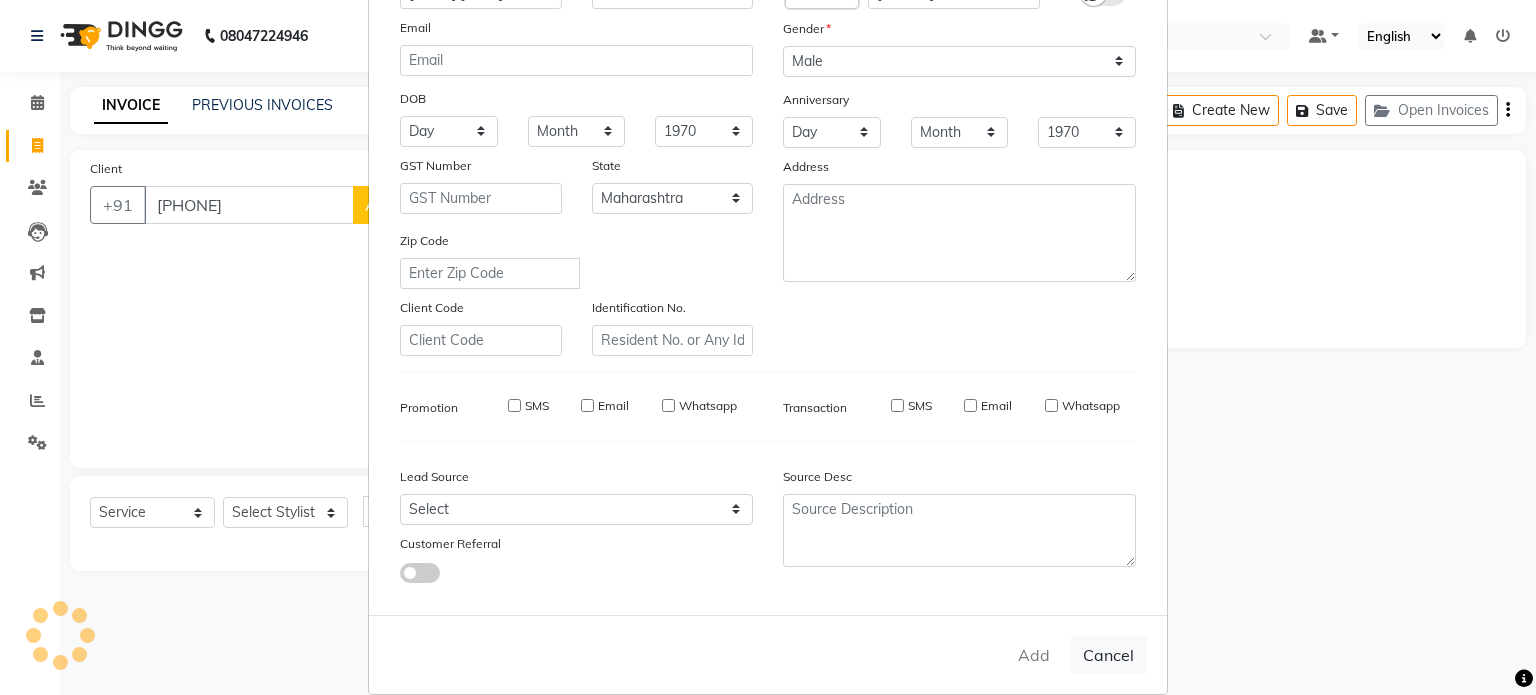 type 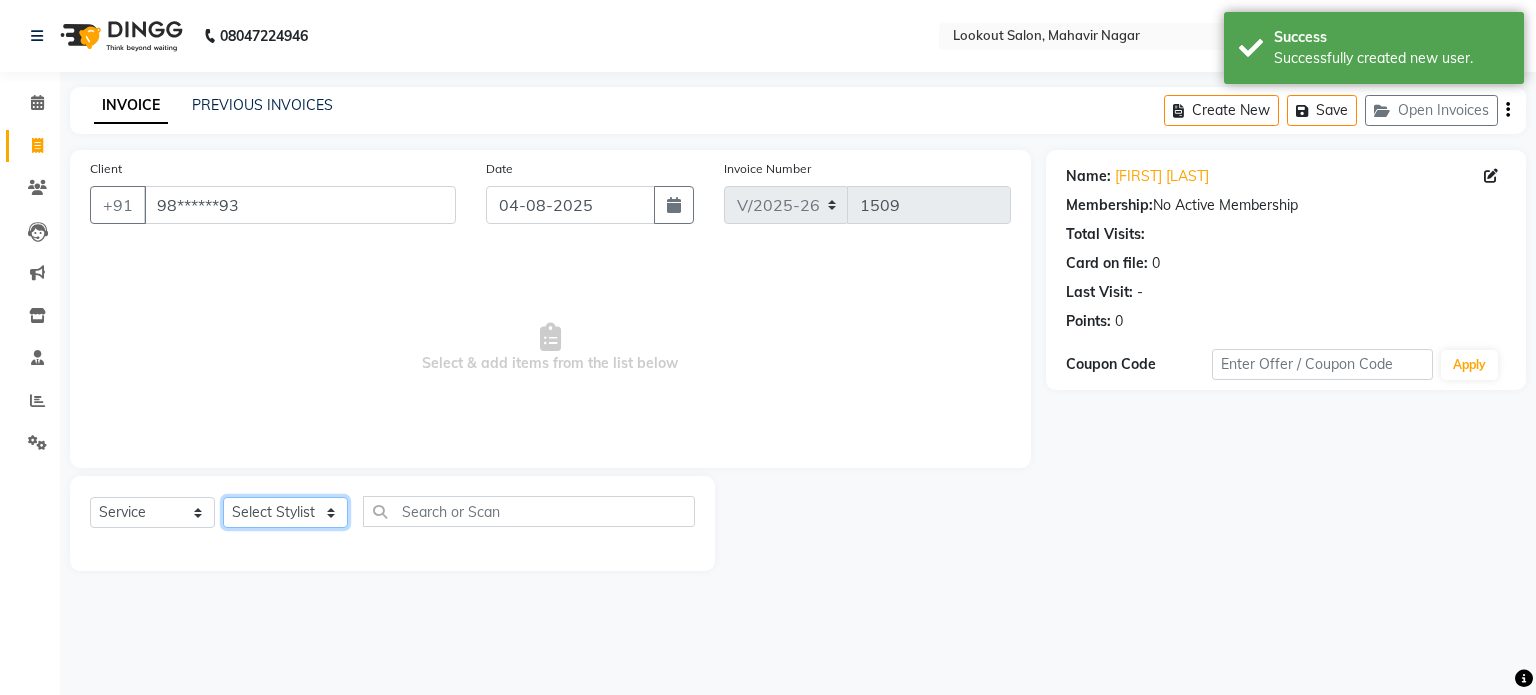 click on "Select Stylist [FIRST] [FIRST] [FIRST] [FIRST] SIR [FIRST] [FIRST] [FIRST] [FIRST] [FIRST]" 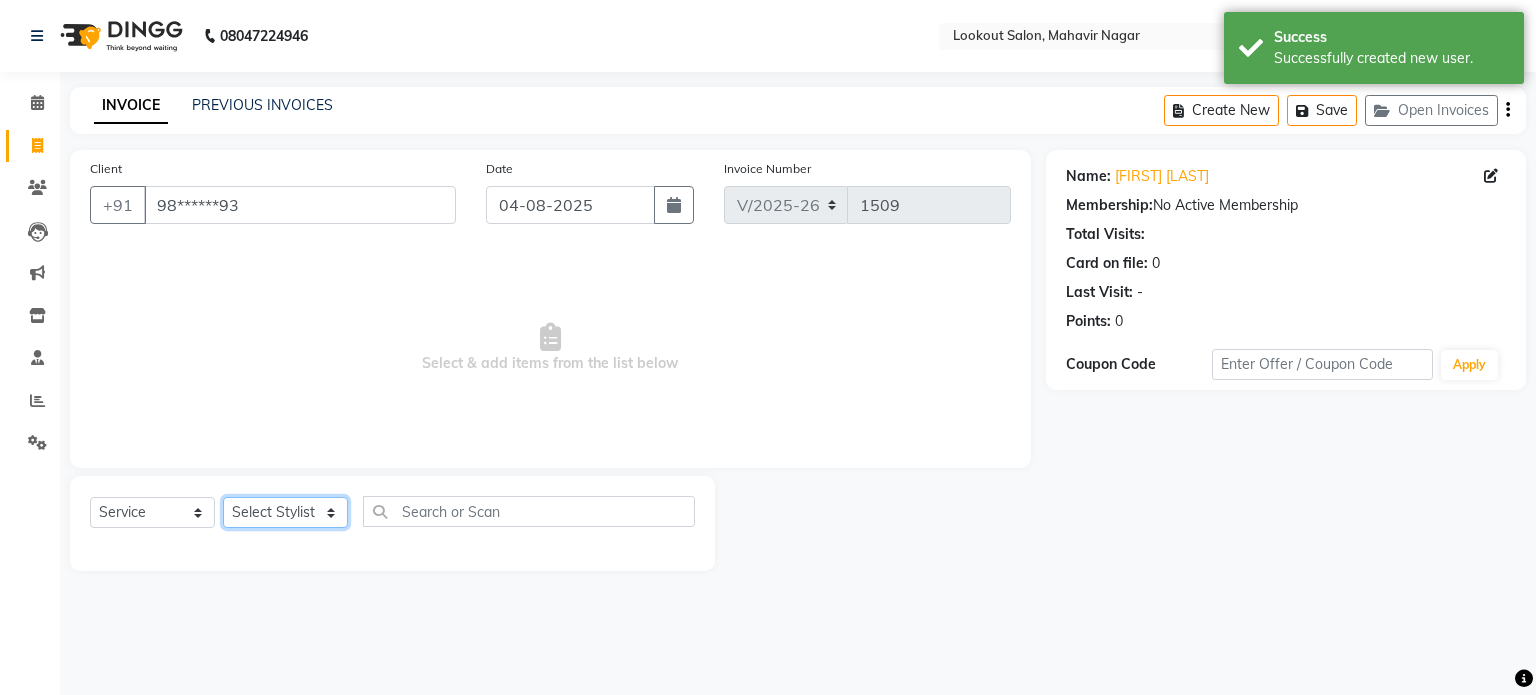 select on "4284" 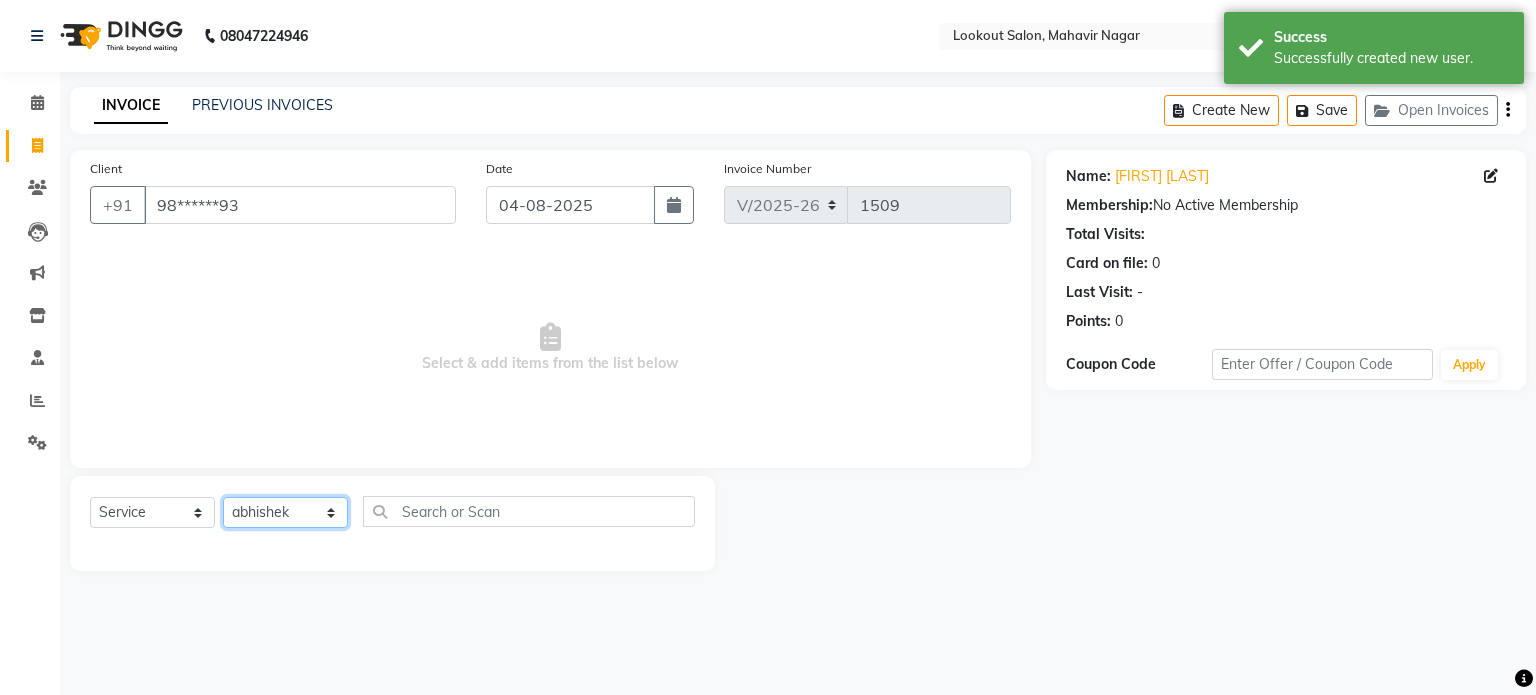click on "Select Stylist [FIRST] [FIRST] [FIRST] [FIRST] SIR [FIRST] [FIRST] [FIRST] [FIRST] [FIRST]" 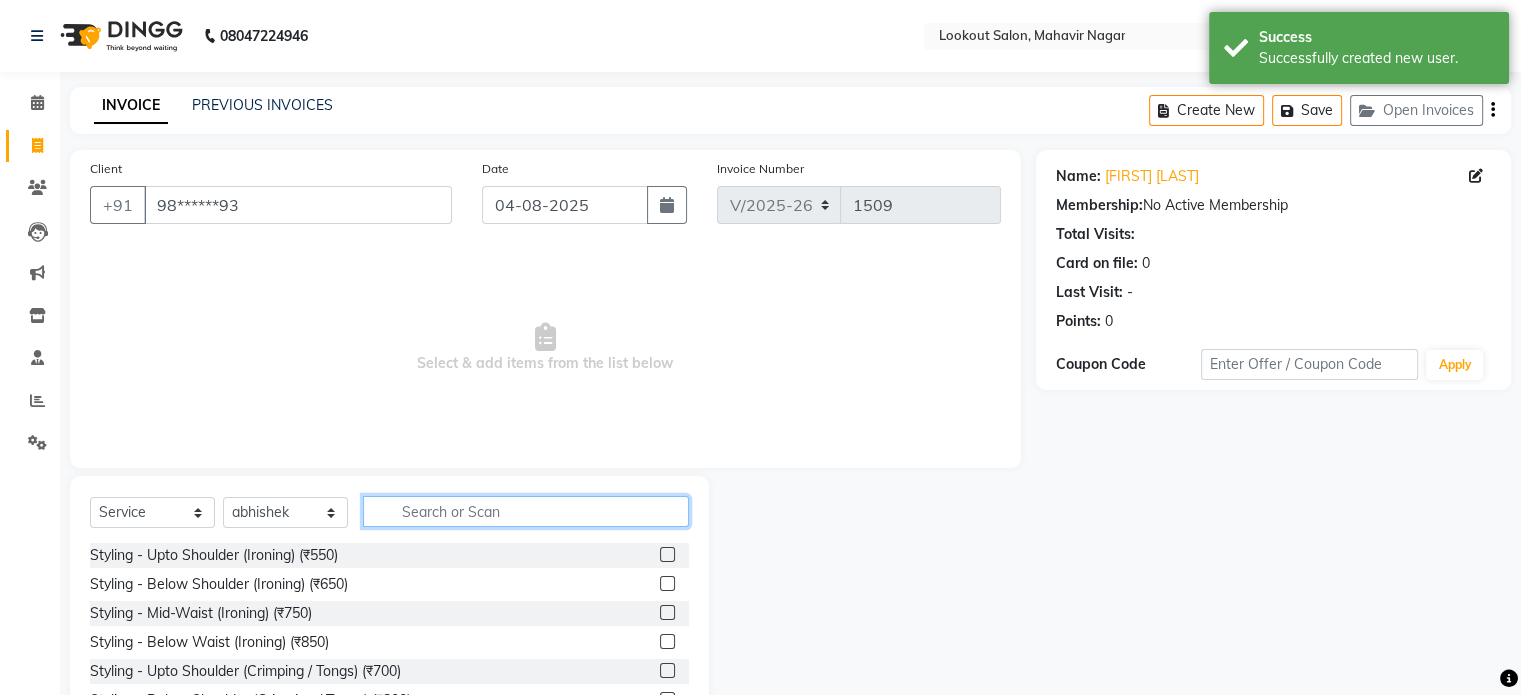 click 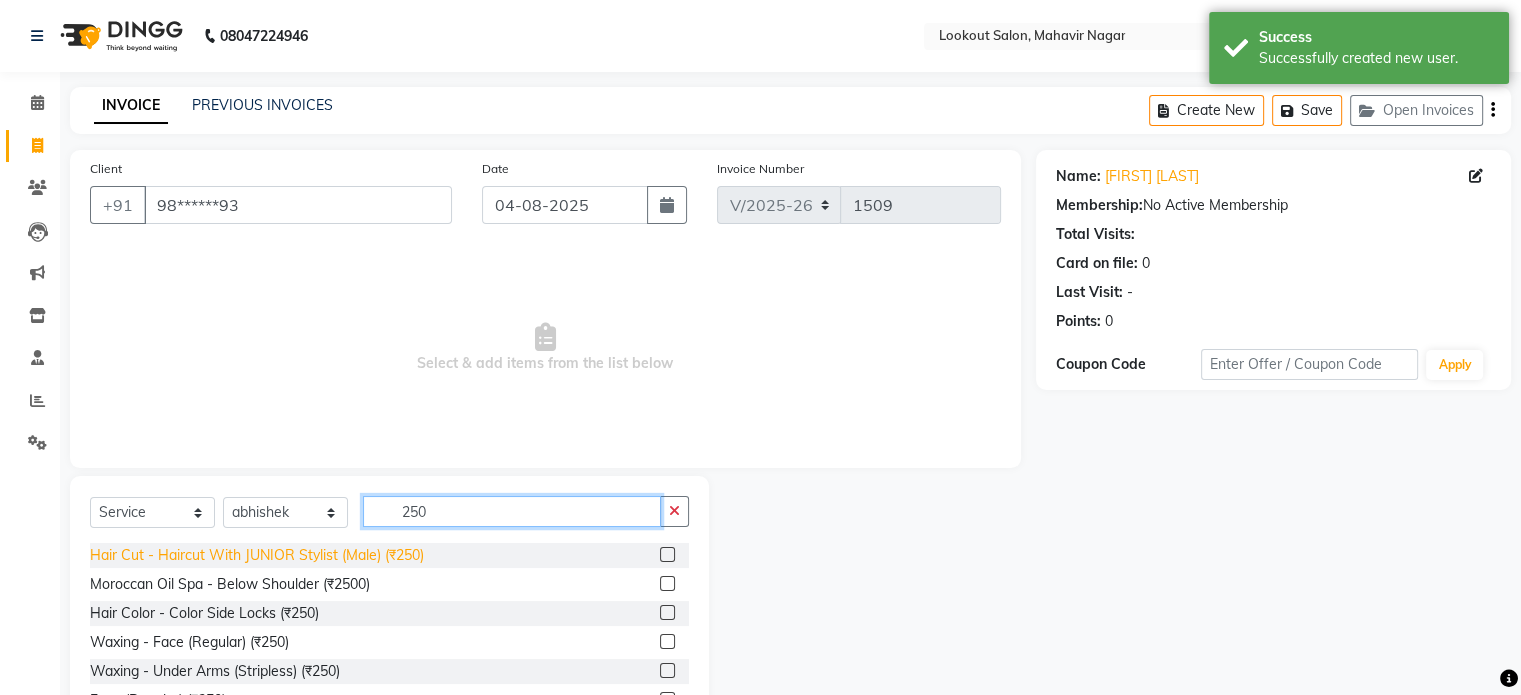 type on "250" 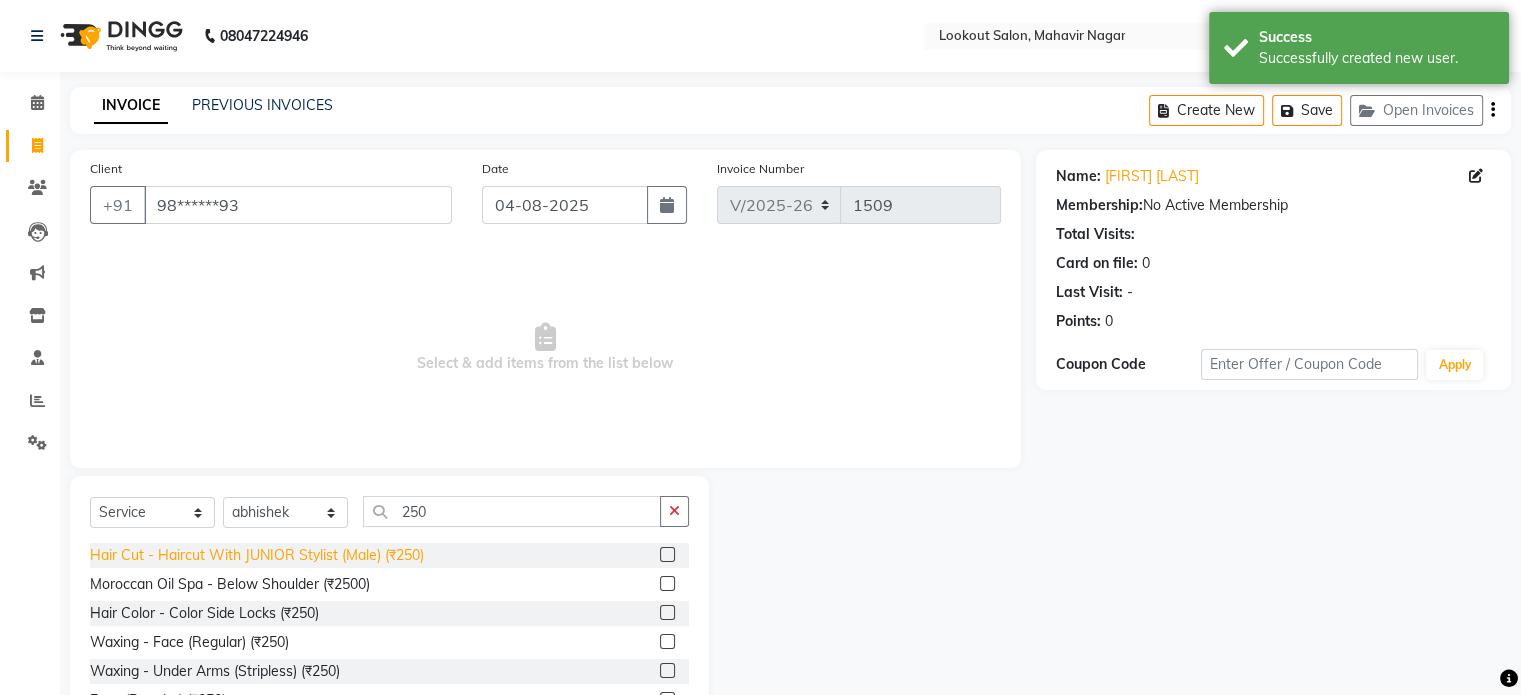 click on "Hair Cut - Haircut With JUNIOR Stylist (Male) (₹250)" 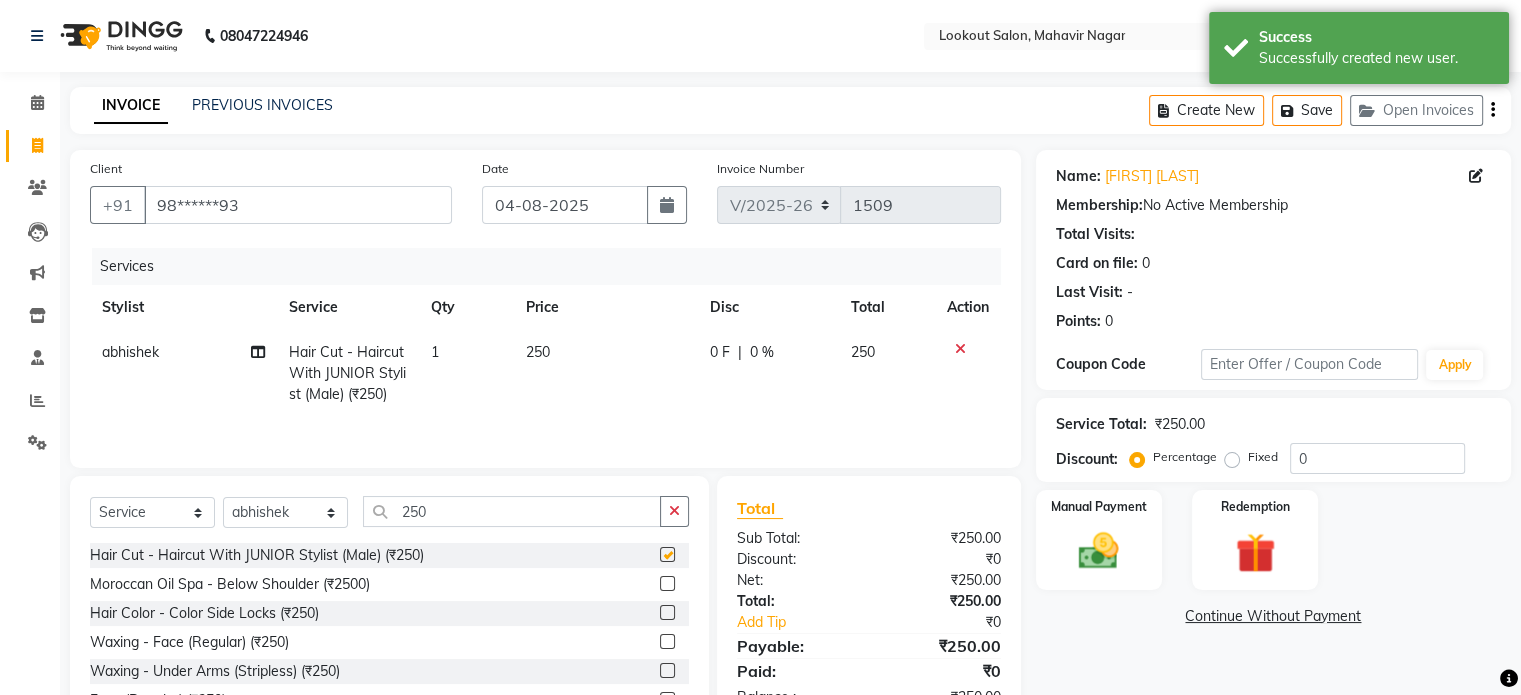 checkbox on "false" 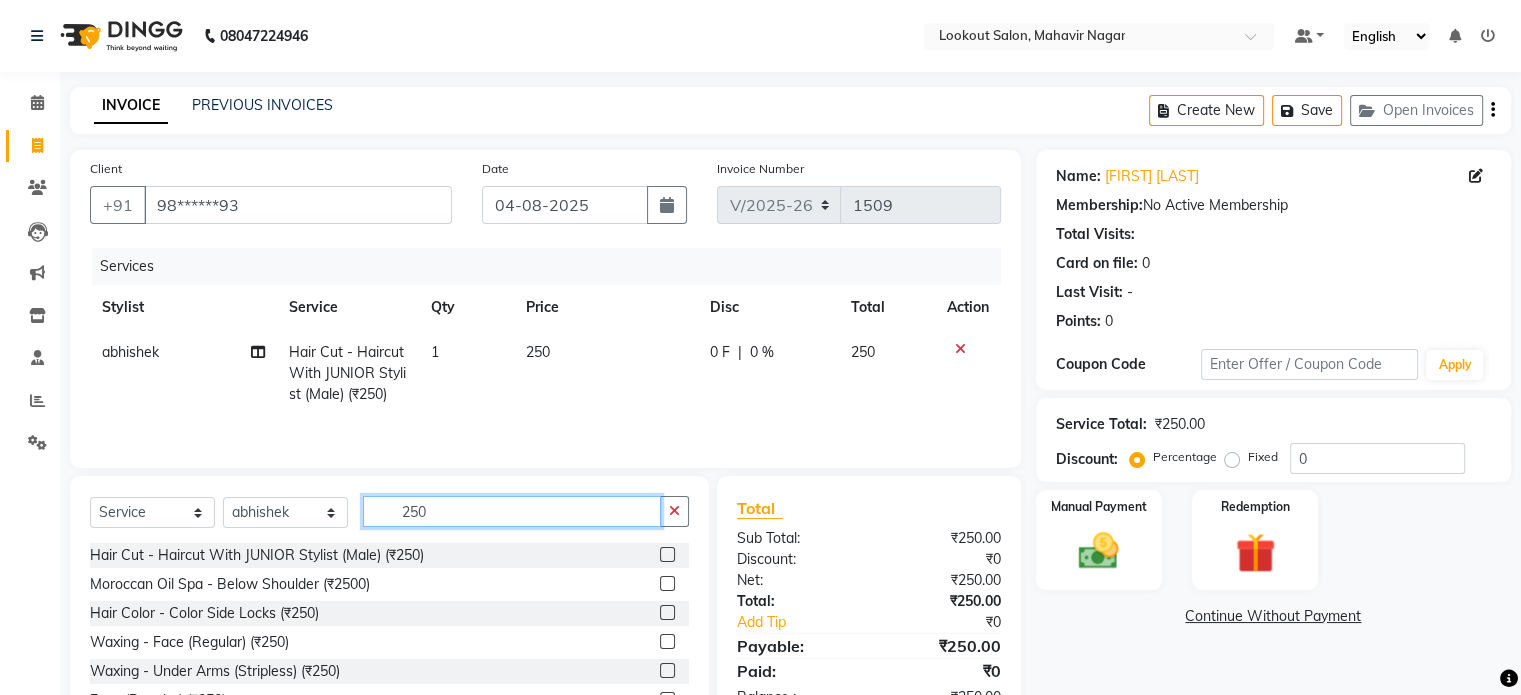 click on "250" 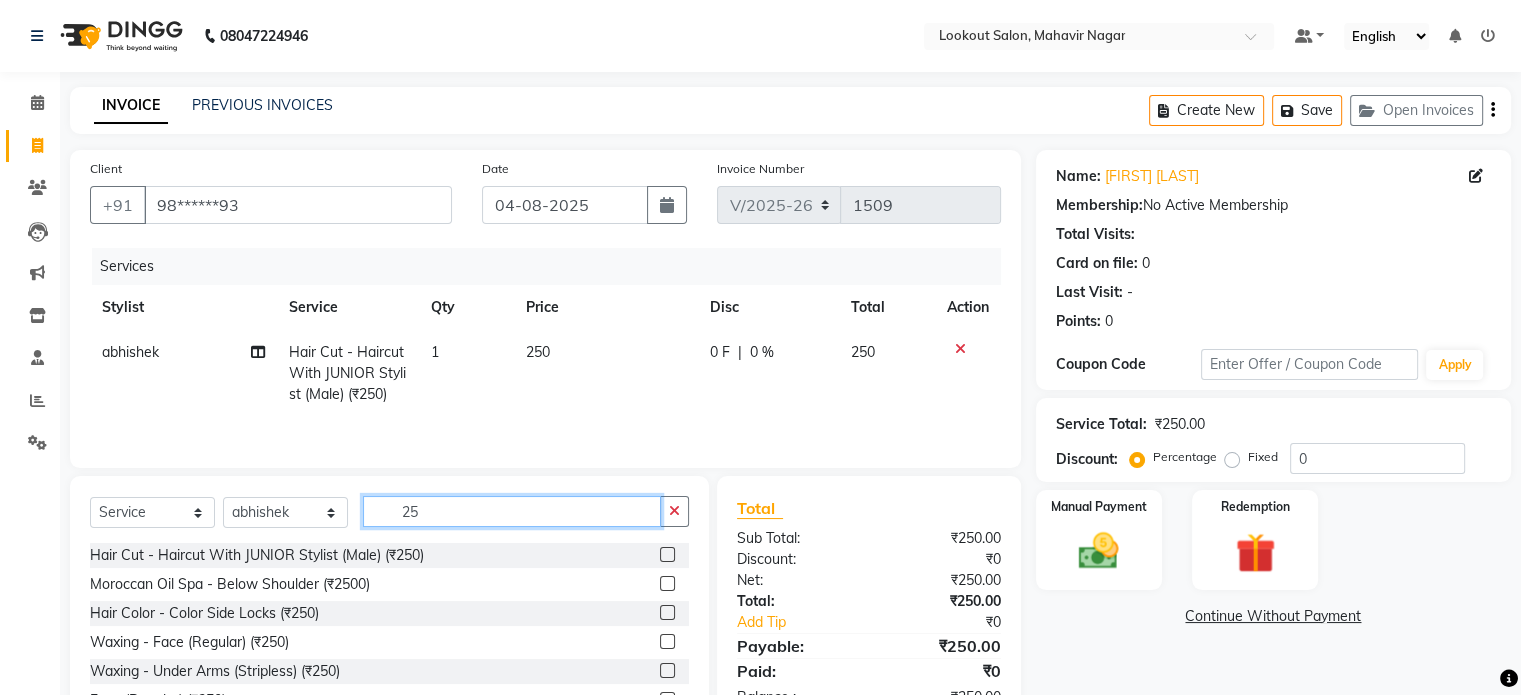 type on "2" 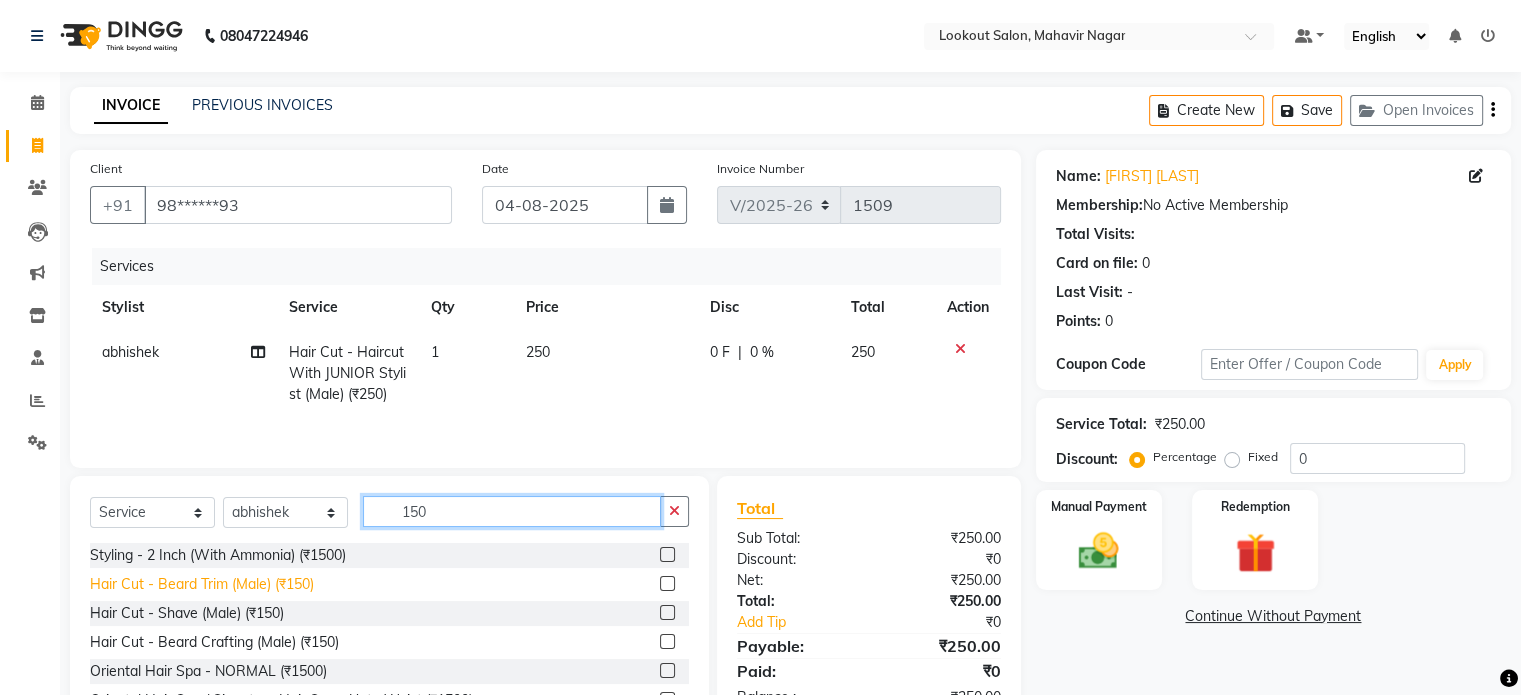 type on "150" 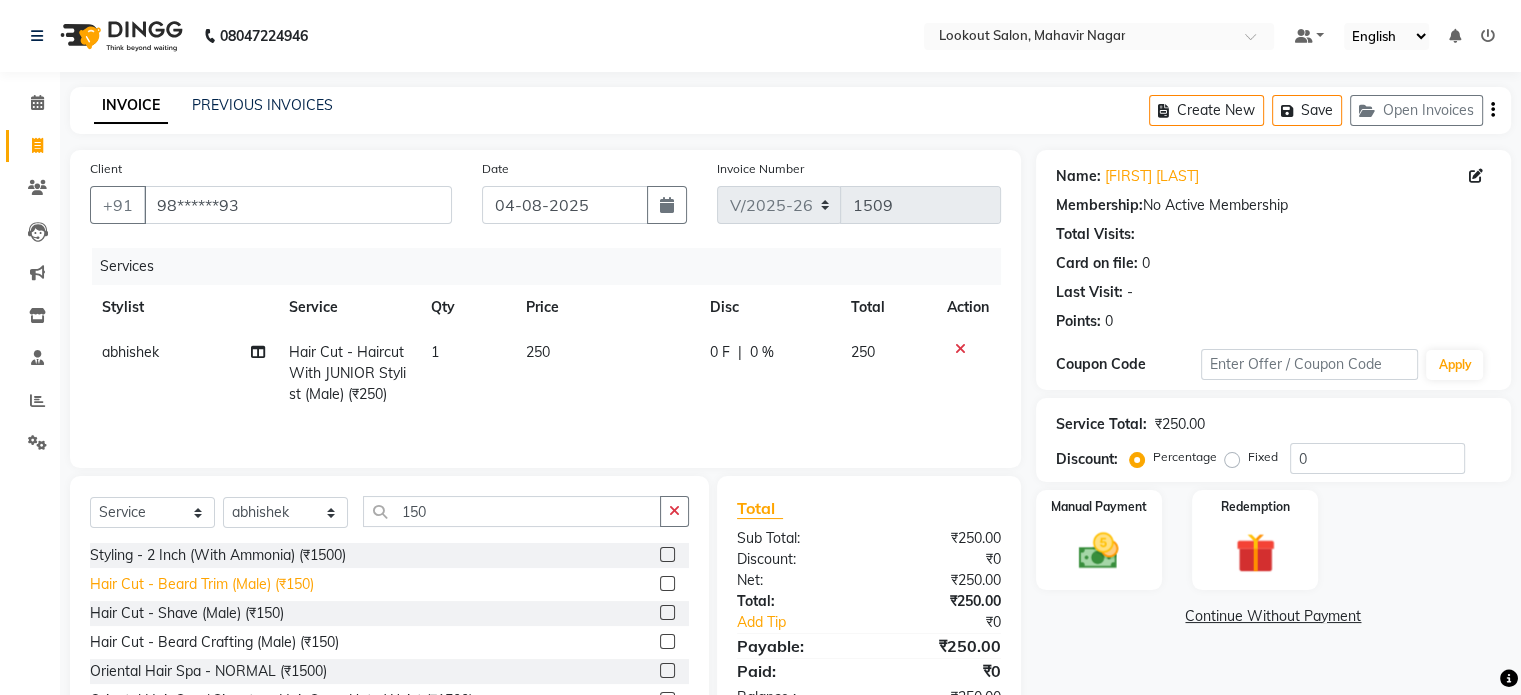 click on "Hair Cut - Beard Trim (Male) (₹150)" 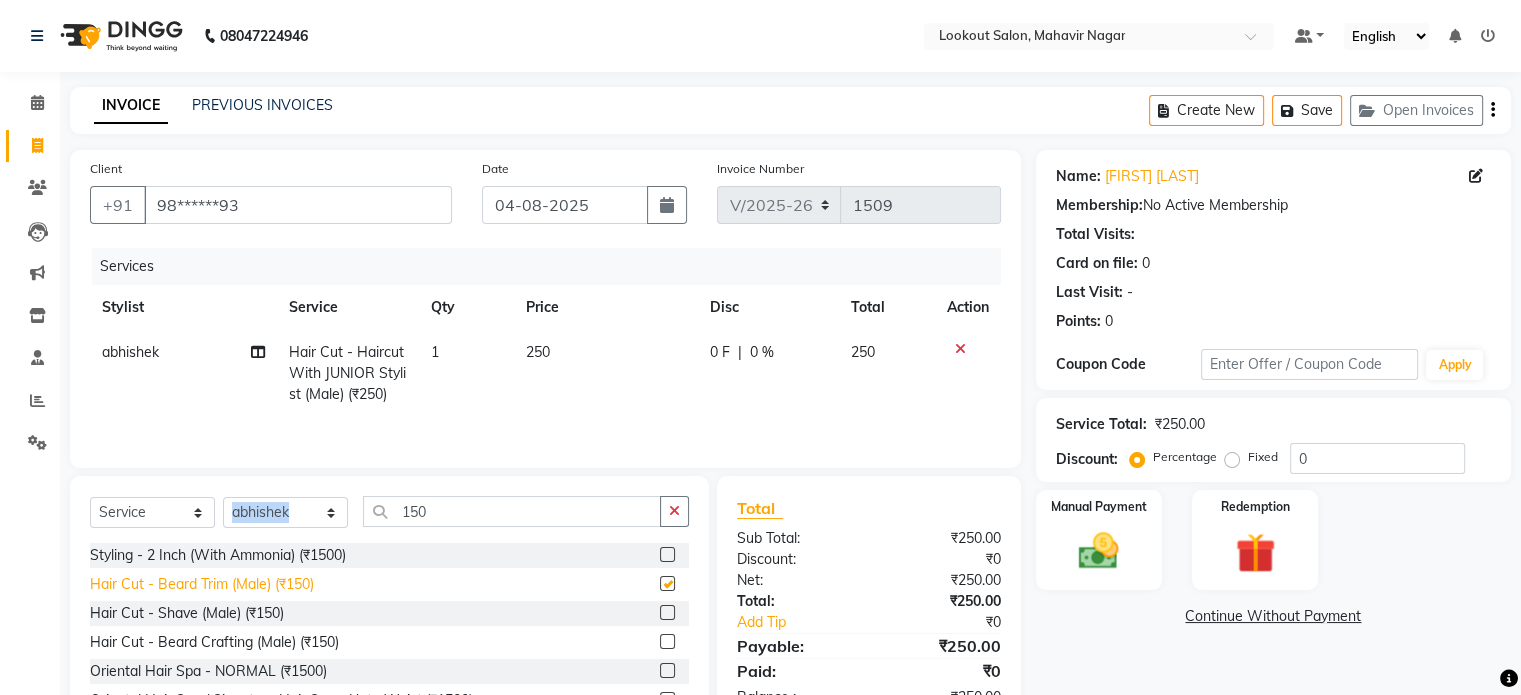 click on "Select  Service  Product  Membership  Package Voucher Prepaid Gift Card  Select Stylist [FIRST] [FIRST] [FIRST] [FIRST] SIR [FIRST] [FIRST] [FIRST] [FIRST] [FIRST] [NUMBER] Styling - 2 Inch (With Ammonia) (₹1500)  Hair Cut - Beard Trim (Male) (₹150)  Hair Cut - Shave (Male) (₹150)  Hair Cut - Beard Crafting (Male) (₹150)  Oriental Hair  Spa - NORMAL  (₹1500)  Oriental Hair Spa / Signature Hair Spa - Upto Waist (₹1500)  Power Mix - Below Shoulder (₹1500)  Oriental Hair Spa -   Mid-Waist (₹1500)  Hair Texture - Fringes (Oleo Smooth) (₹1500)  Waxing - Half Arms (Regular) (₹150)  Waxing - Under Arms (Liposoluble) (₹150)  Waxing - Full Arms (Stripless) (₹1500)  Half Arms (Regular) (₹150)  Under Arms (Liposoluble) (₹150)  Full Arms (Stripless) (₹1500)  Bleach - Full Front / Back (₹1500)  Full Arms (B) (₹1500)  Facial - Oxyblast (₹1500)  Deep Cleansing (₹1500)  Full Masks - Black Mask - Half Legs (₹1500)  Black Mask - Half Hands (₹1500)  Manicure - Bombshell (₹1500)" 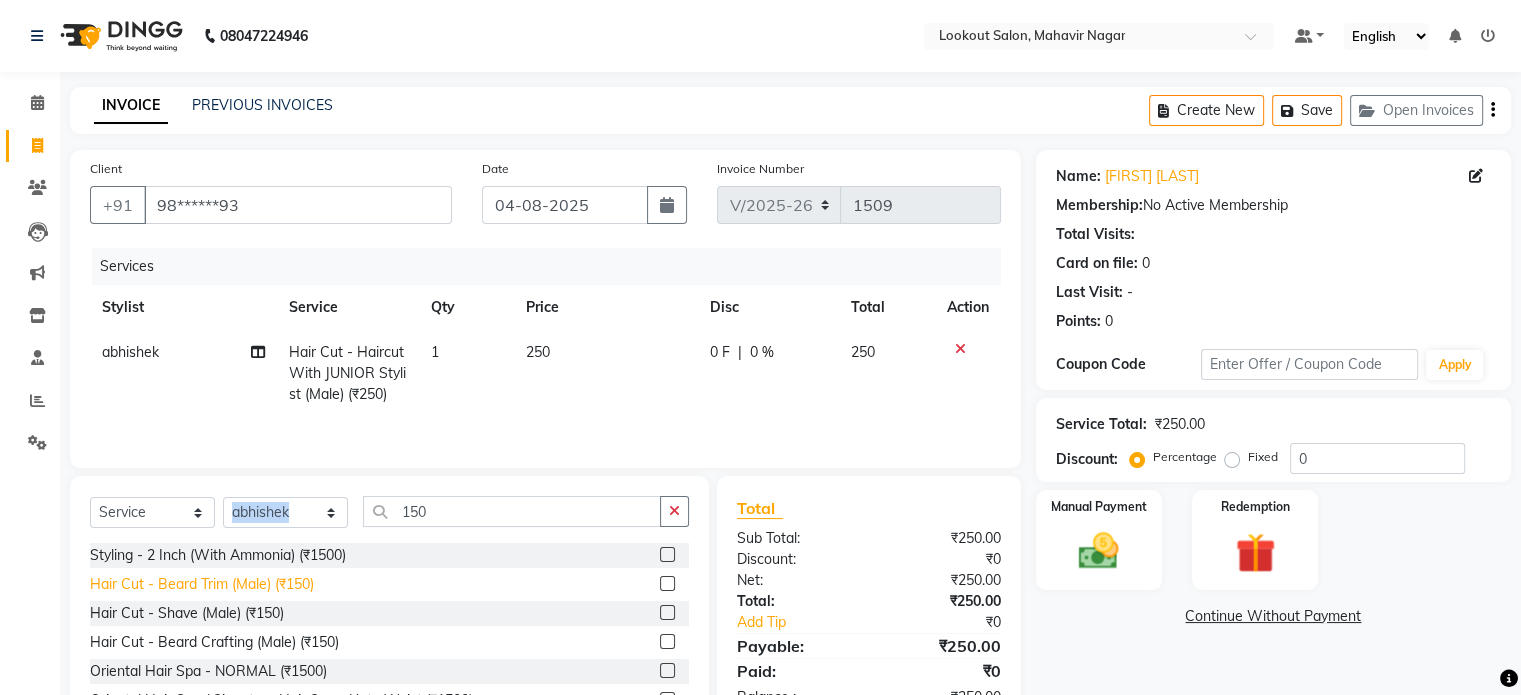 checkbox on "false" 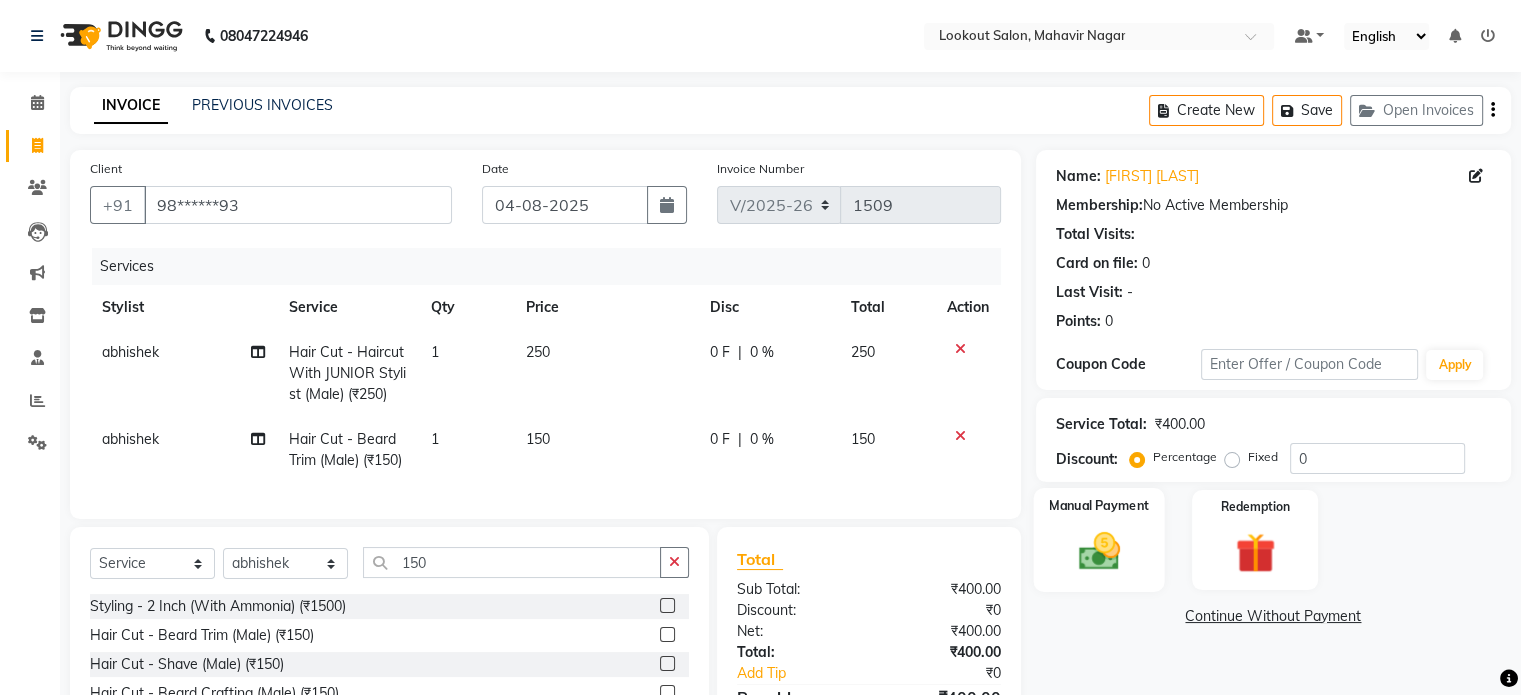 click on "Manual Payment" 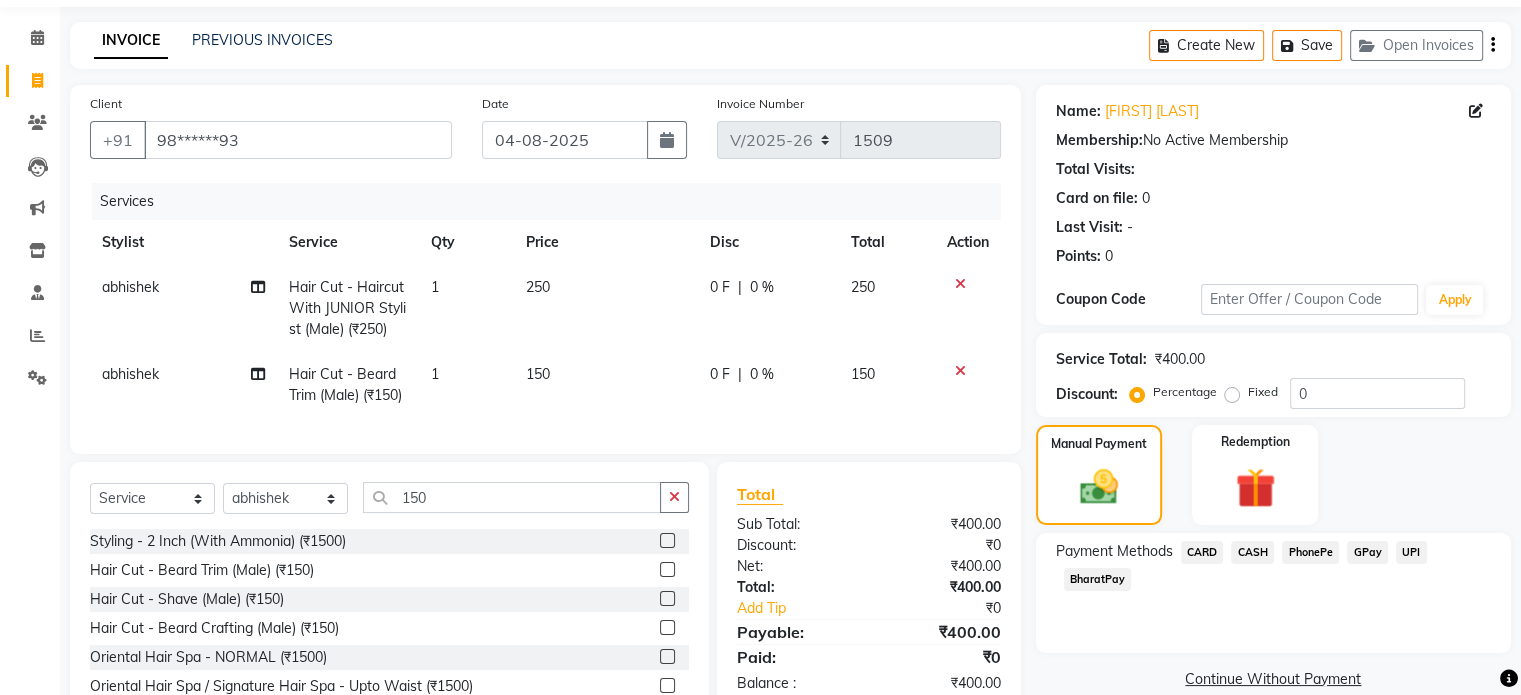 scroll, scrollTop: 100, scrollLeft: 0, axis: vertical 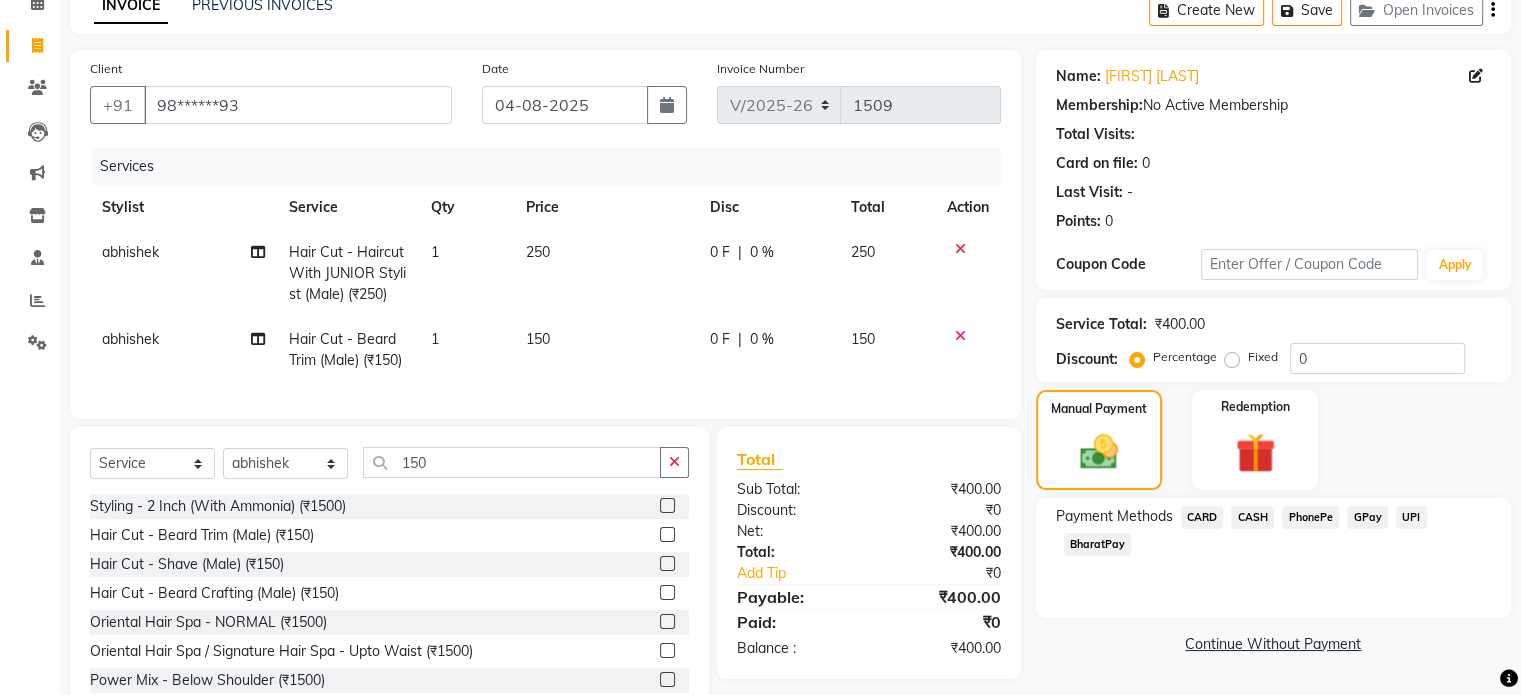 click on "CASH" 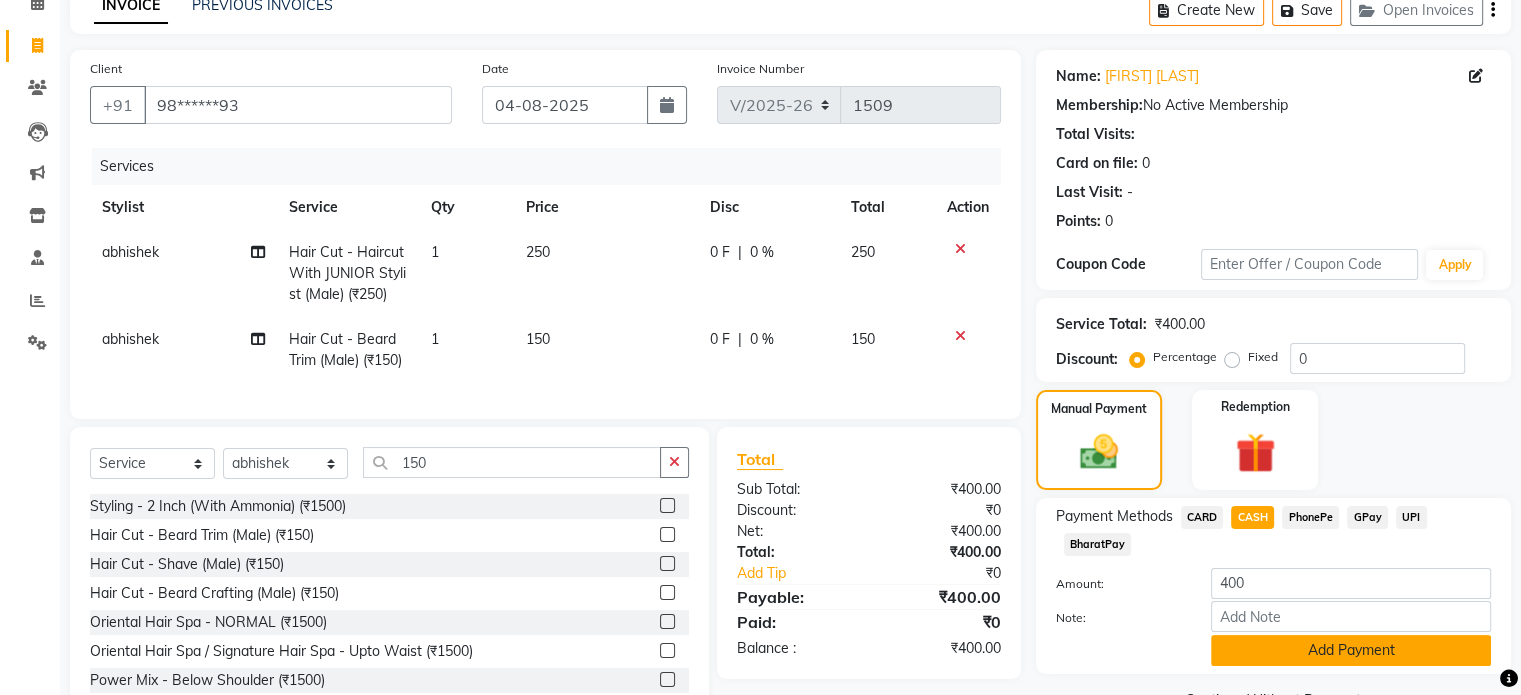 click on "Add Payment" 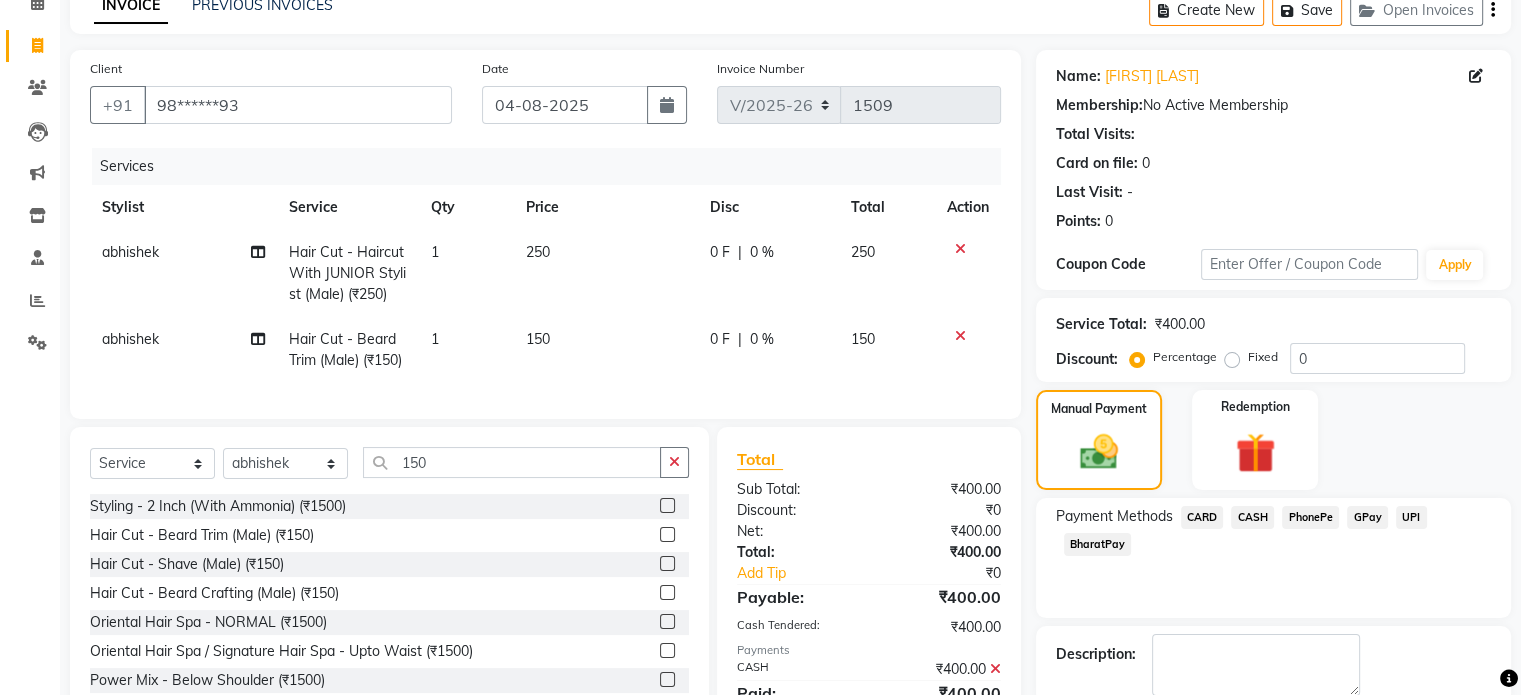scroll, scrollTop: 221, scrollLeft: 0, axis: vertical 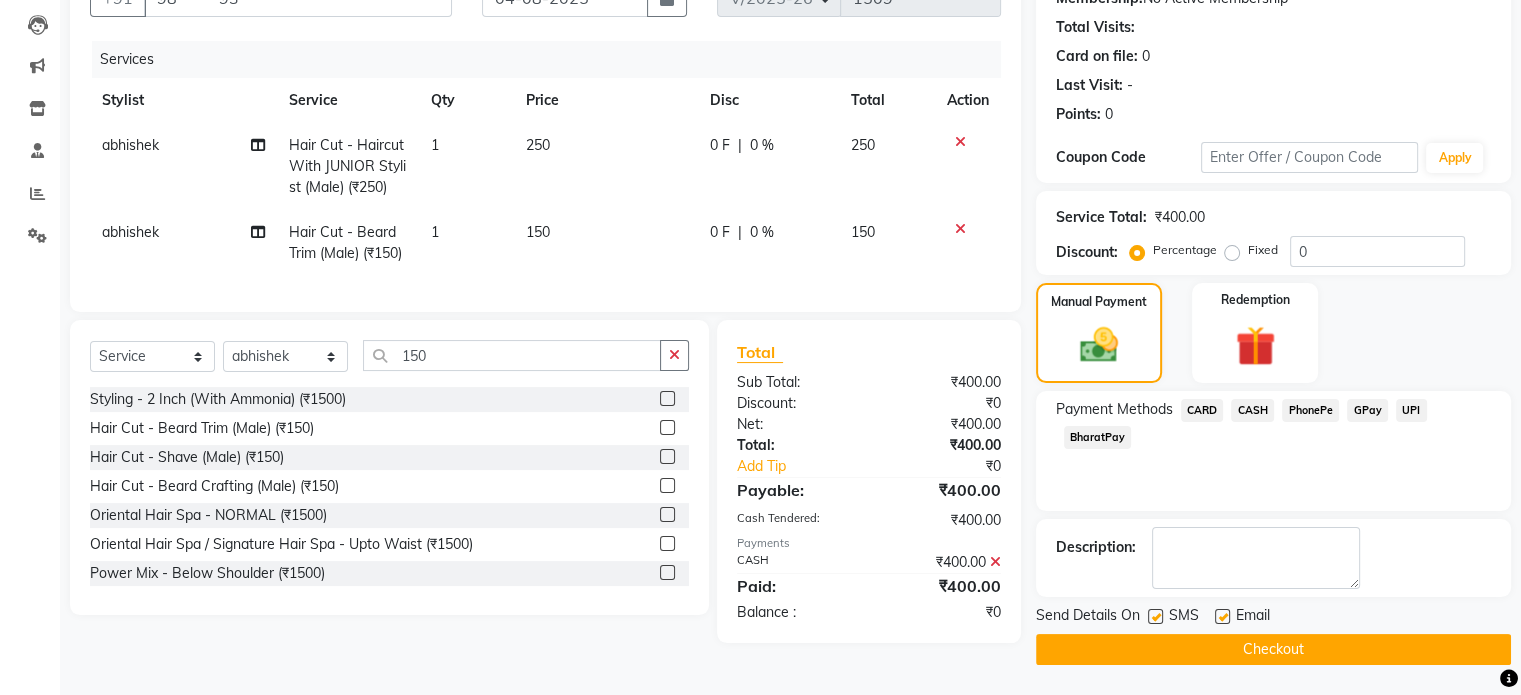 click on "Checkout" 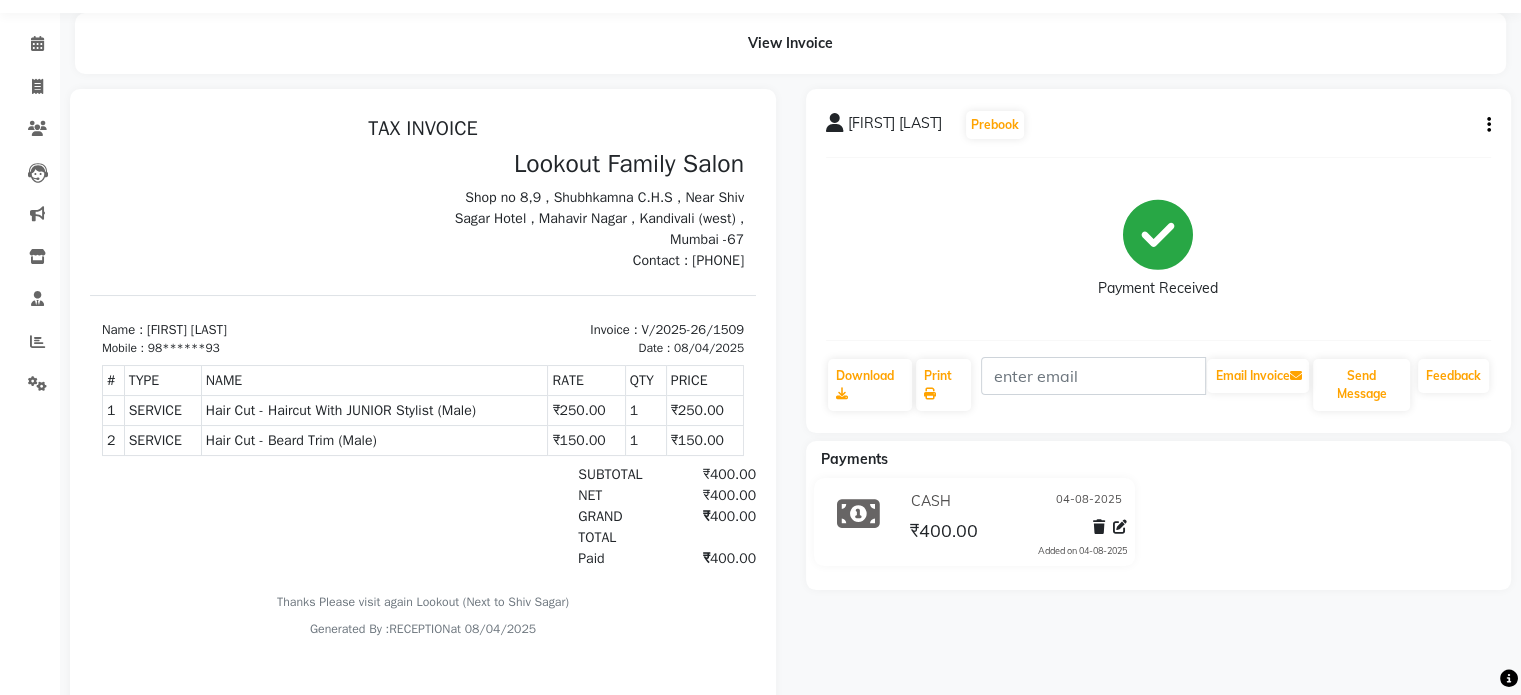 scroll, scrollTop: 56, scrollLeft: 0, axis: vertical 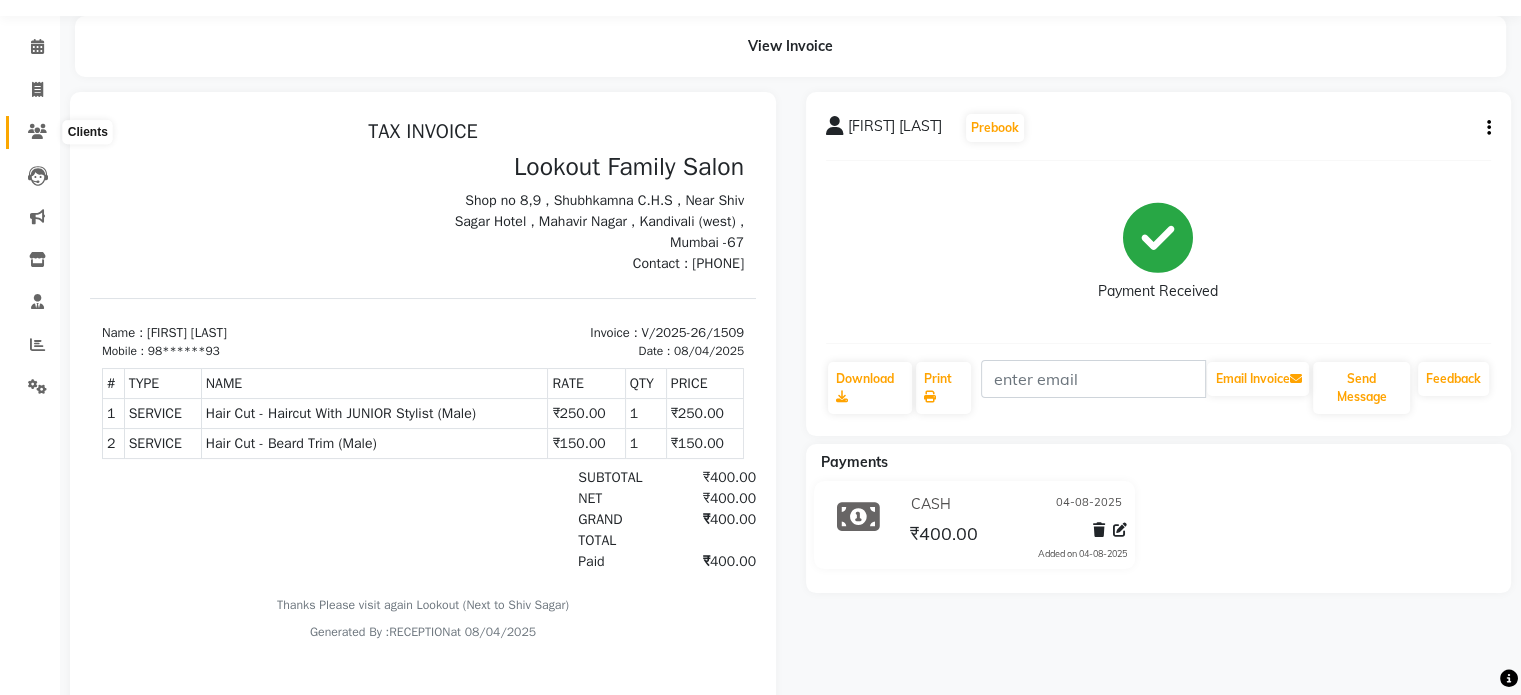 click 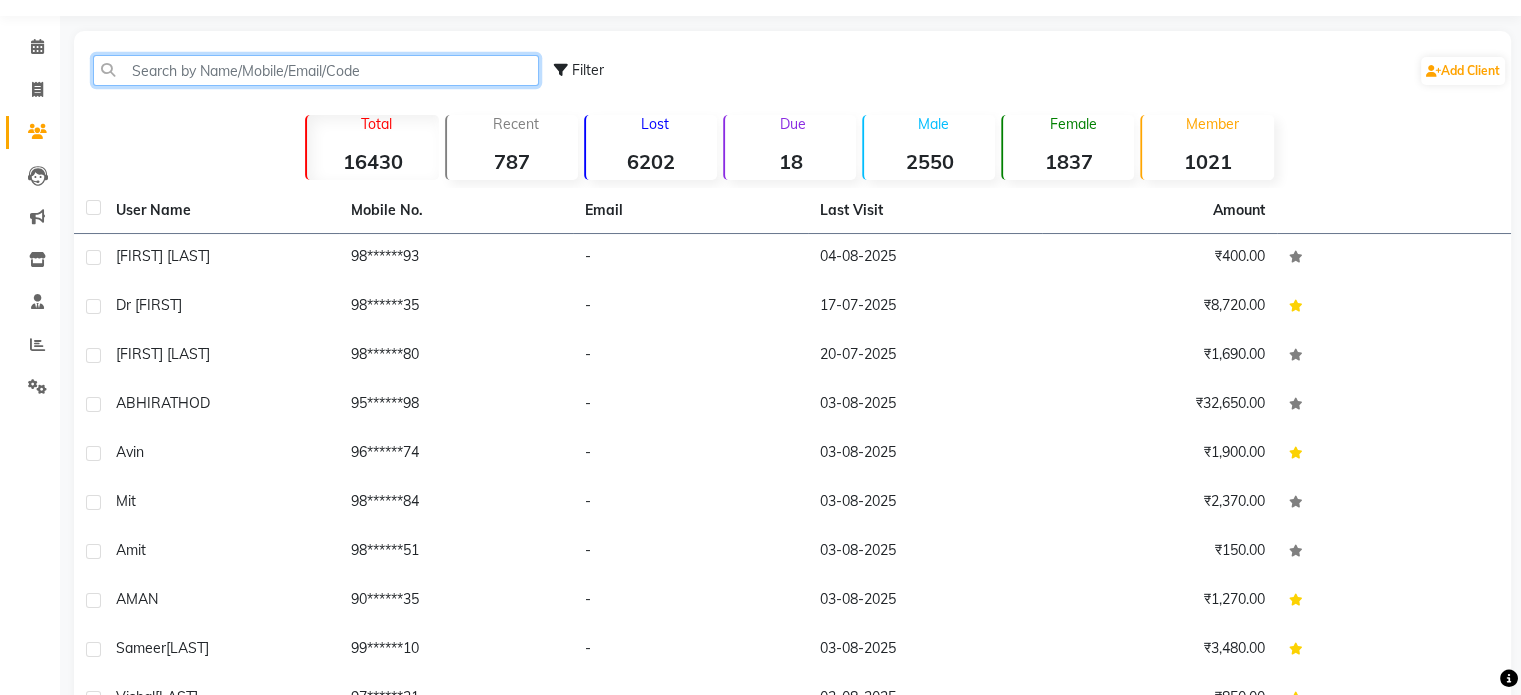 click 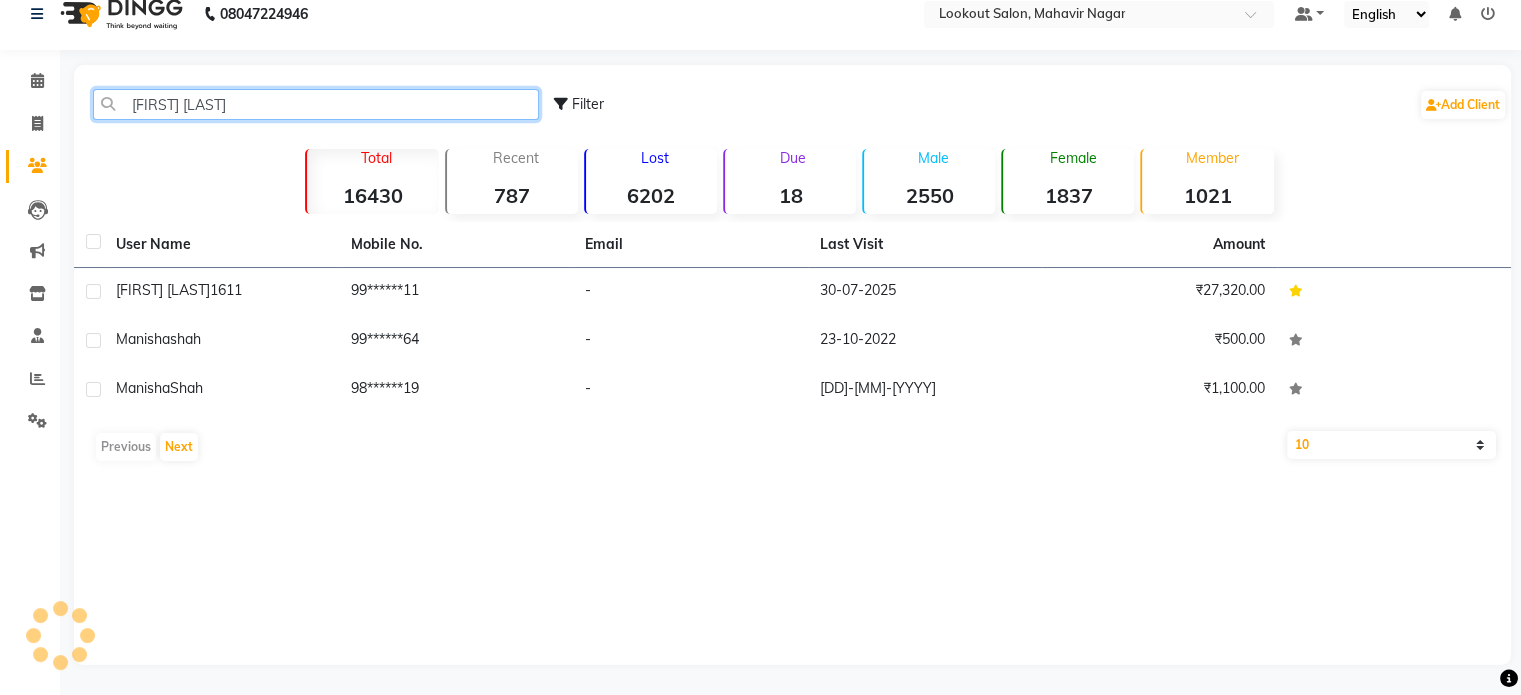 scroll, scrollTop: 21, scrollLeft: 0, axis: vertical 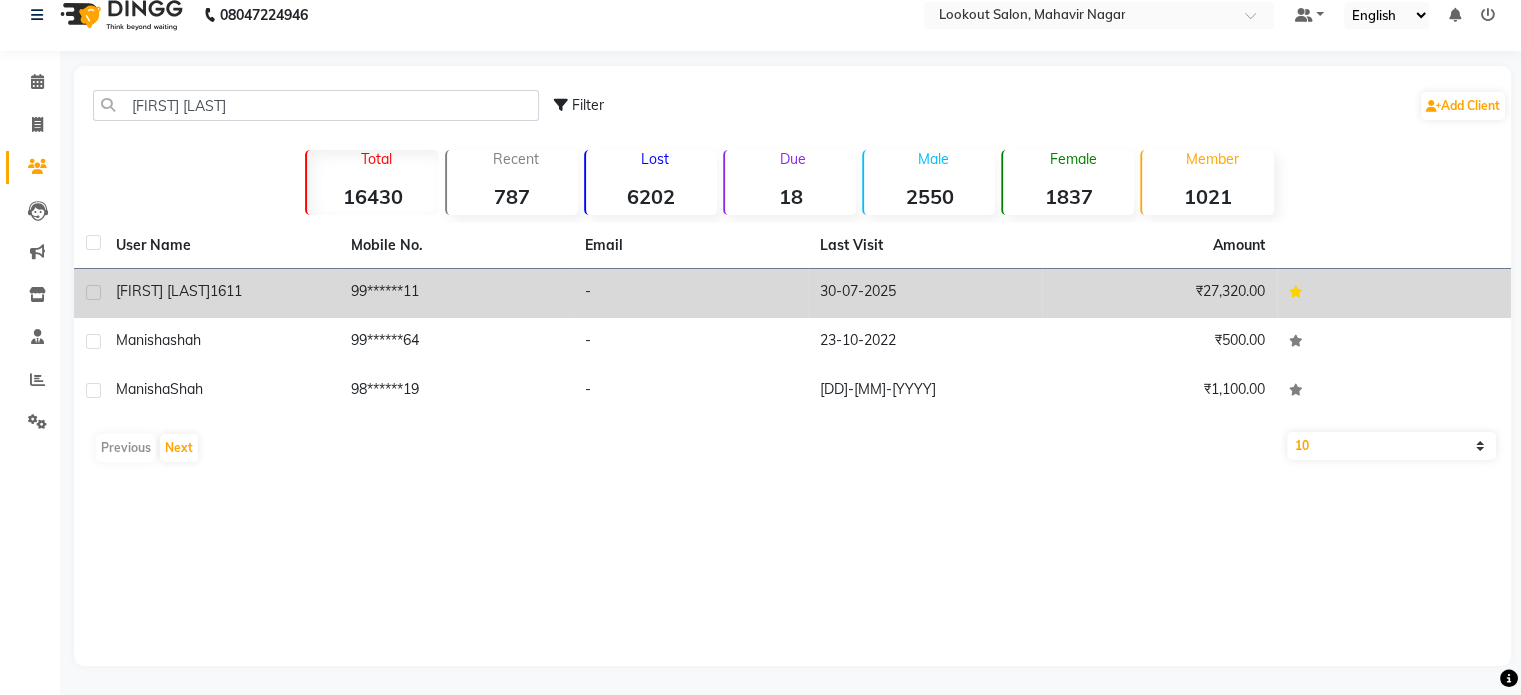 click on "[FIRST] [LAST] 1611" 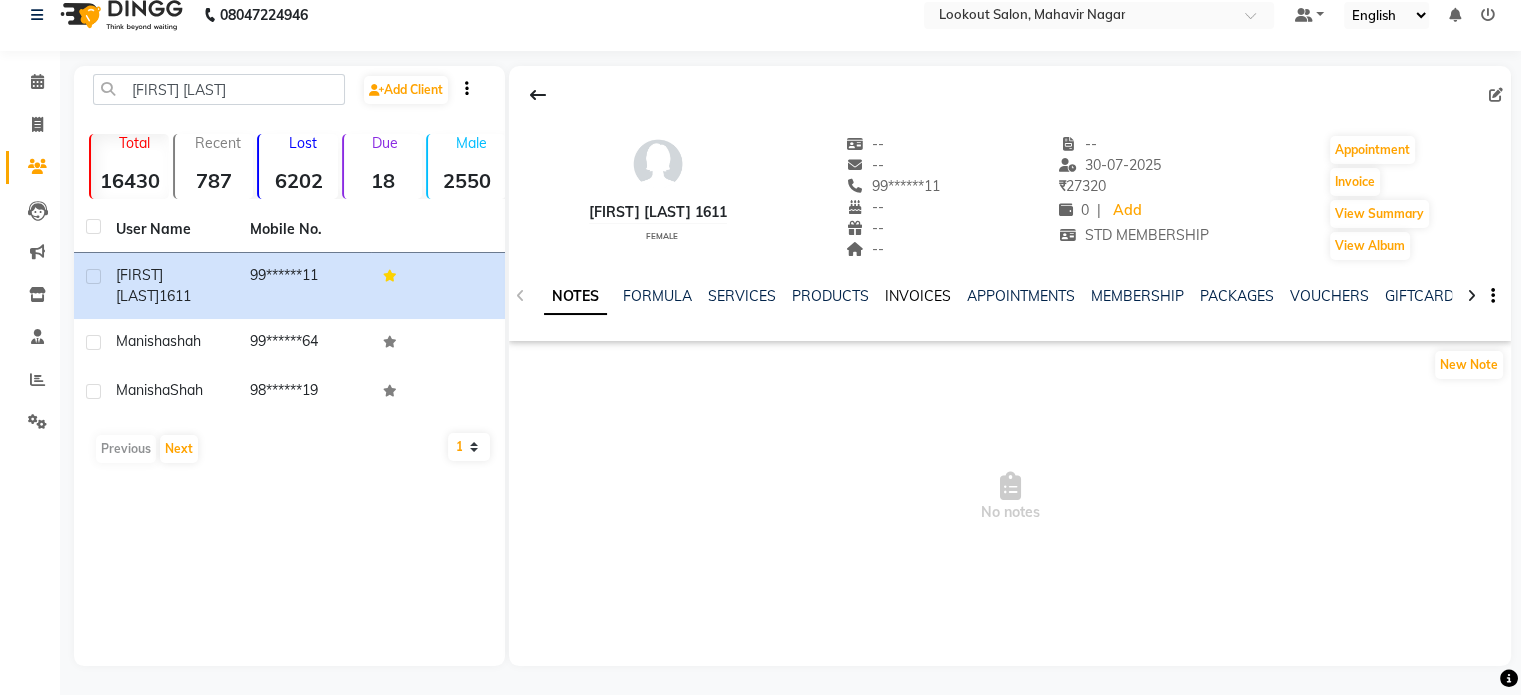 click on "INVOICES" 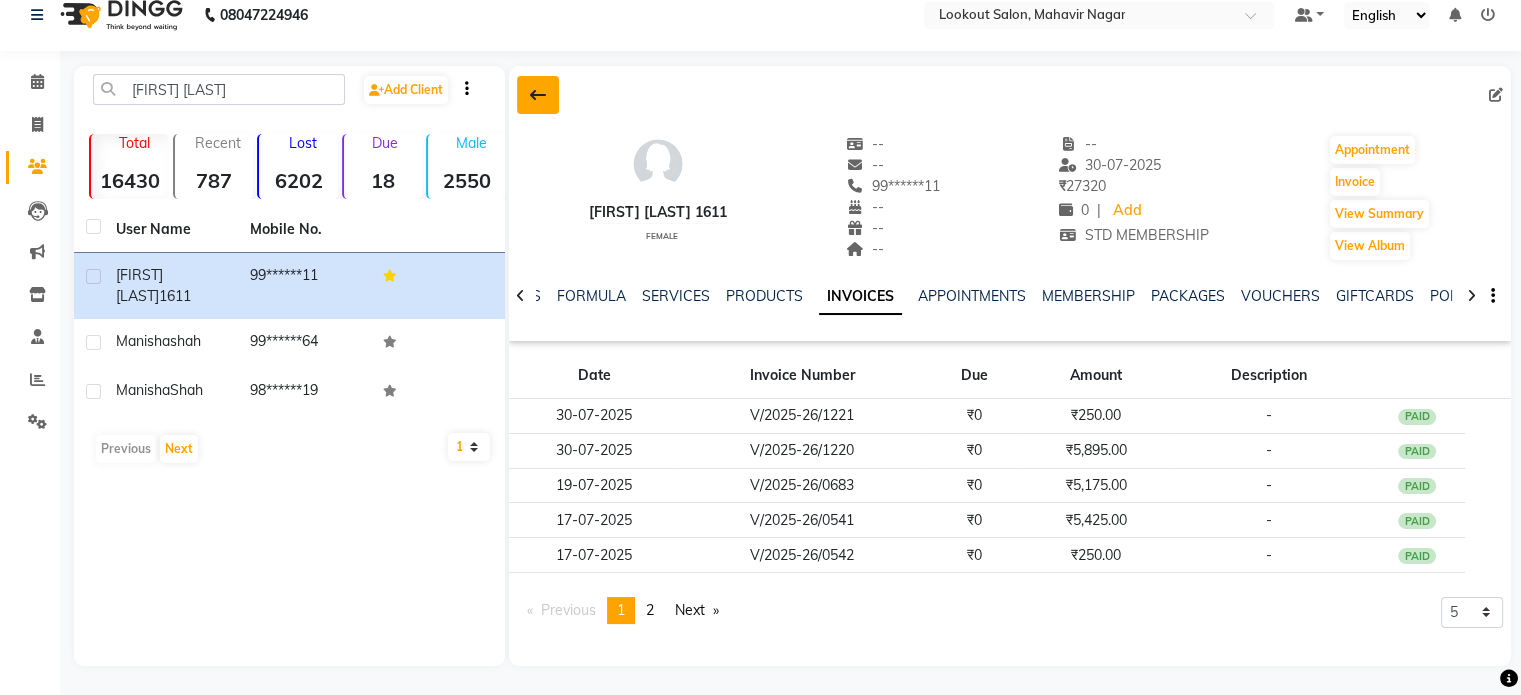 click 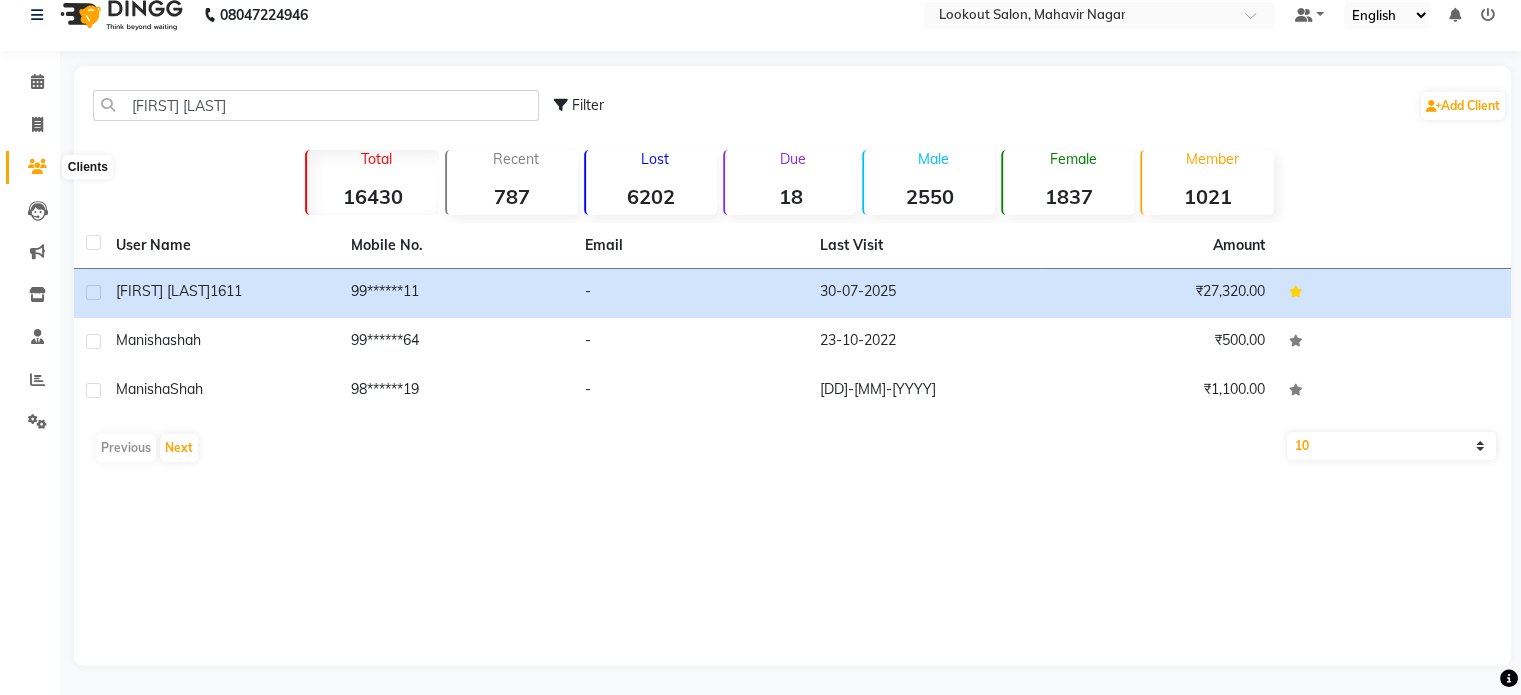 click 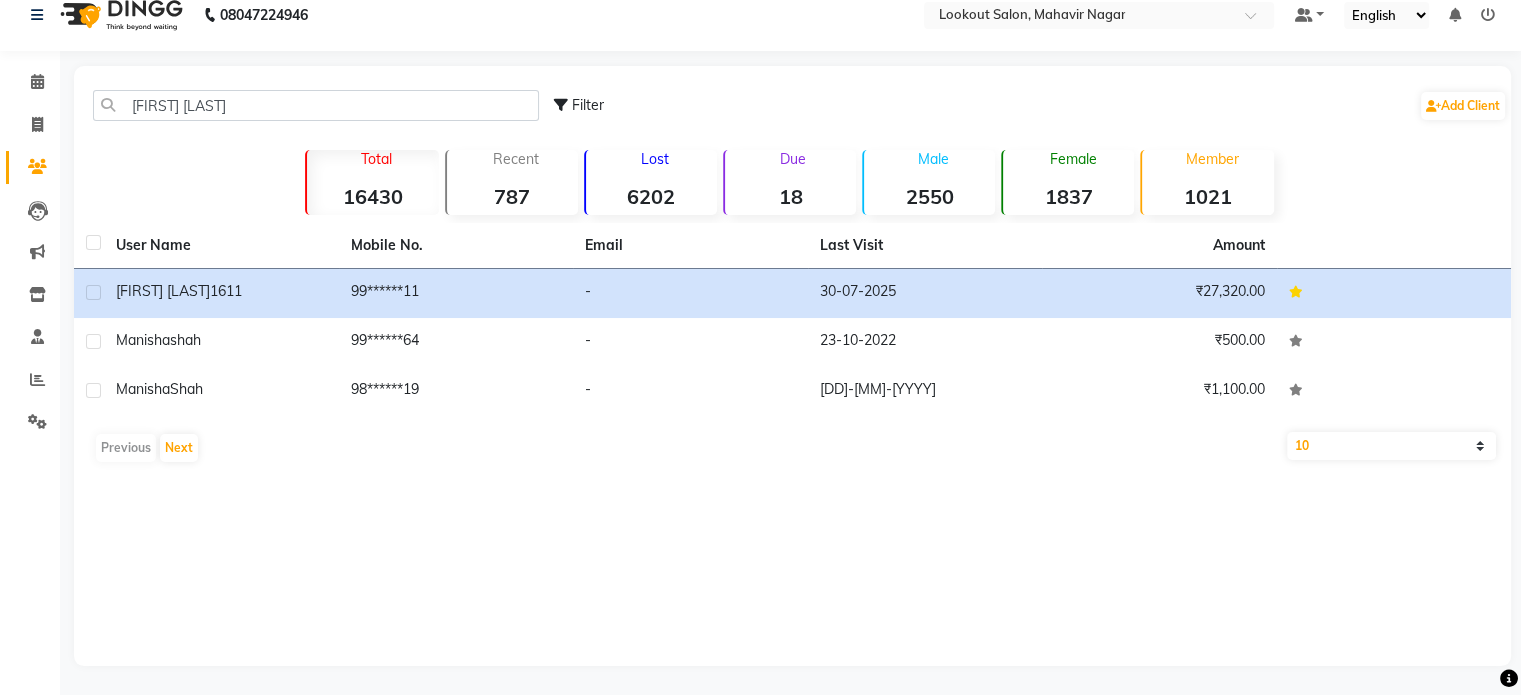 click 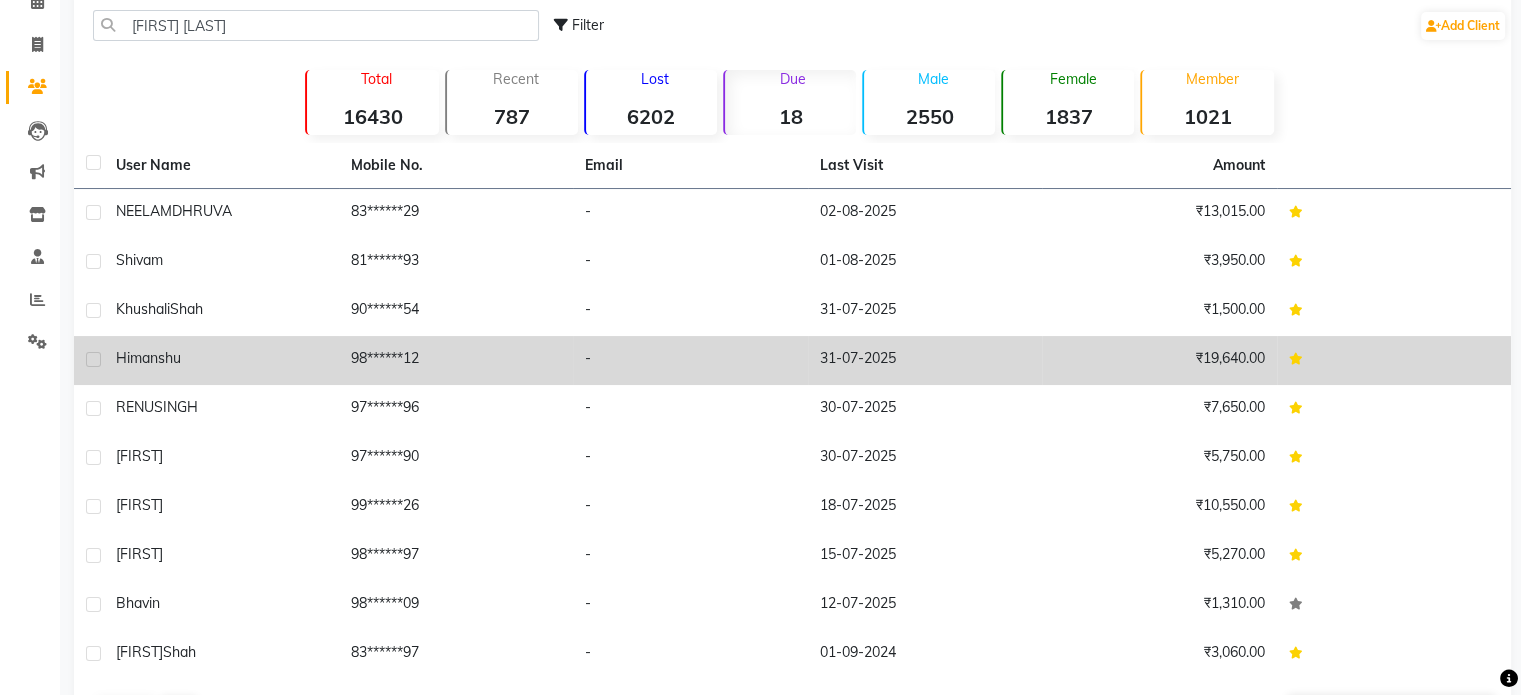 scroll, scrollTop: 170, scrollLeft: 0, axis: vertical 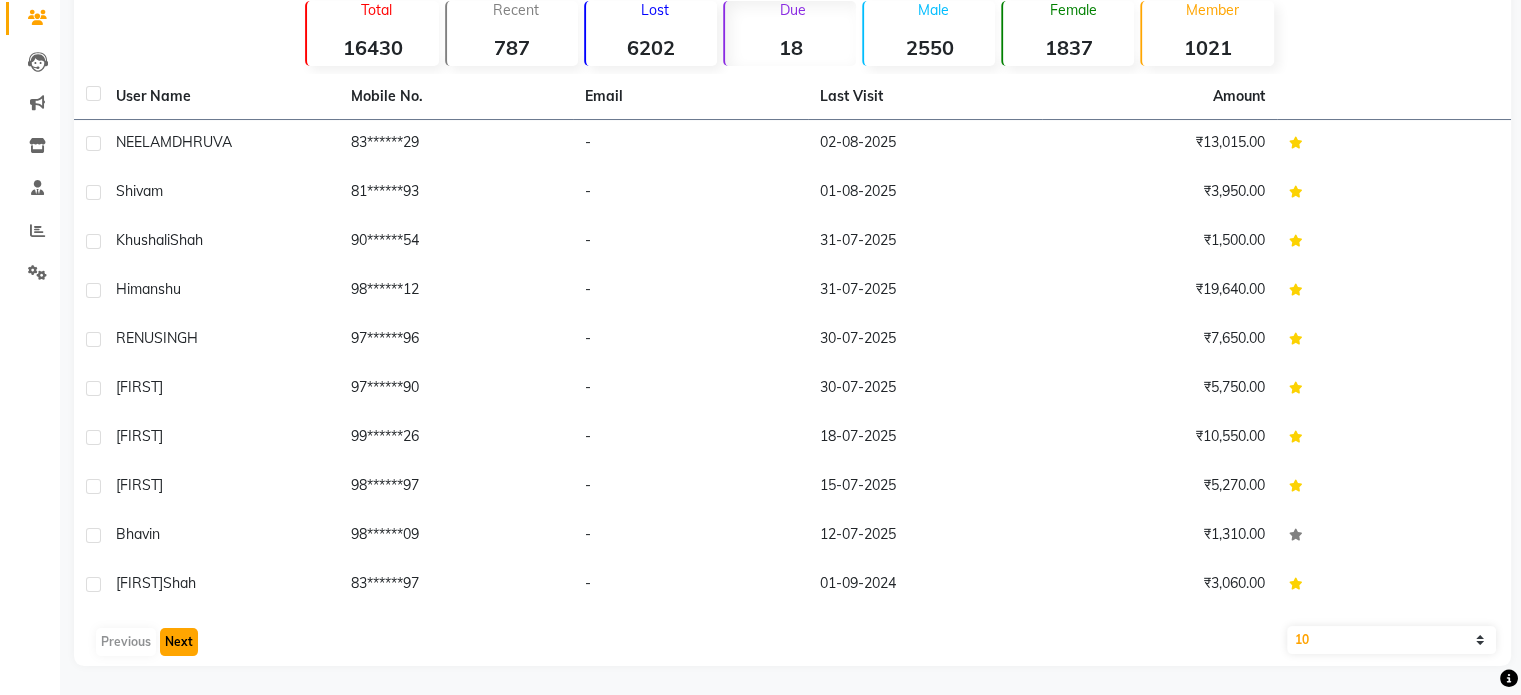 click on "Next" 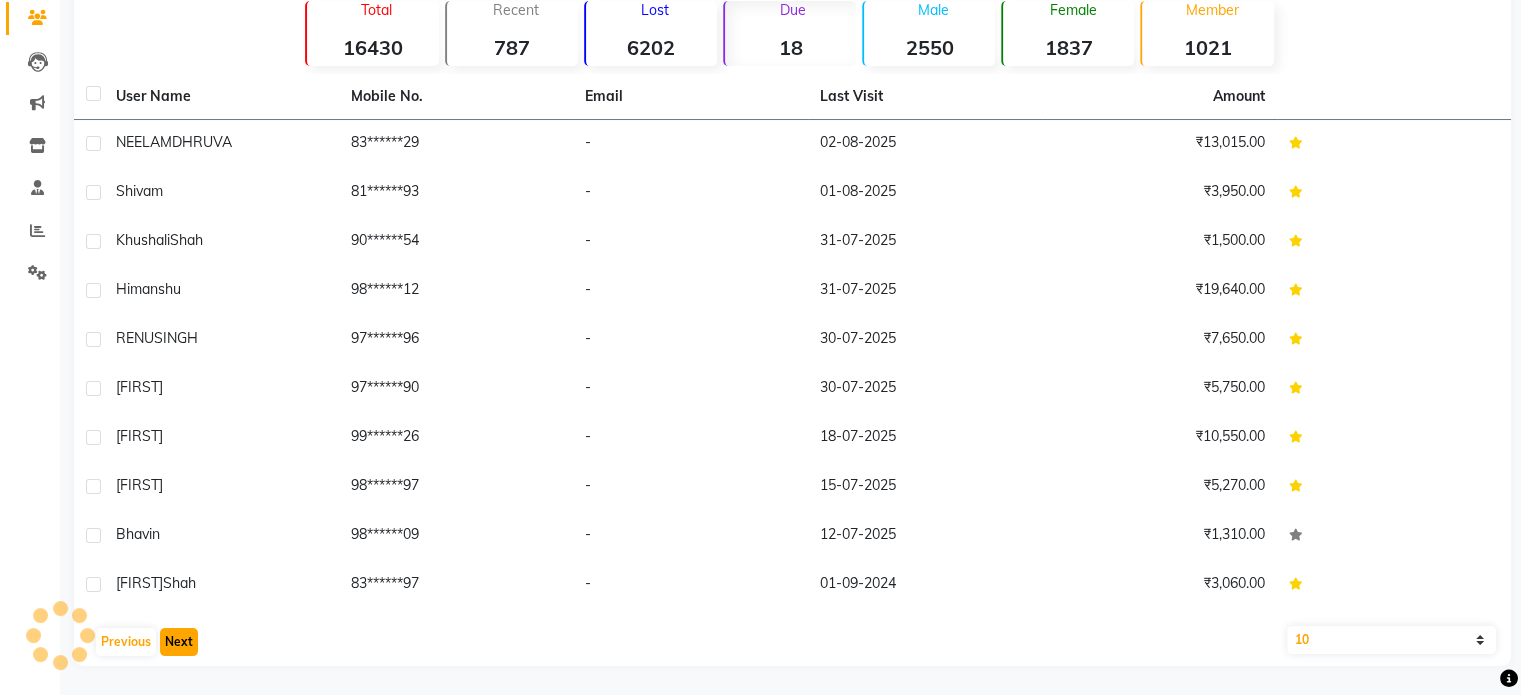 scroll, scrollTop: 72, scrollLeft: 0, axis: vertical 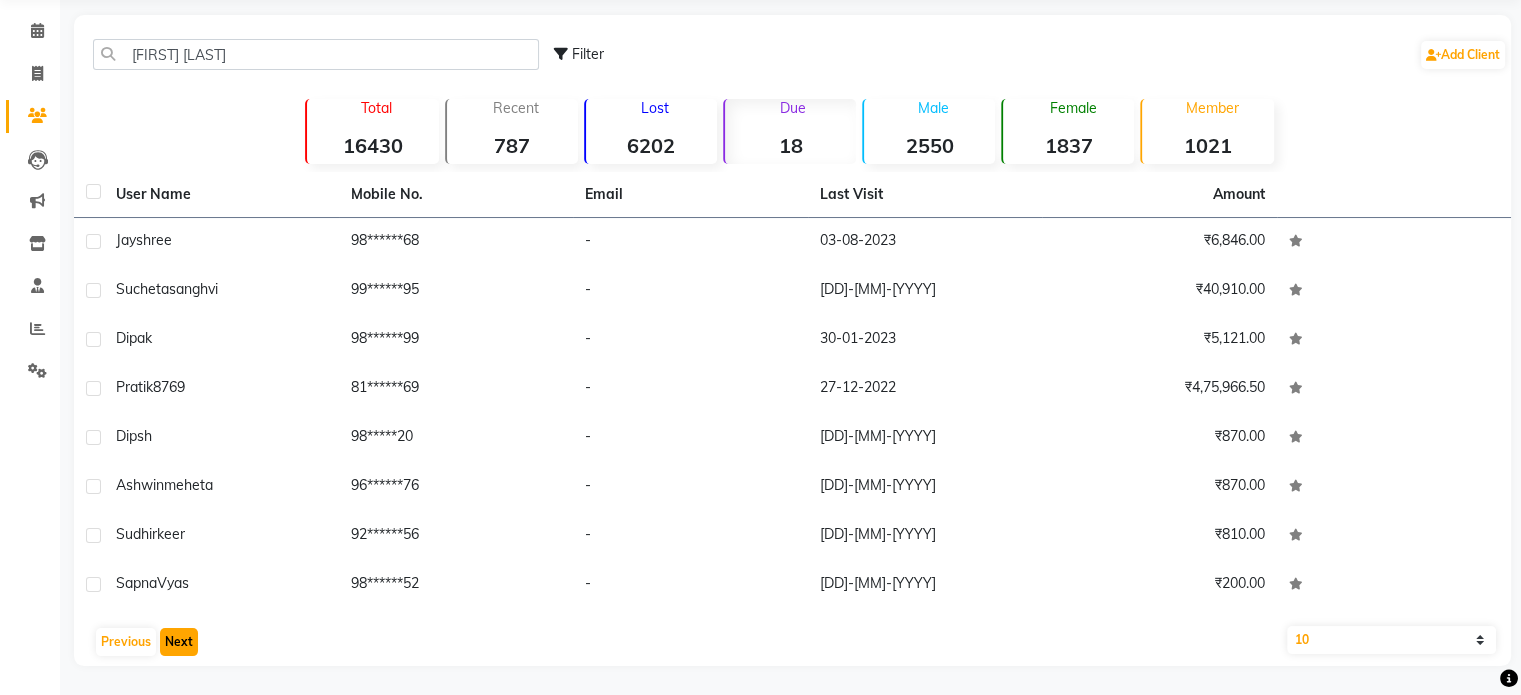 click on "Next" 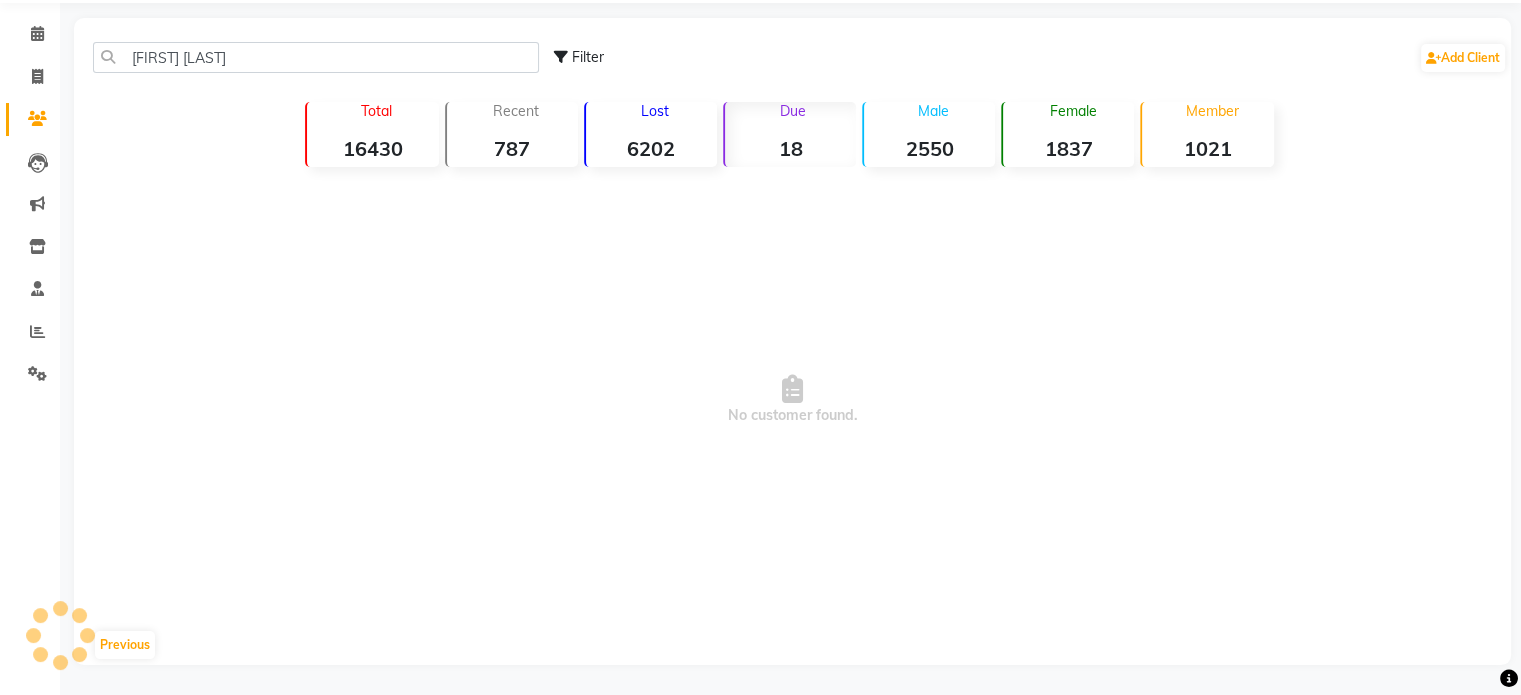 scroll, scrollTop: 68, scrollLeft: 0, axis: vertical 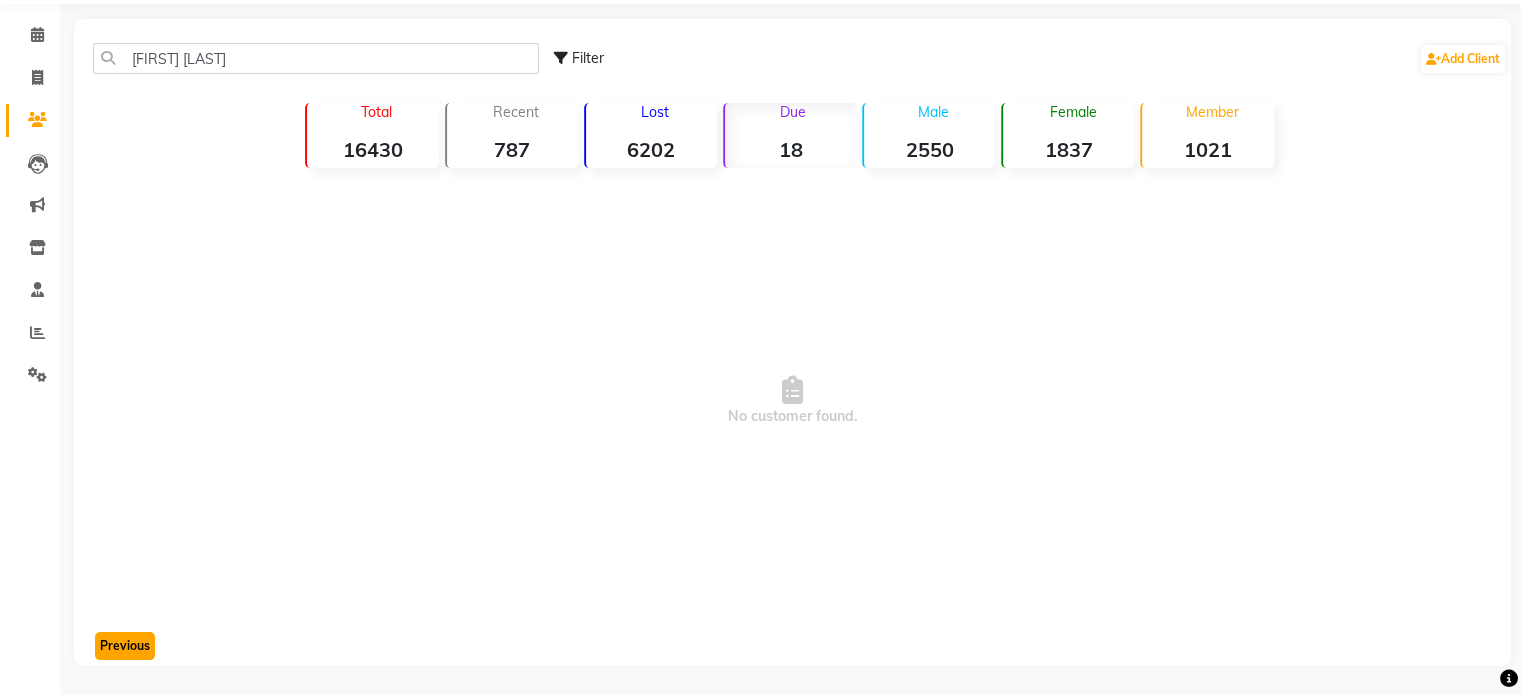 click on "Previous" 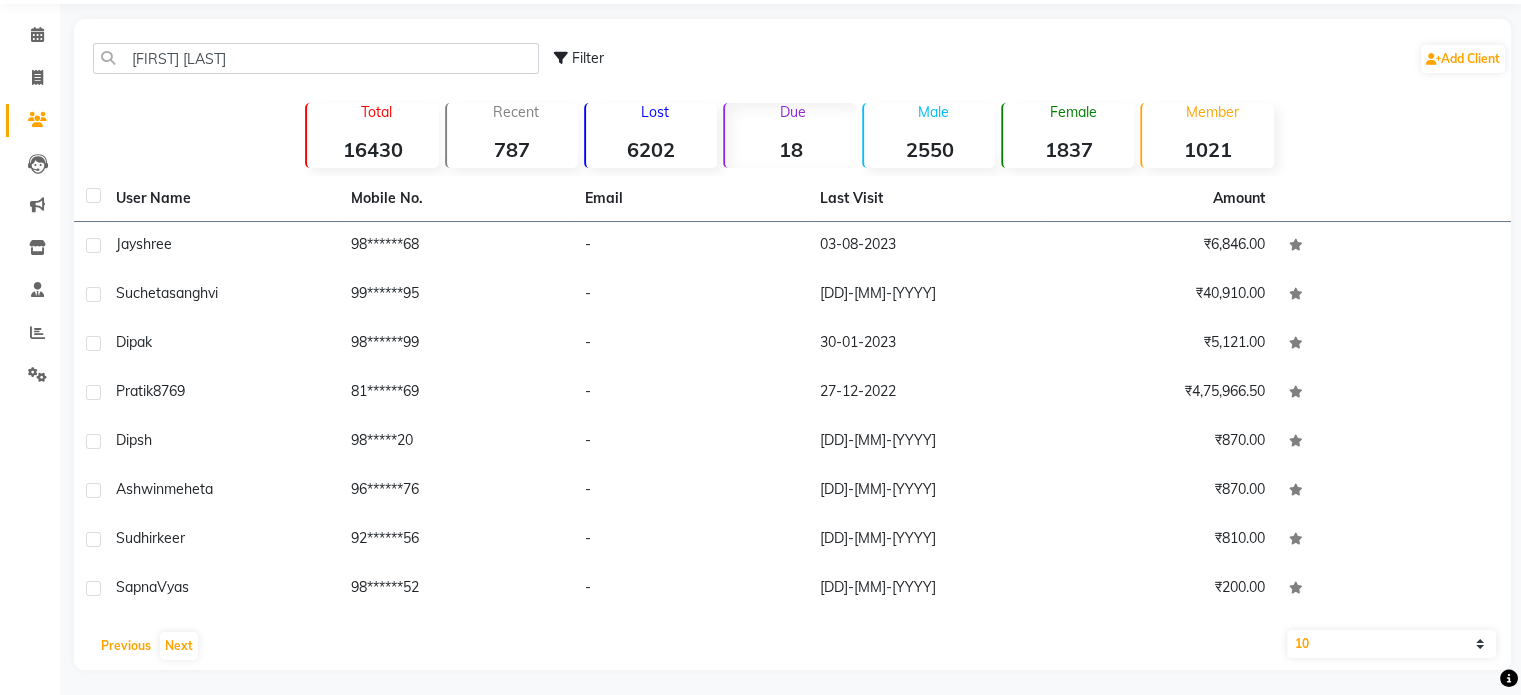 click on "Previous" 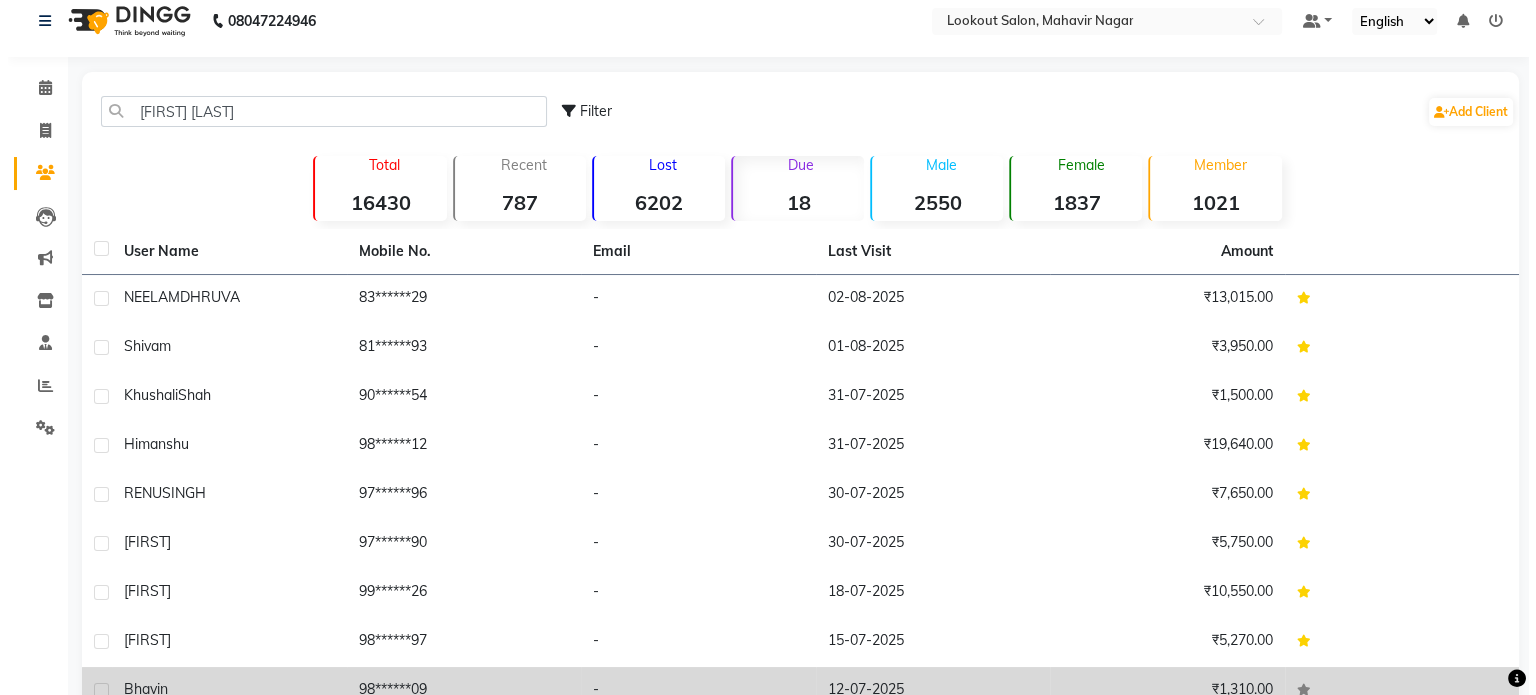 scroll, scrollTop: 0, scrollLeft: 0, axis: both 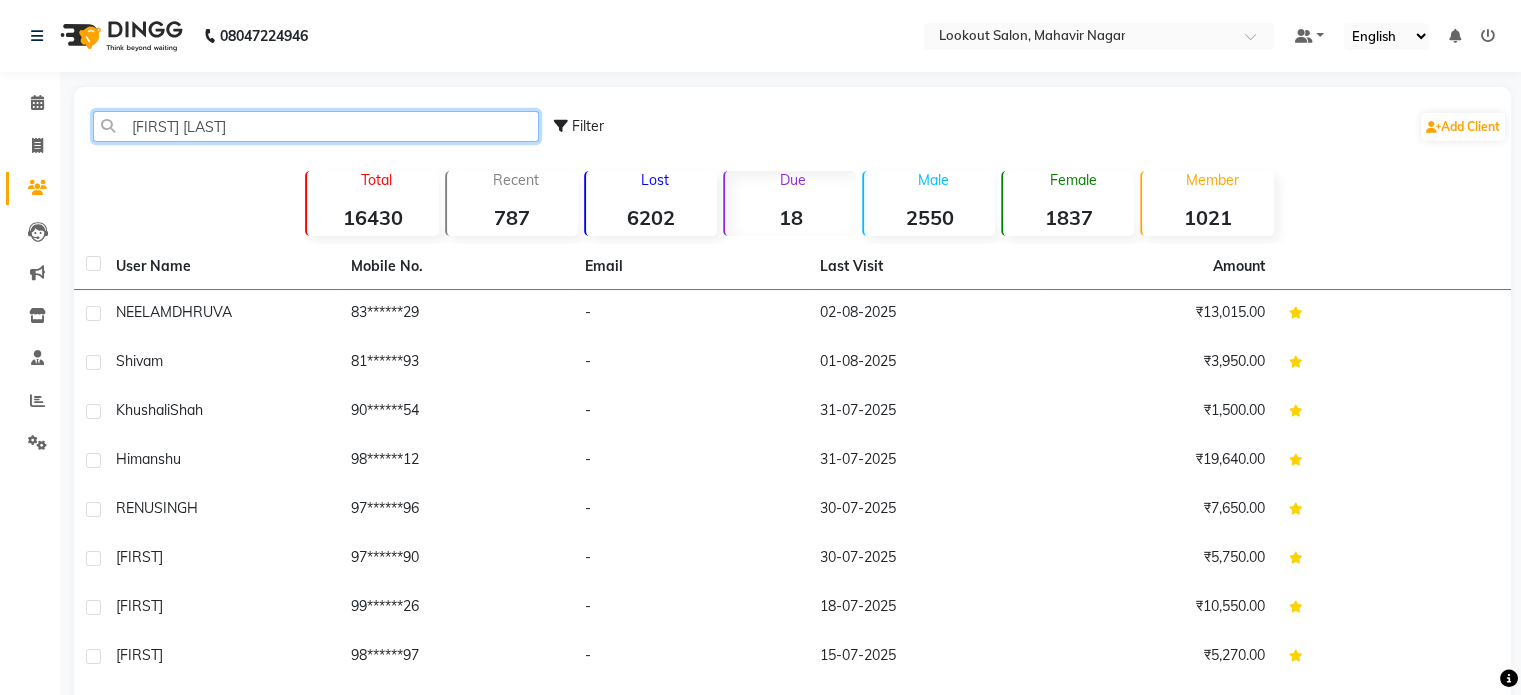 click on "[FIRST] [LAST]" 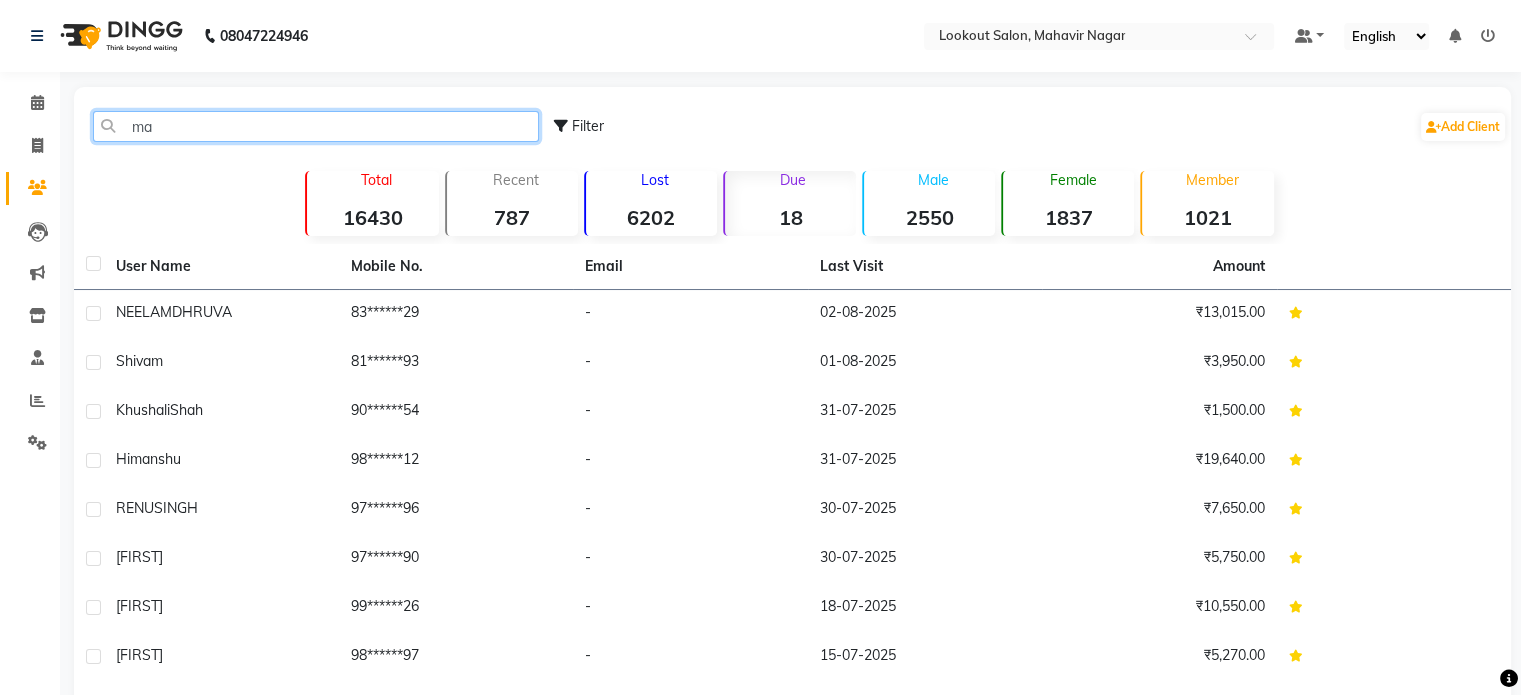 type on "m" 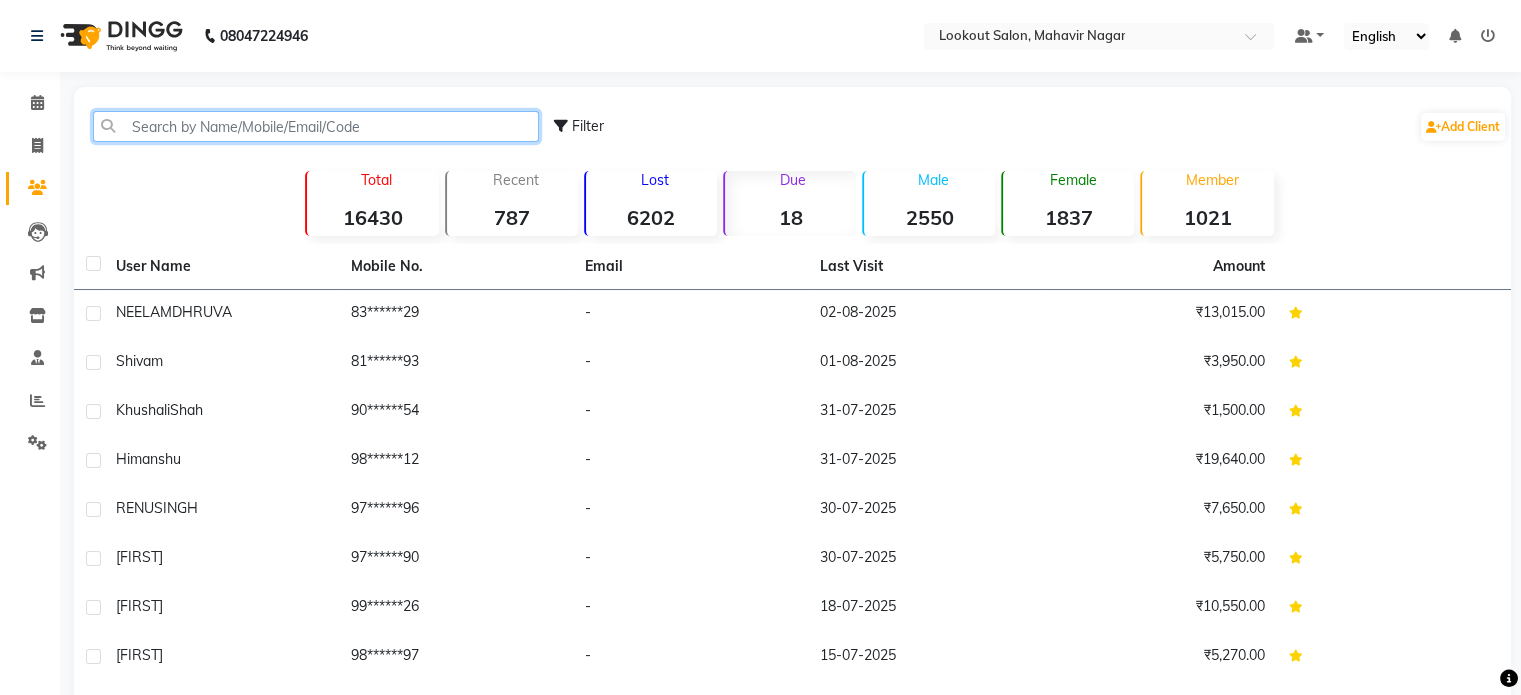 type 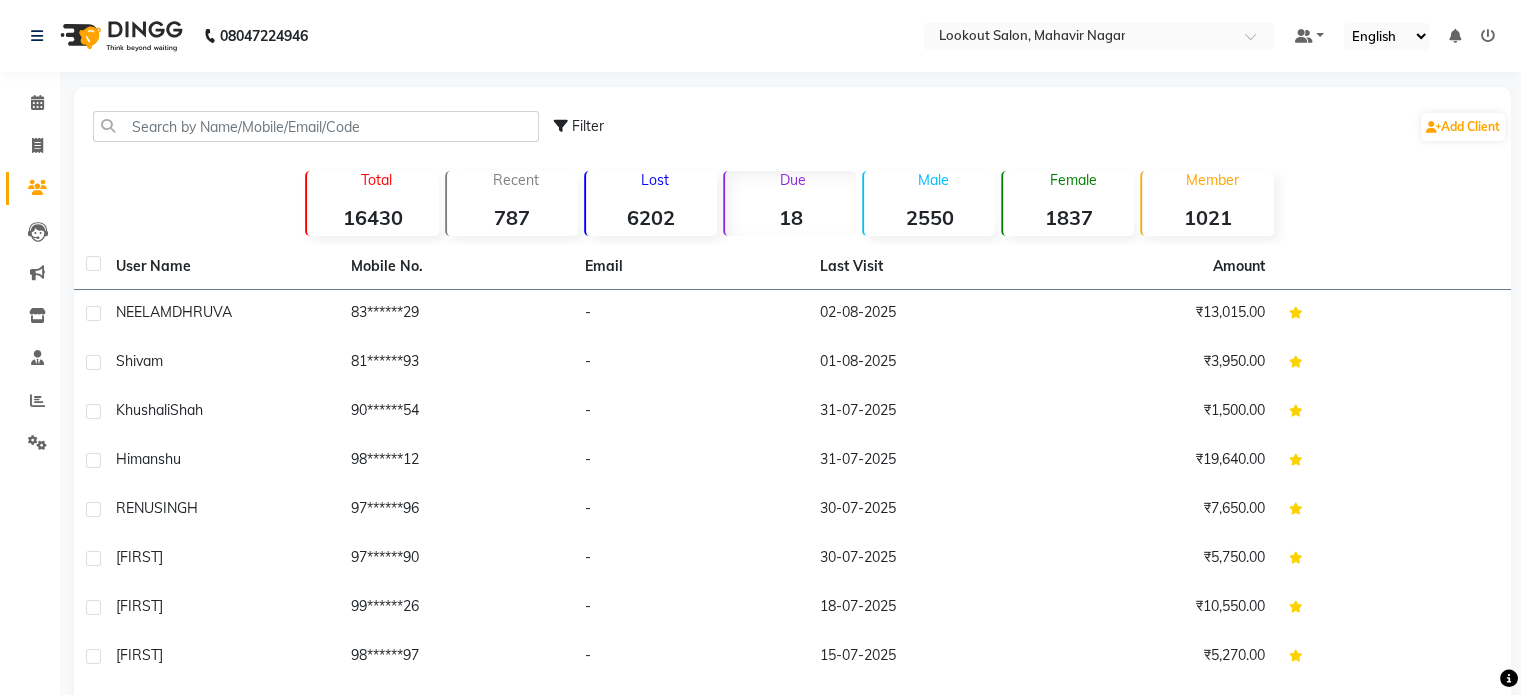 click on "Invoice" 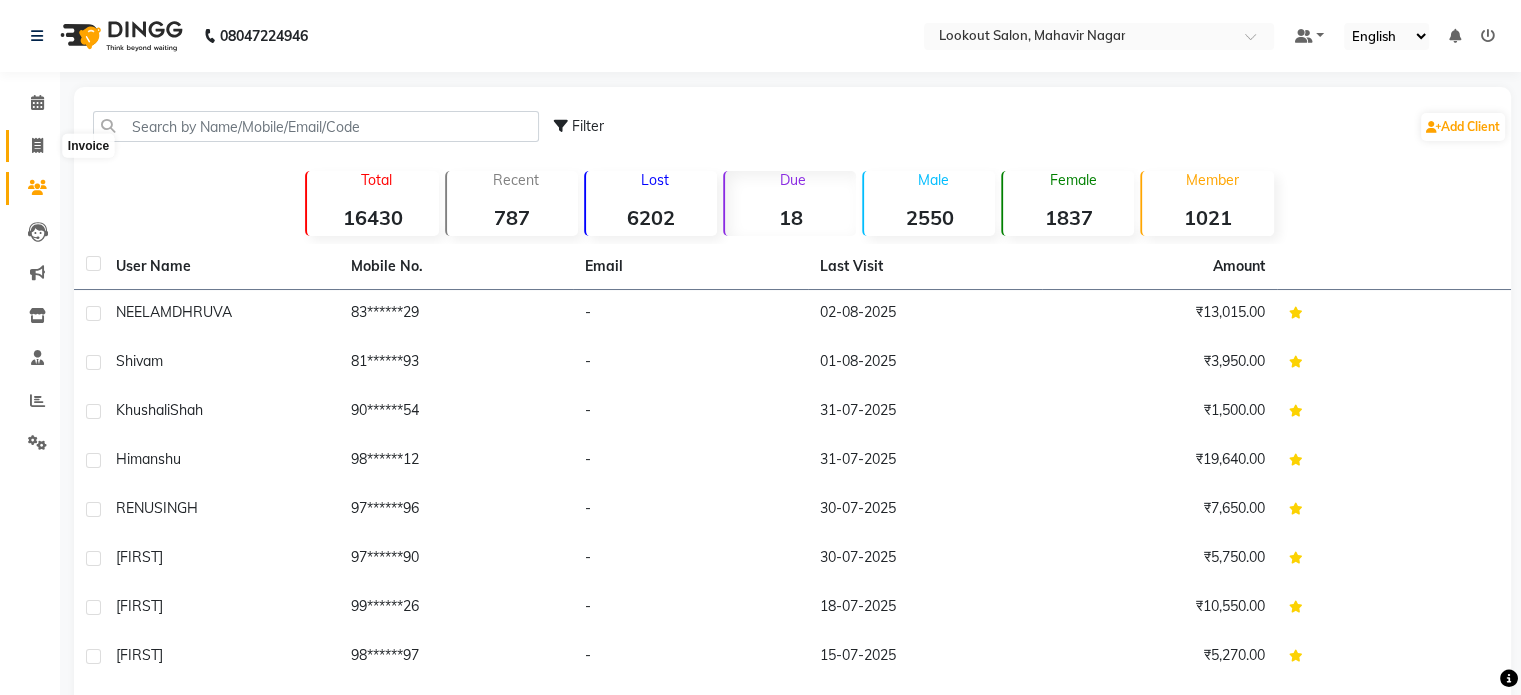 click 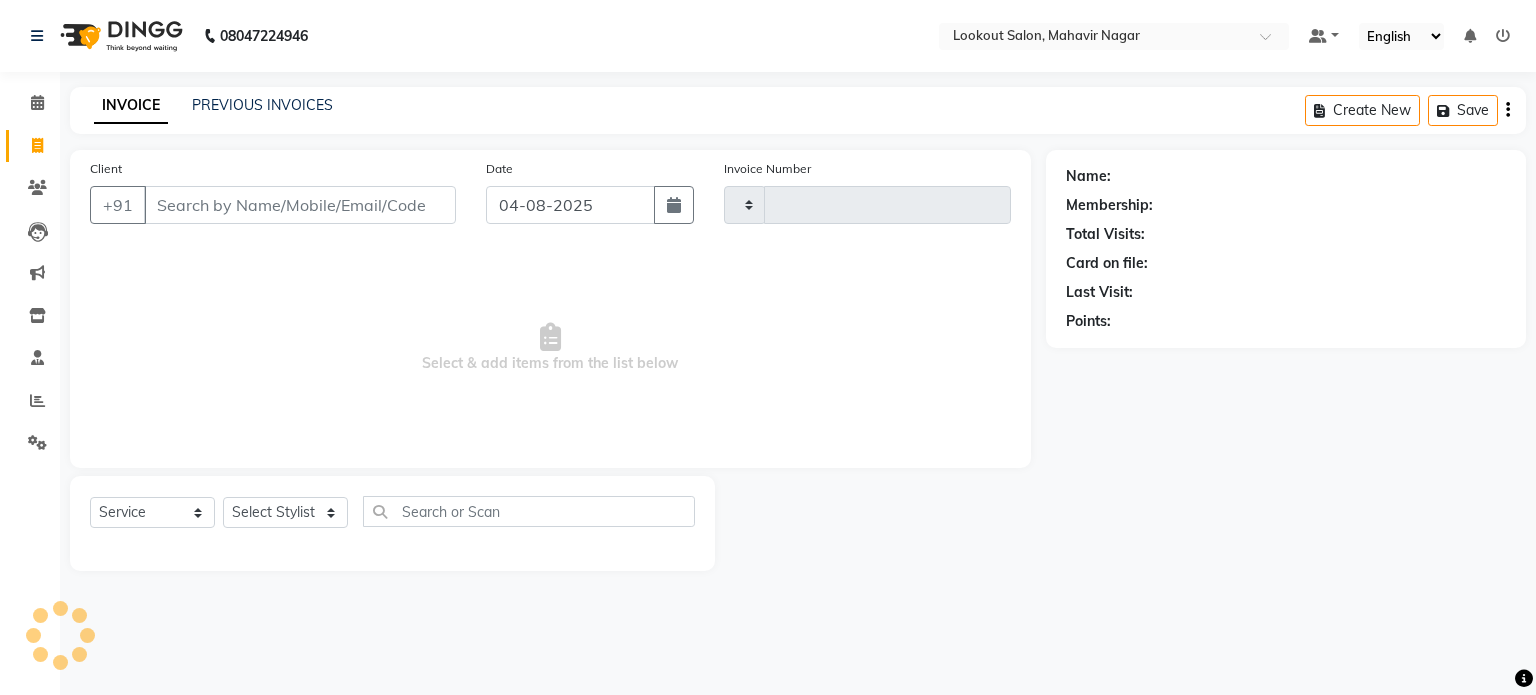 click 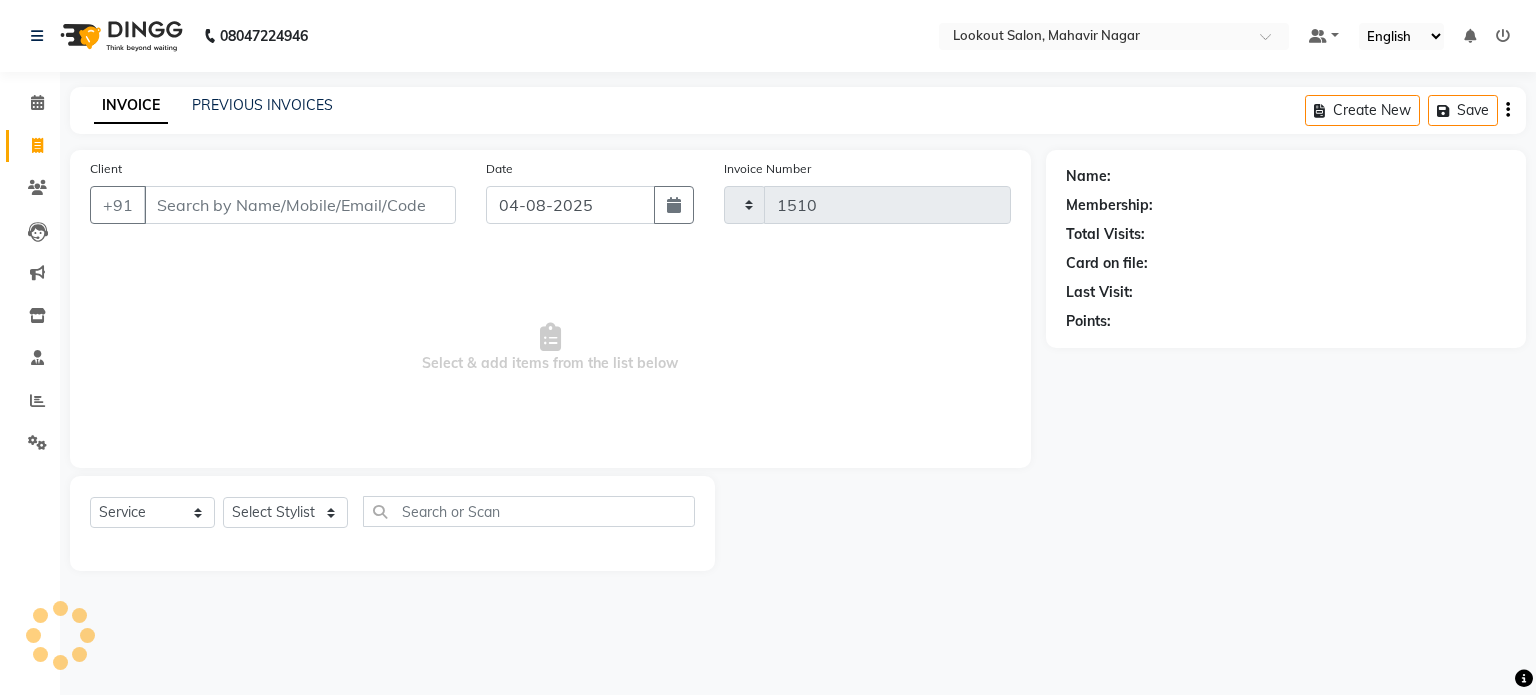 select on "150" 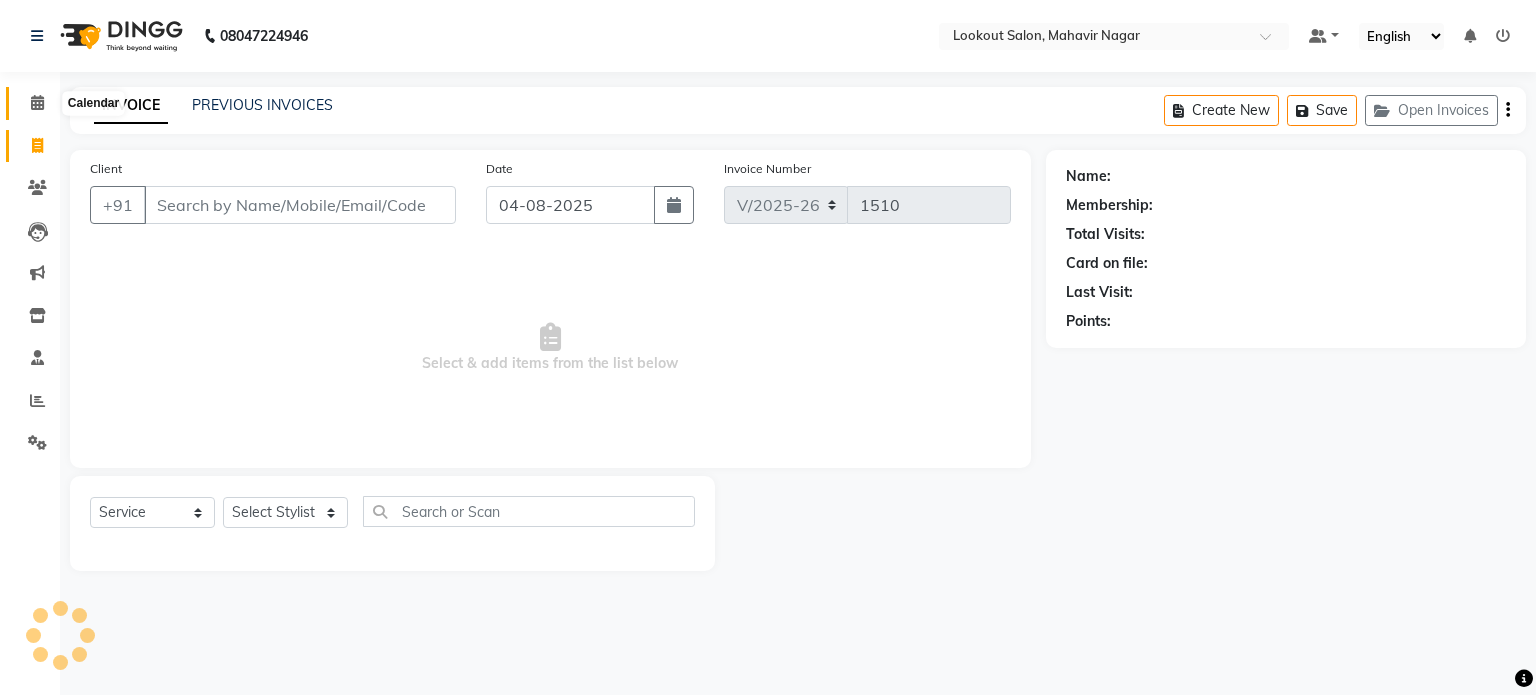 click 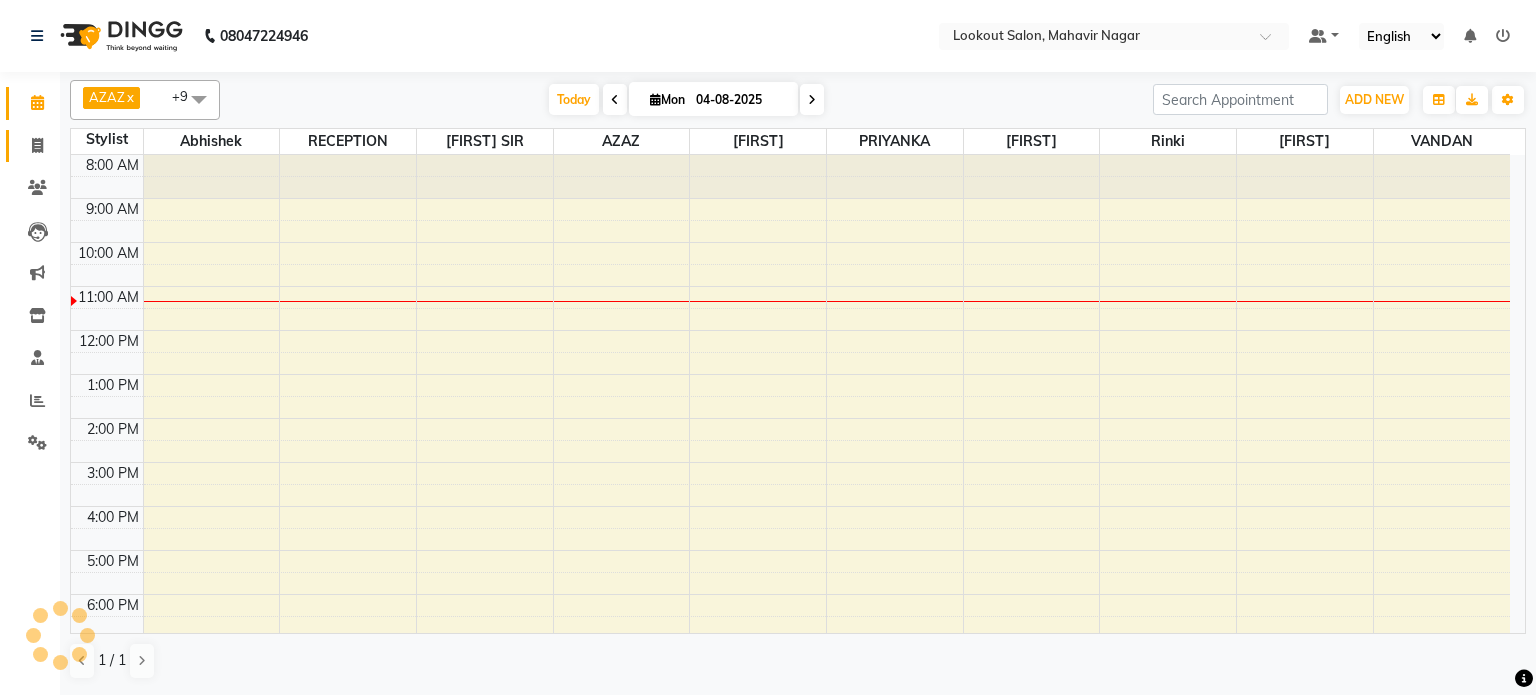 scroll, scrollTop: 0, scrollLeft: 0, axis: both 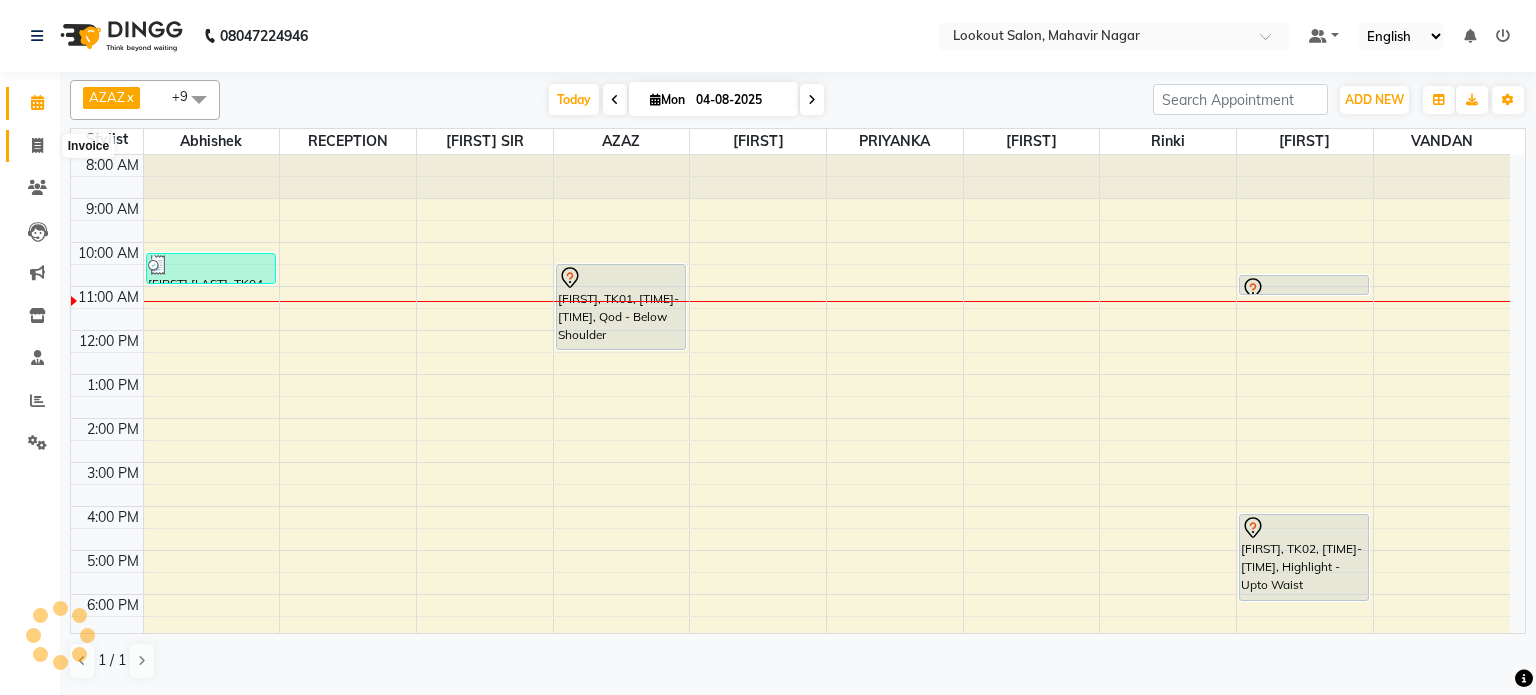 click 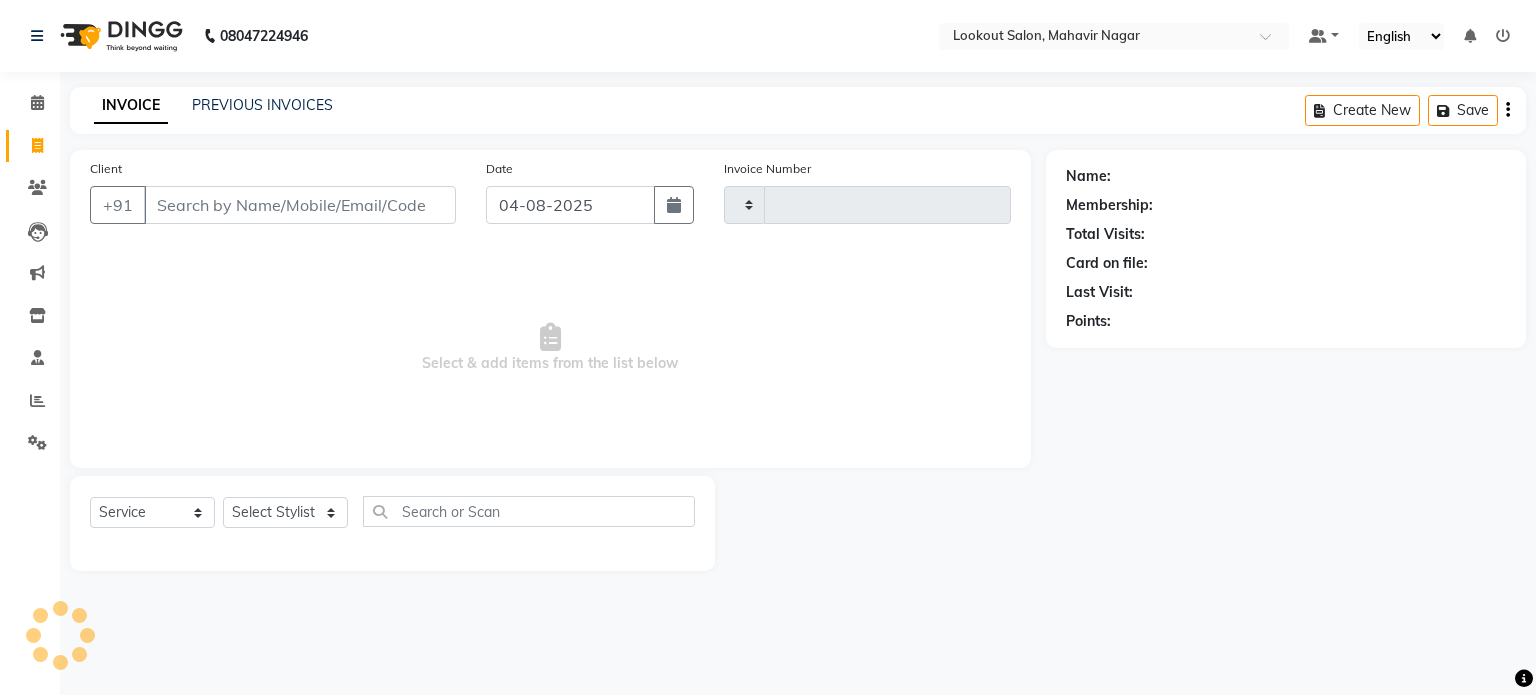 click 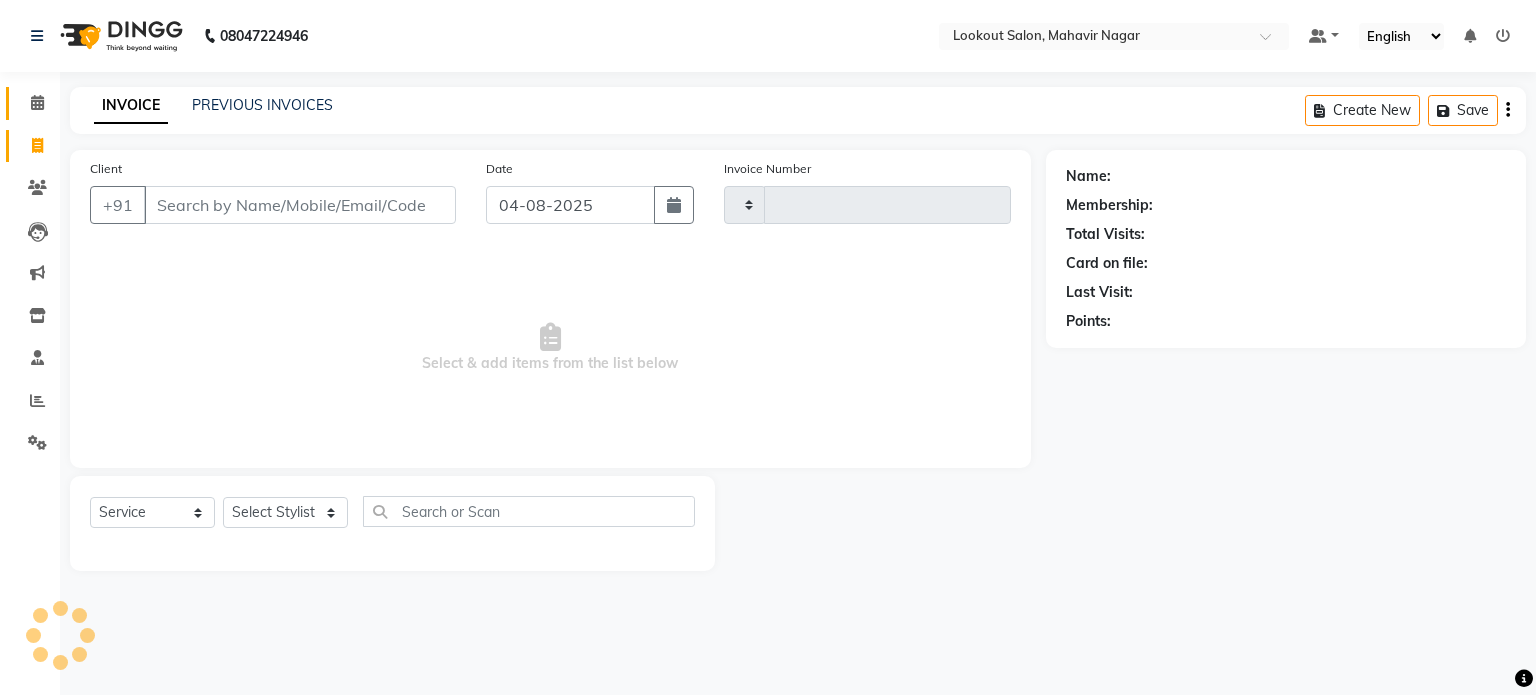 type on "1510" 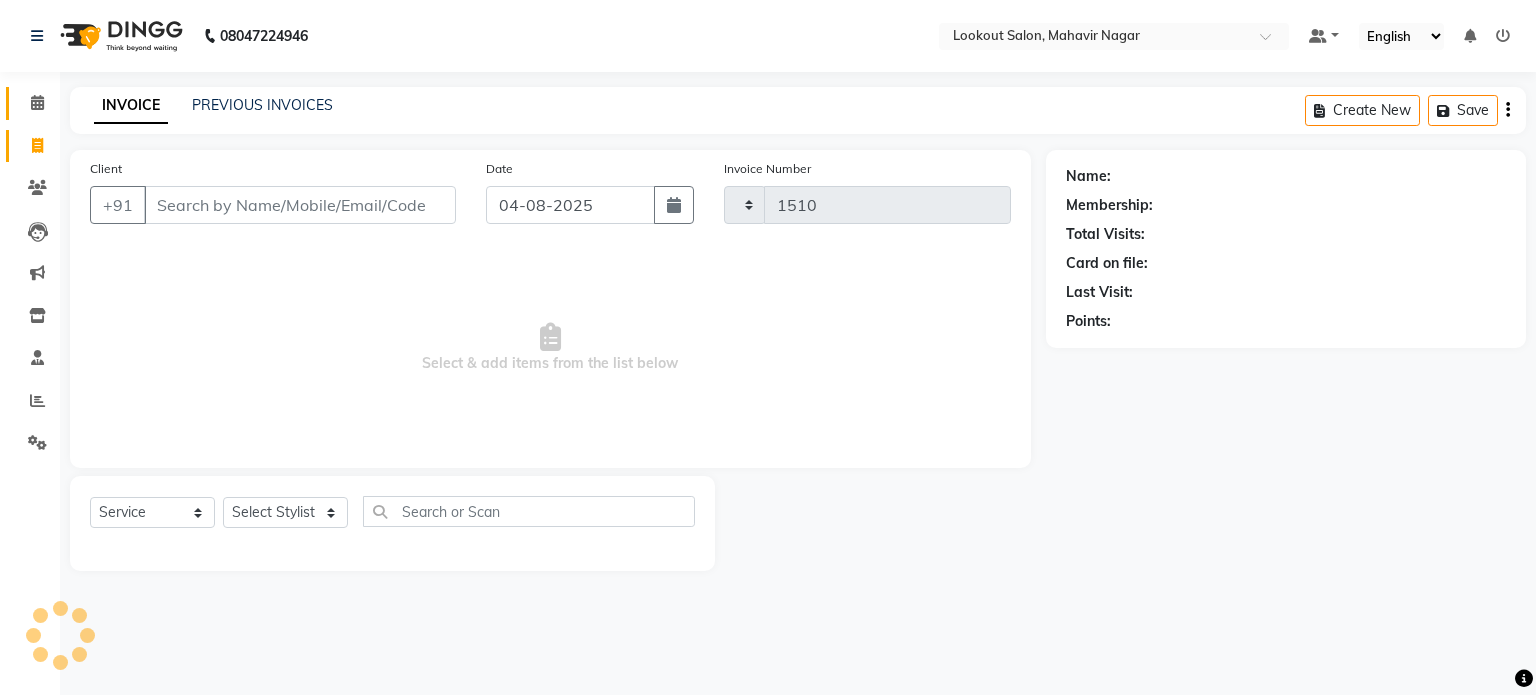 select on "150" 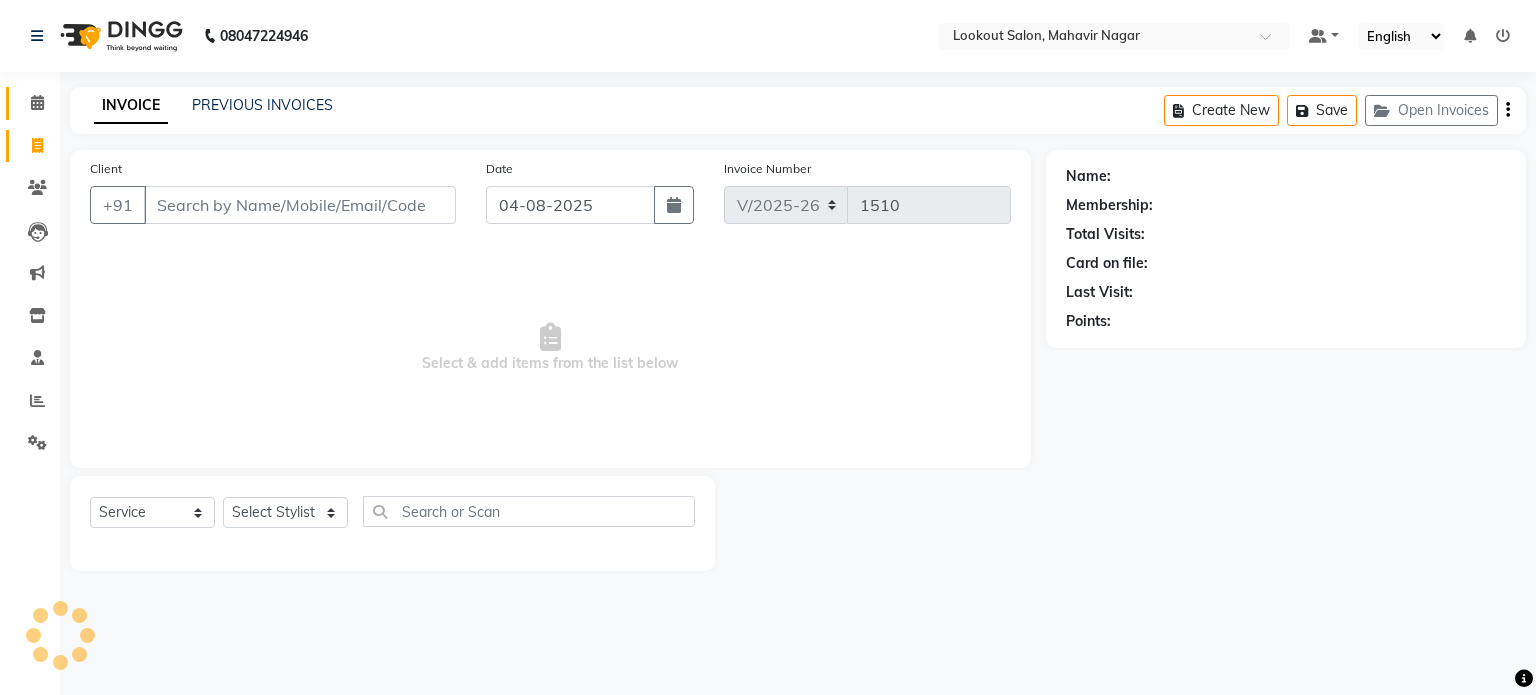 click on "Calendar" 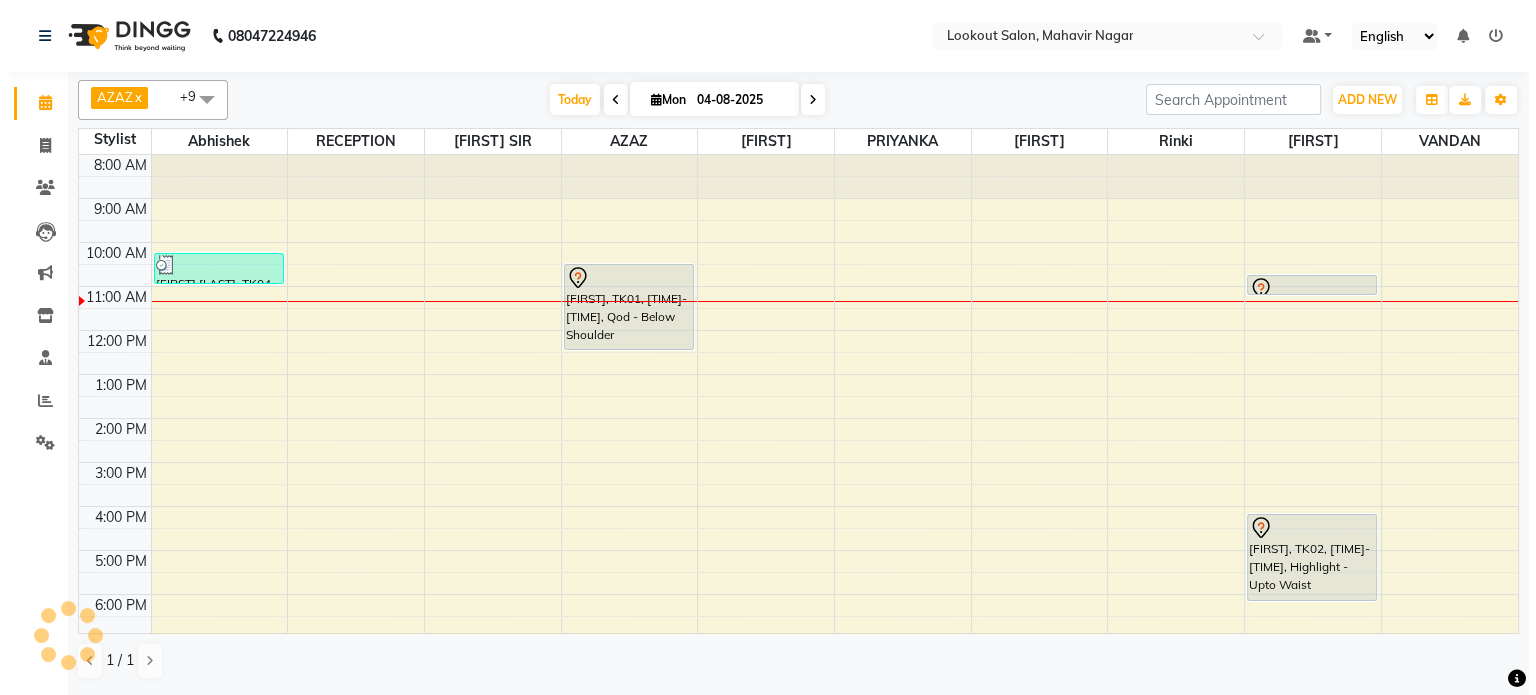scroll, scrollTop: 0, scrollLeft: 0, axis: both 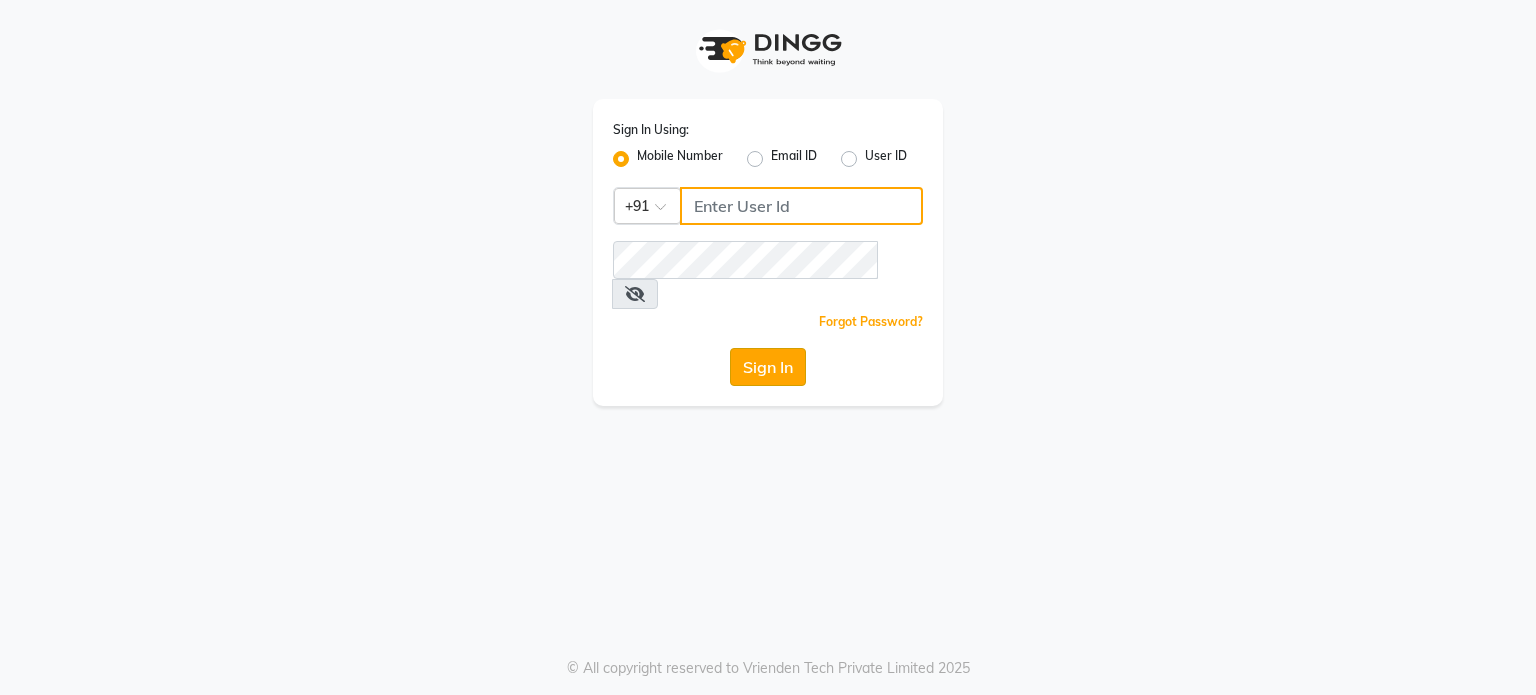 type on "[PHONE]" 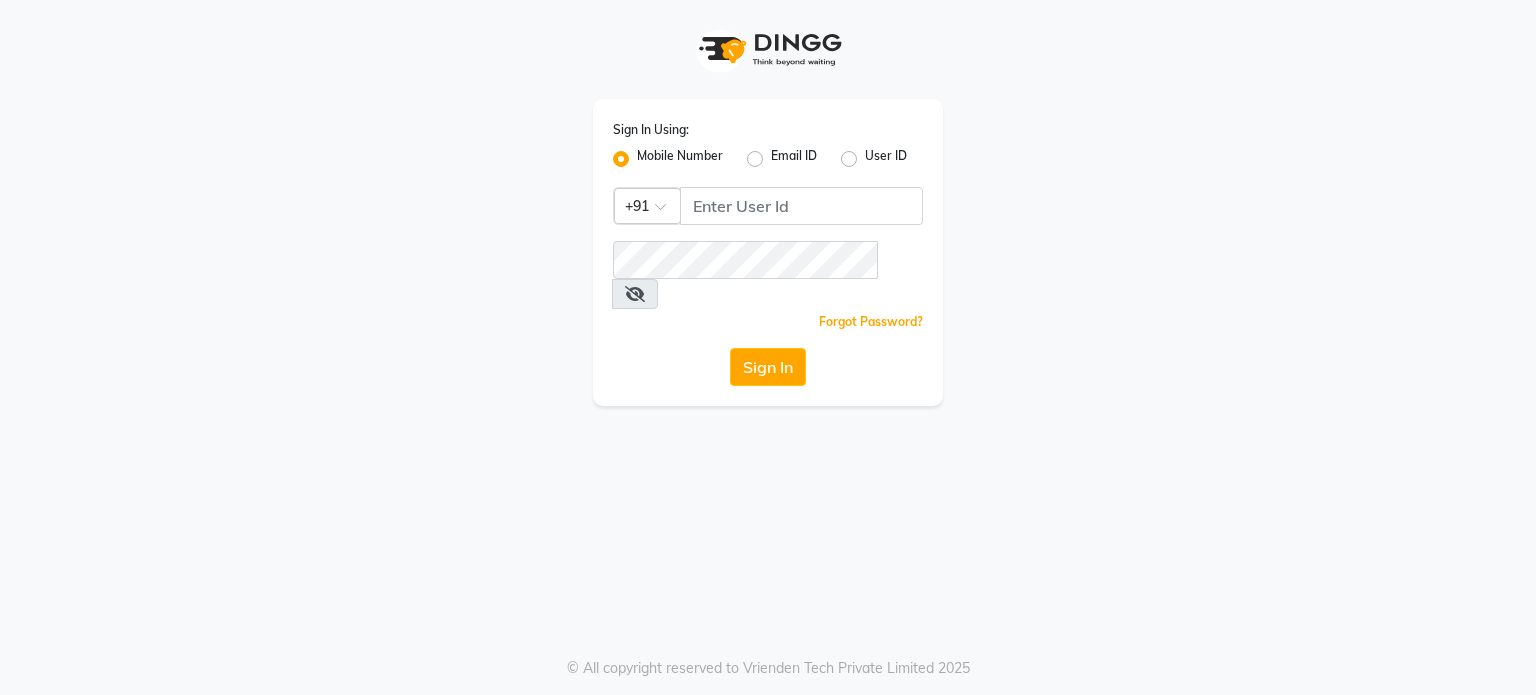 click on "Sign In" 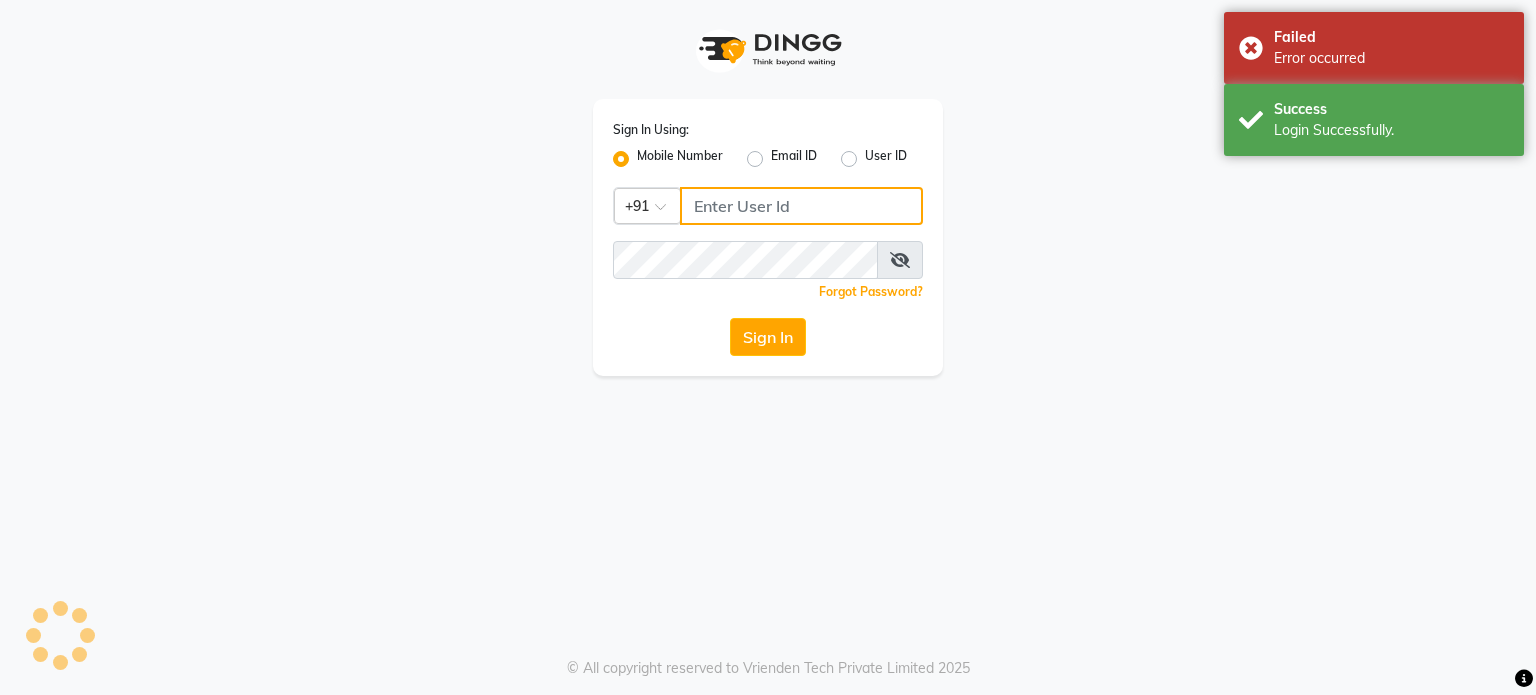 type on "[PHONE]" 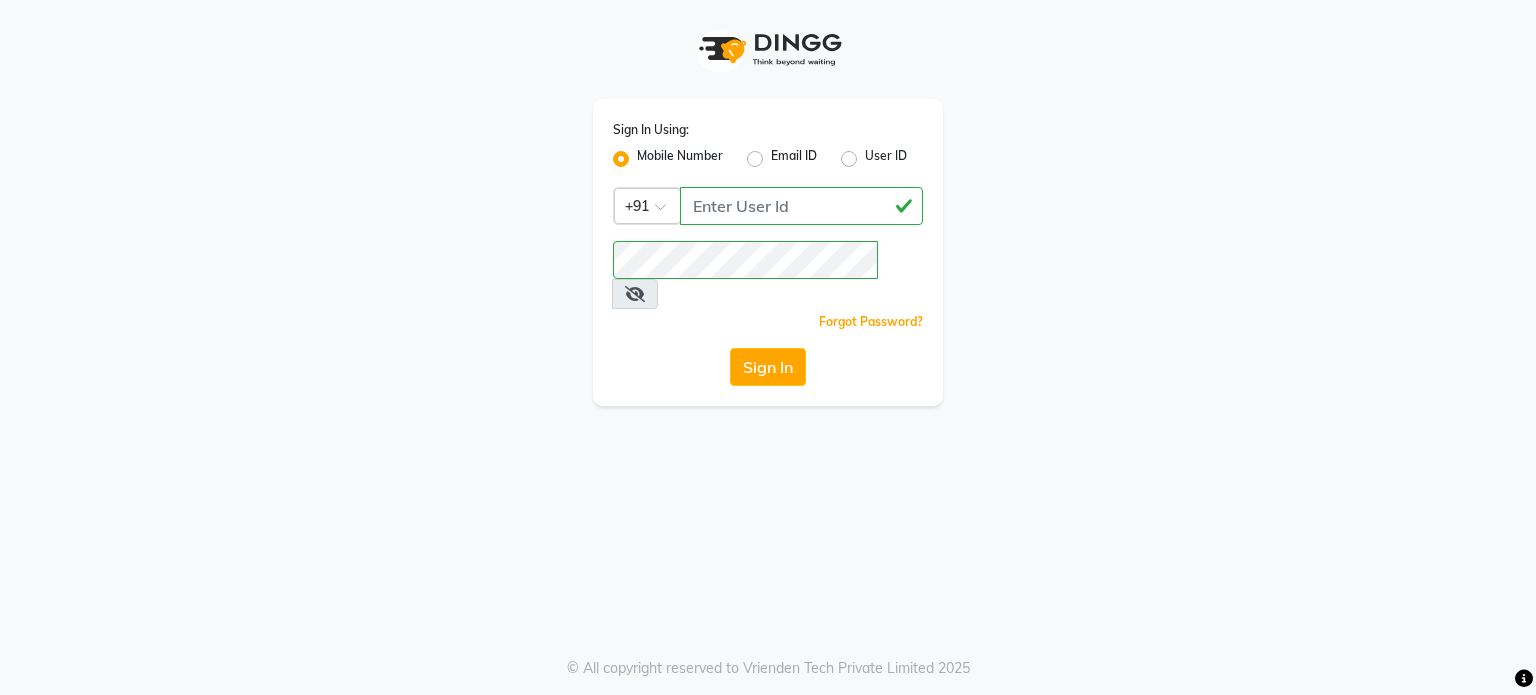 scroll, scrollTop: 0, scrollLeft: 0, axis: both 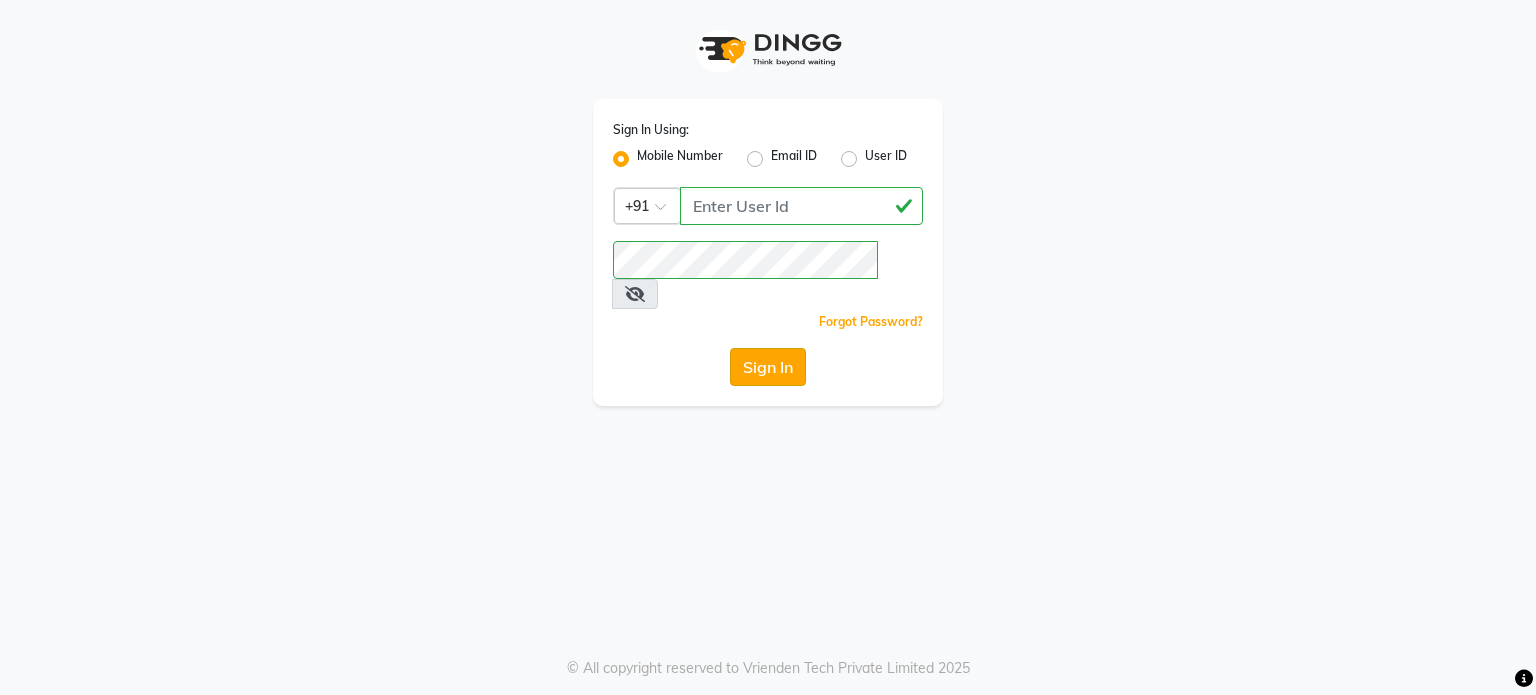 click on "Sign In" 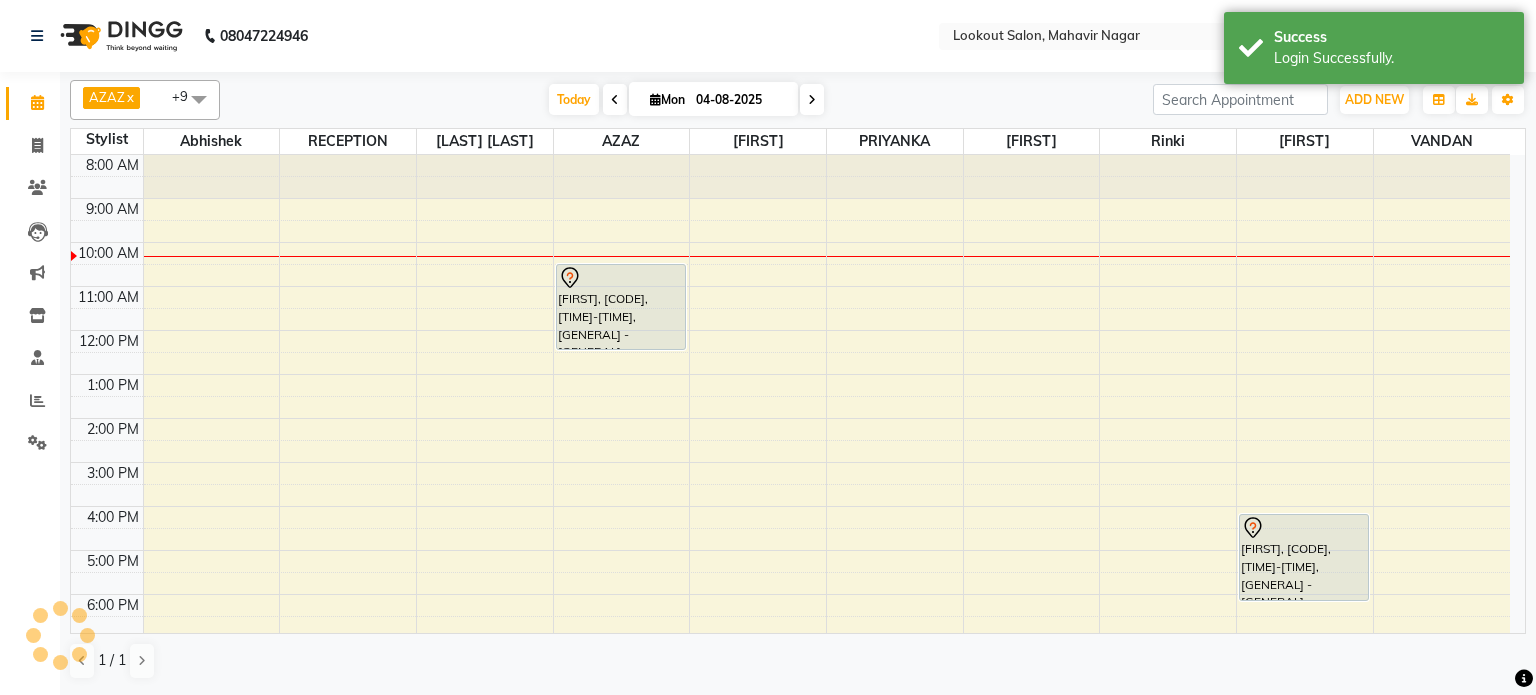 scroll, scrollTop: 88, scrollLeft: 0, axis: vertical 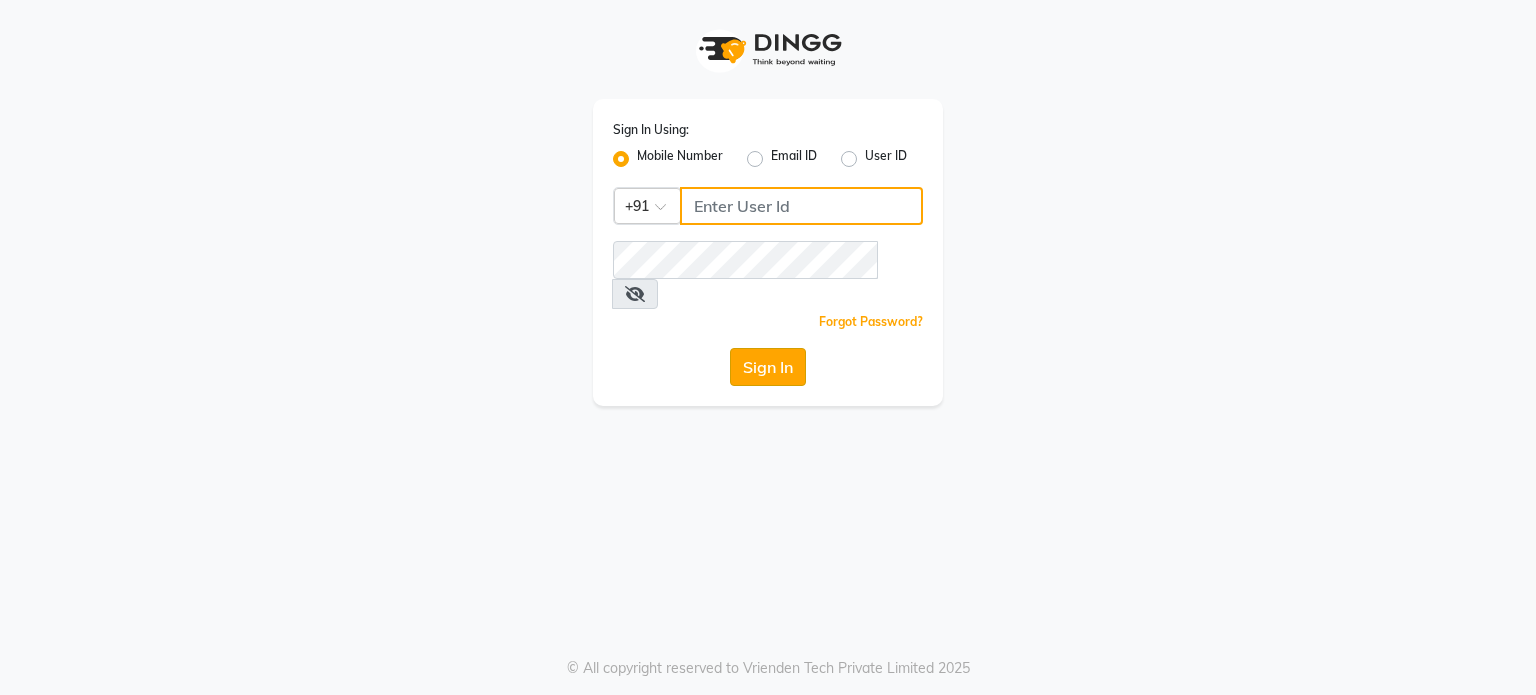 type on "[PHONE]" 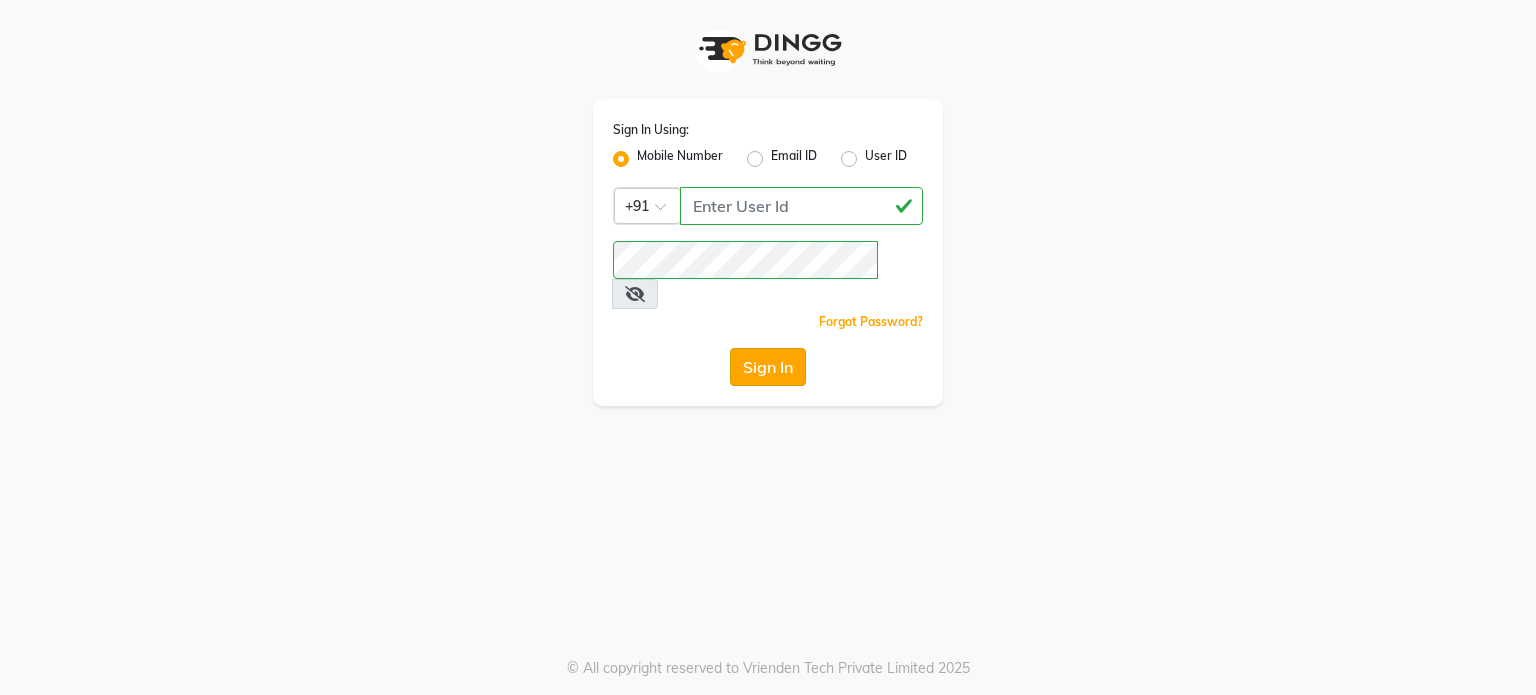 click on "Sign In" 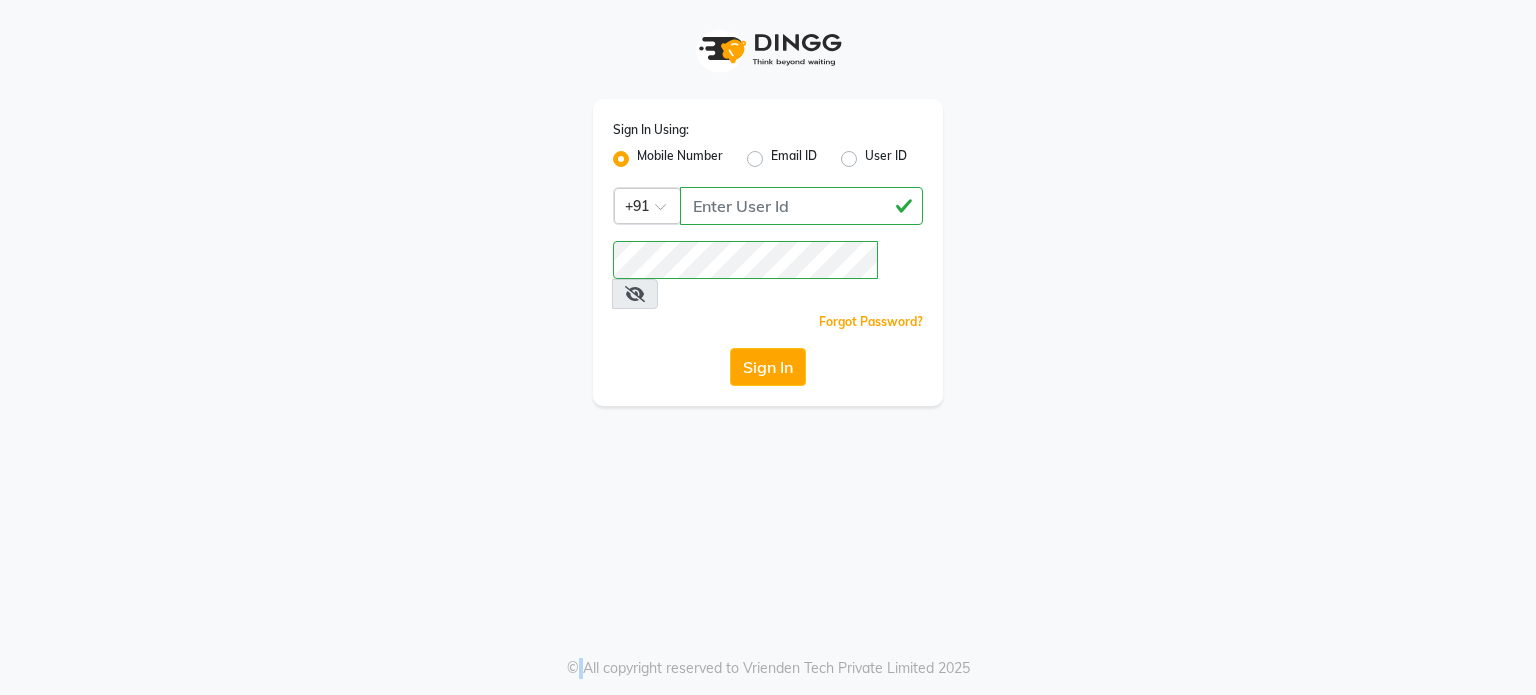 click on "Sign In" 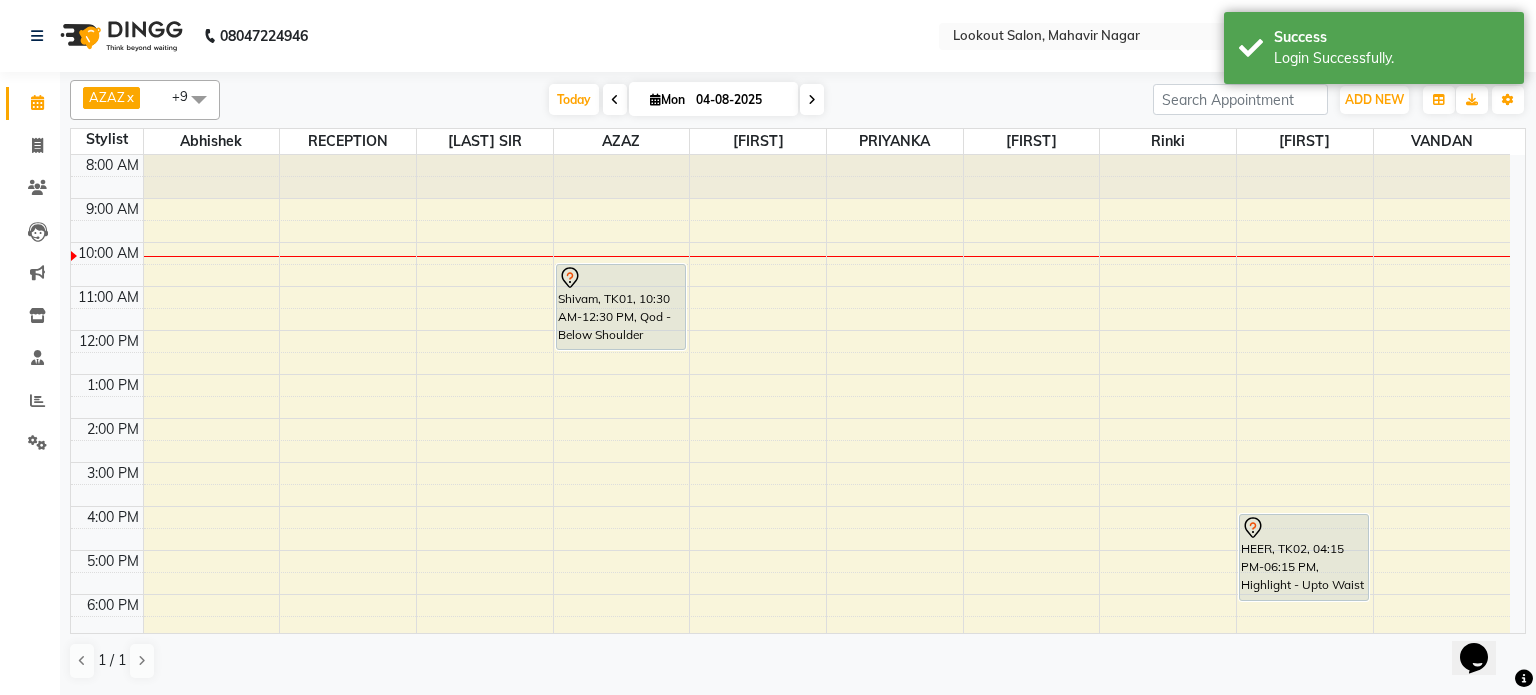 scroll, scrollTop: 0, scrollLeft: 0, axis: both 